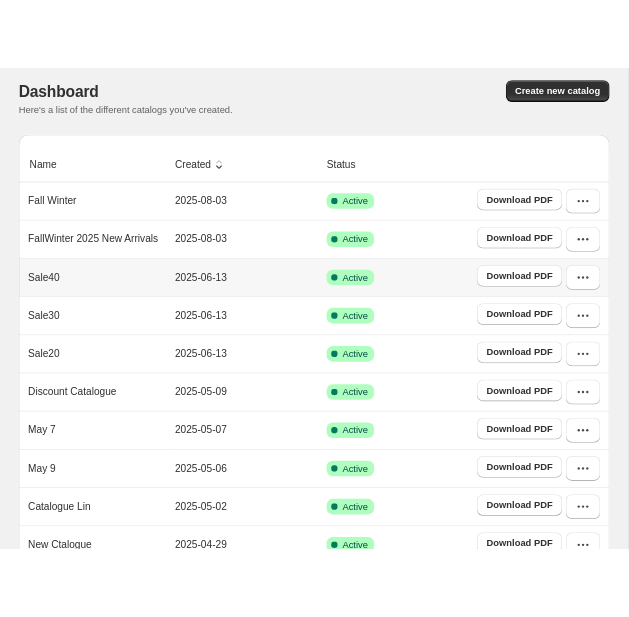 scroll, scrollTop: 0, scrollLeft: 0, axis: both 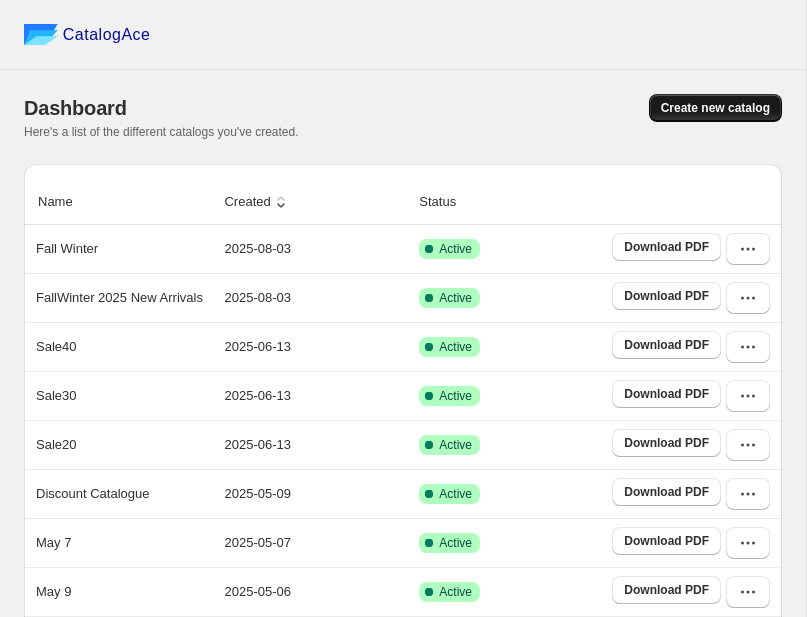 click on "Create new catalog" at bounding box center (715, 108) 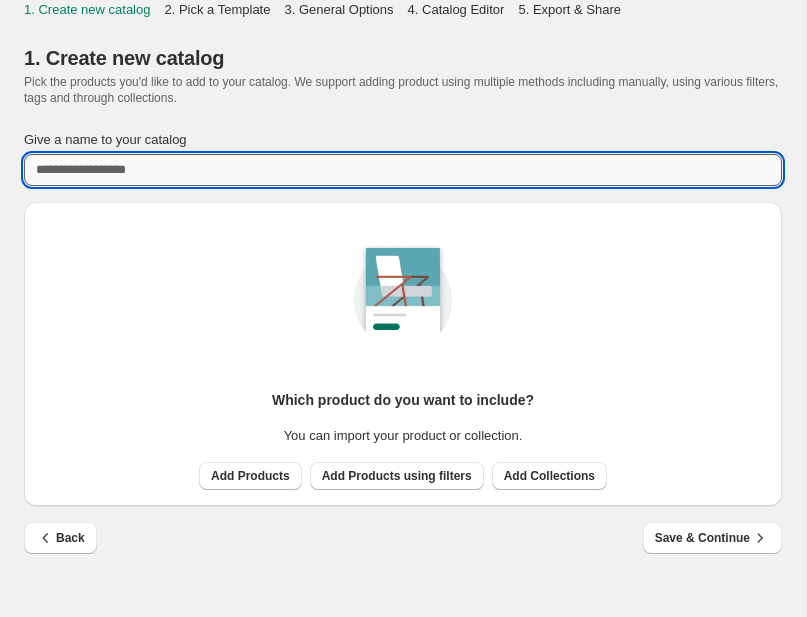 click on "Give a name to your catalog" at bounding box center [403, 170] 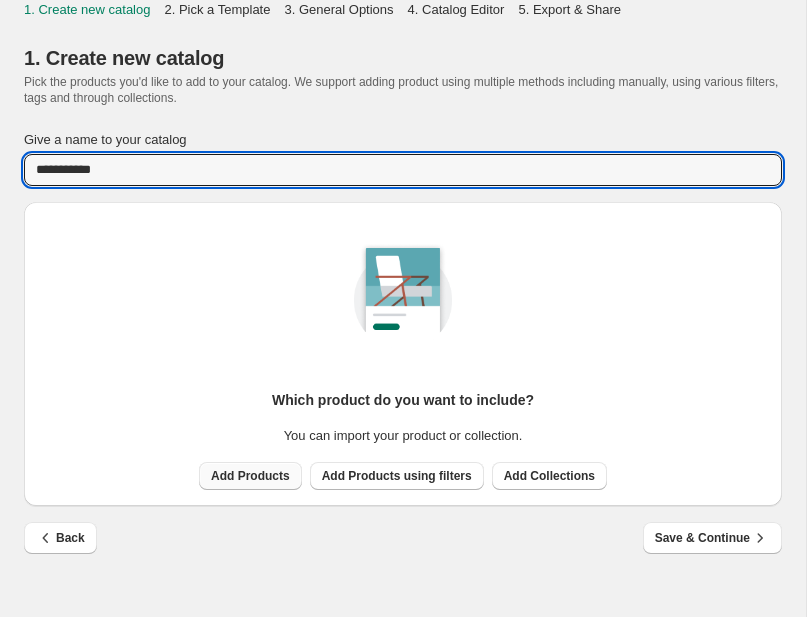type on "**********" 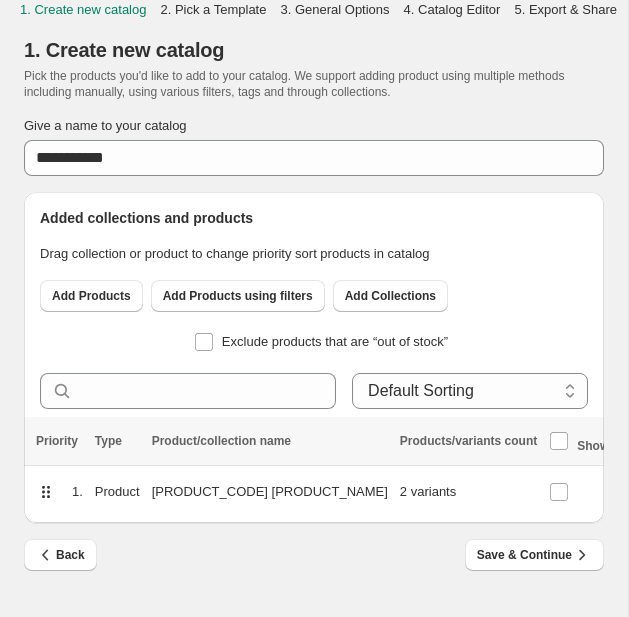 scroll, scrollTop: 6, scrollLeft: 0, axis: vertical 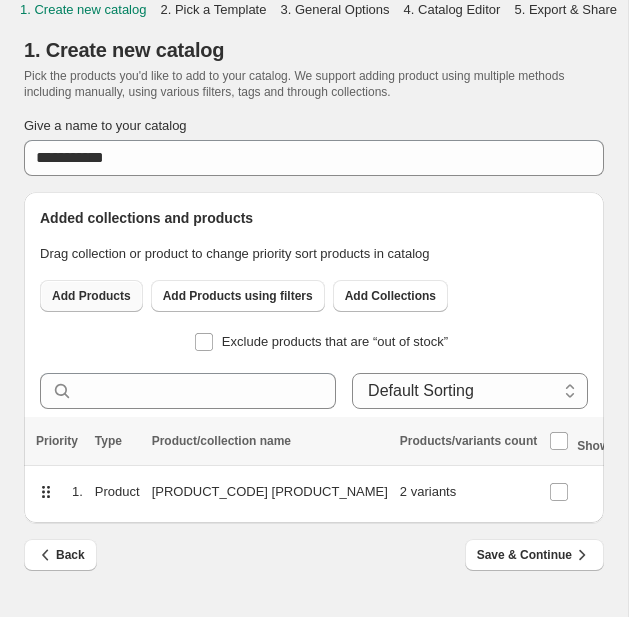 click on "Add Products" at bounding box center (91, 296) 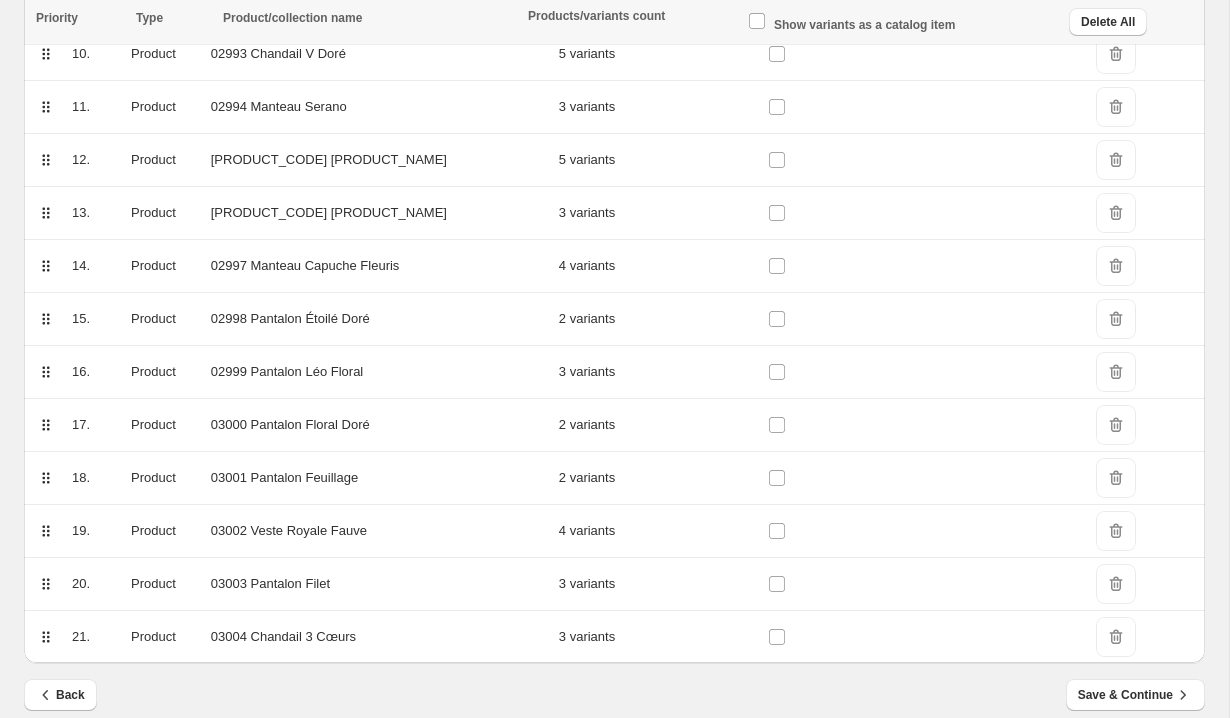 scroll, scrollTop: 842, scrollLeft: 0, axis: vertical 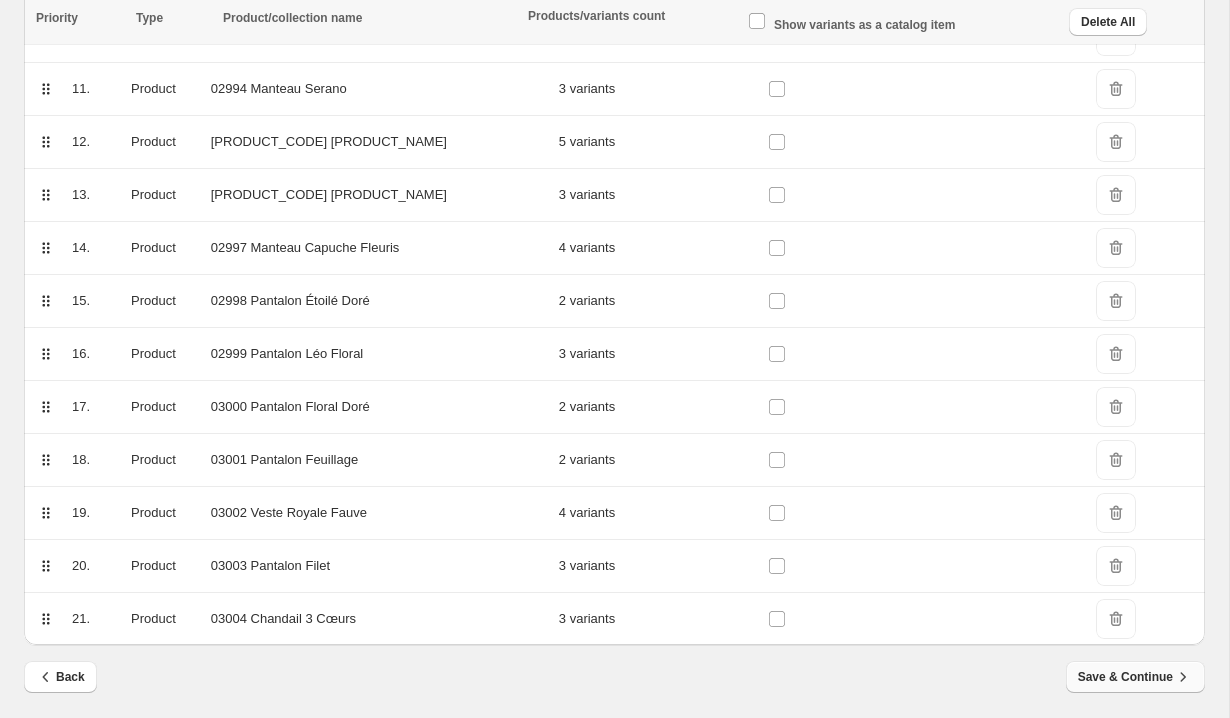 click on "Save & Continue" at bounding box center (1135, 677) 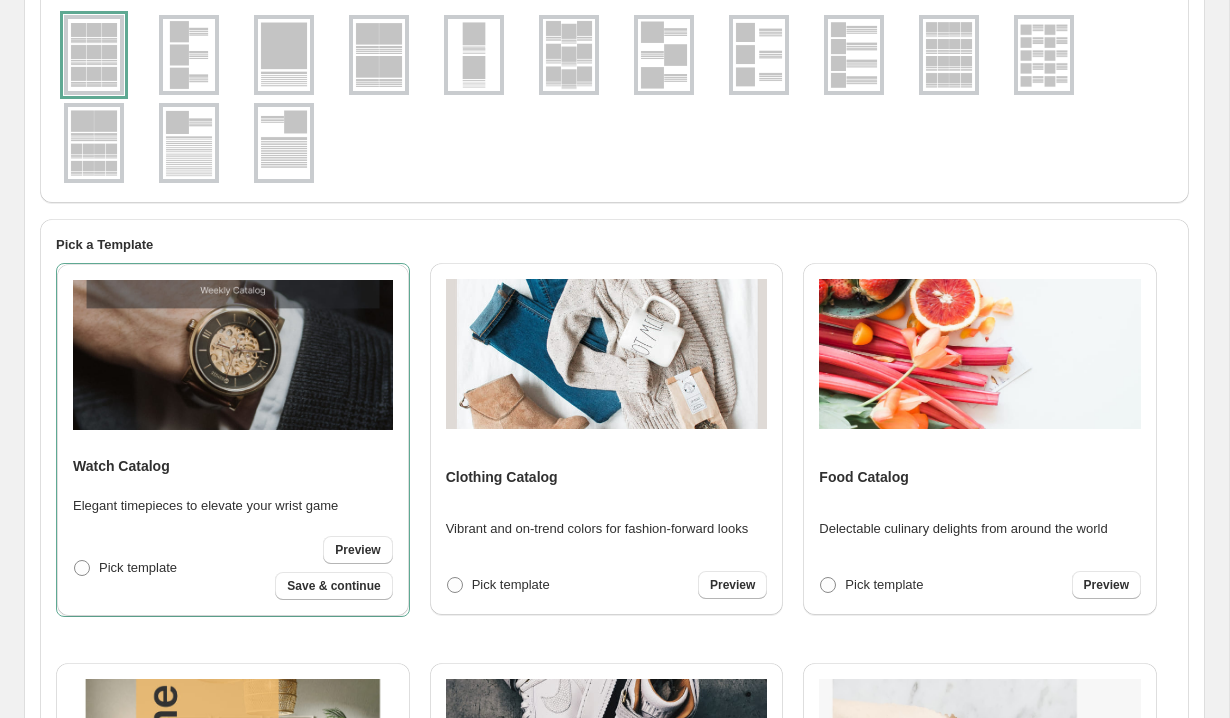 scroll, scrollTop: 191, scrollLeft: 0, axis: vertical 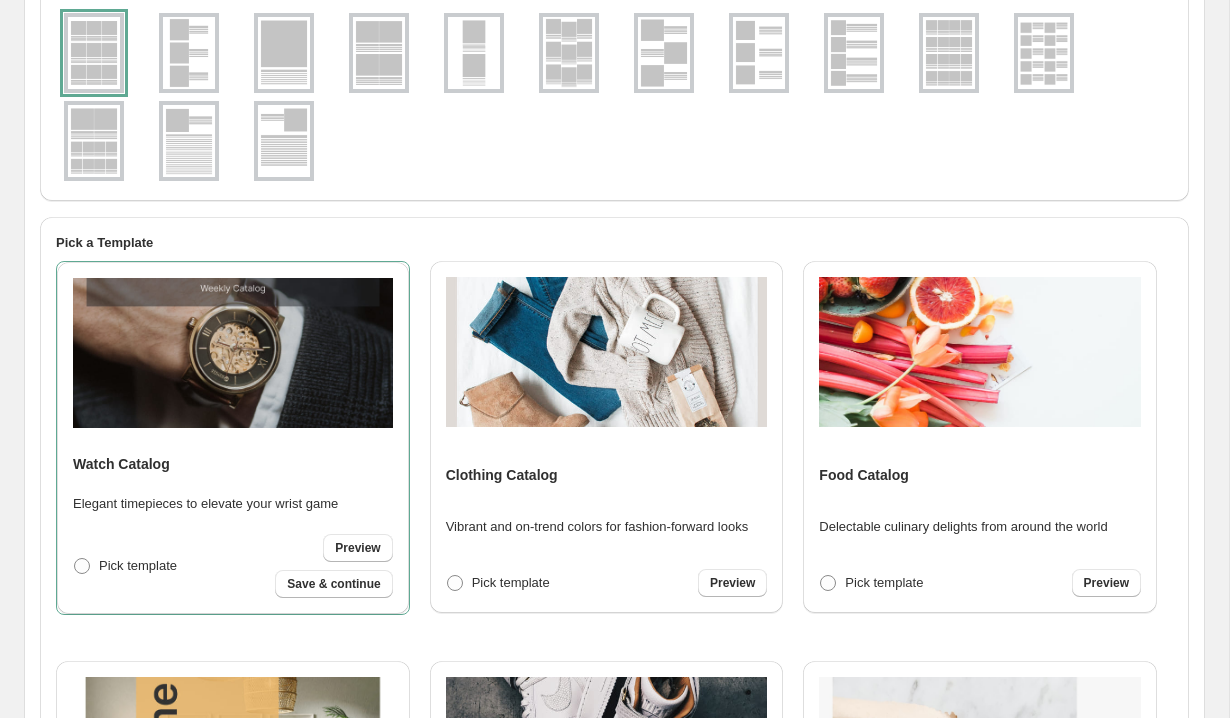 click at bounding box center [284, 53] 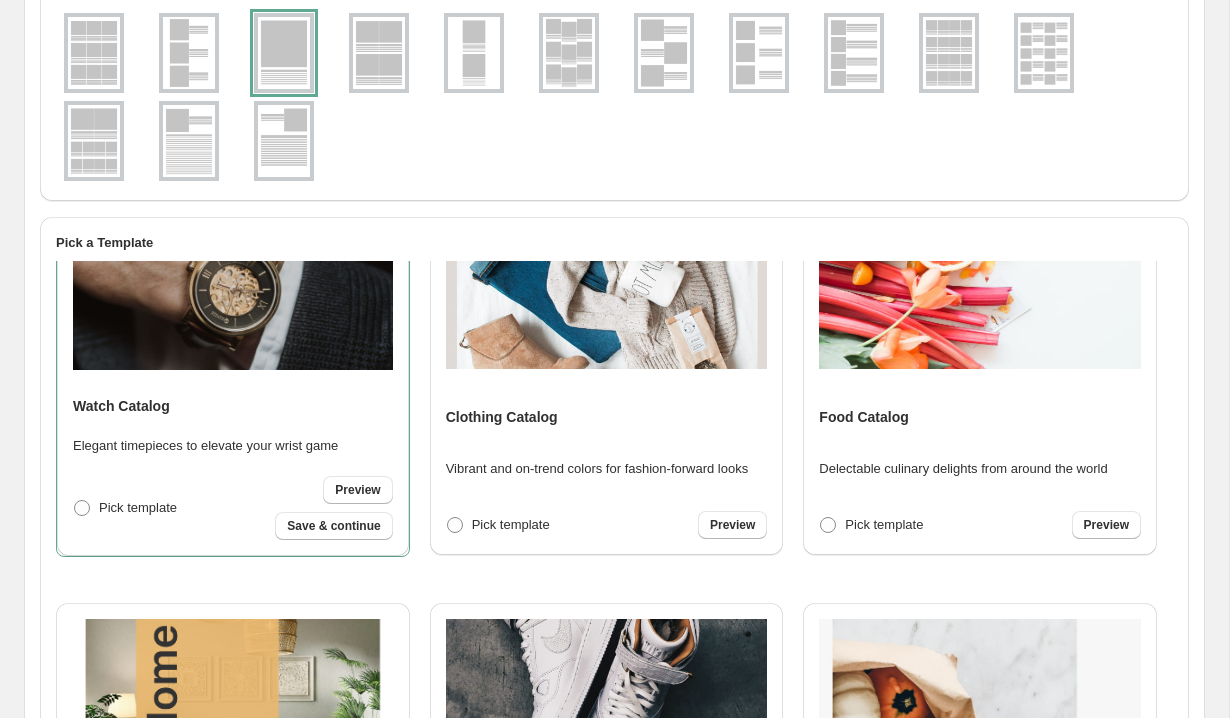 scroll, scrollTop: 94, scrollLeft: 0, axis: vertical 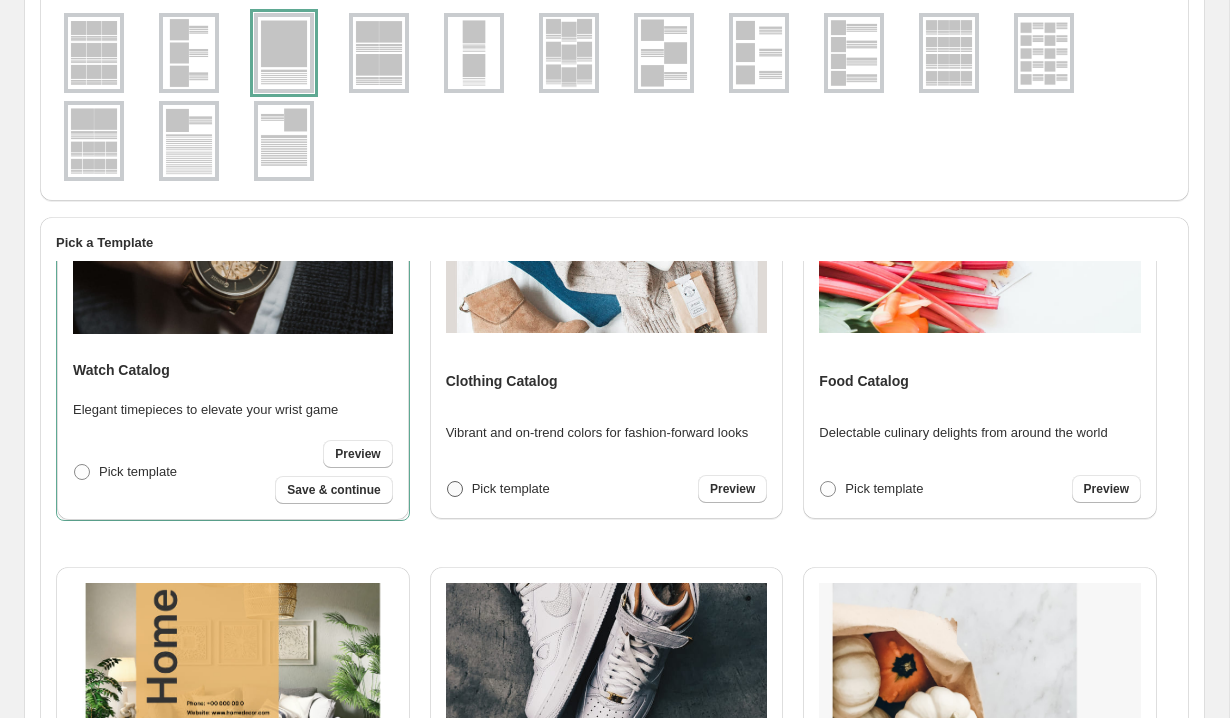 click on "Pick template" at bounding box center [511, 488] 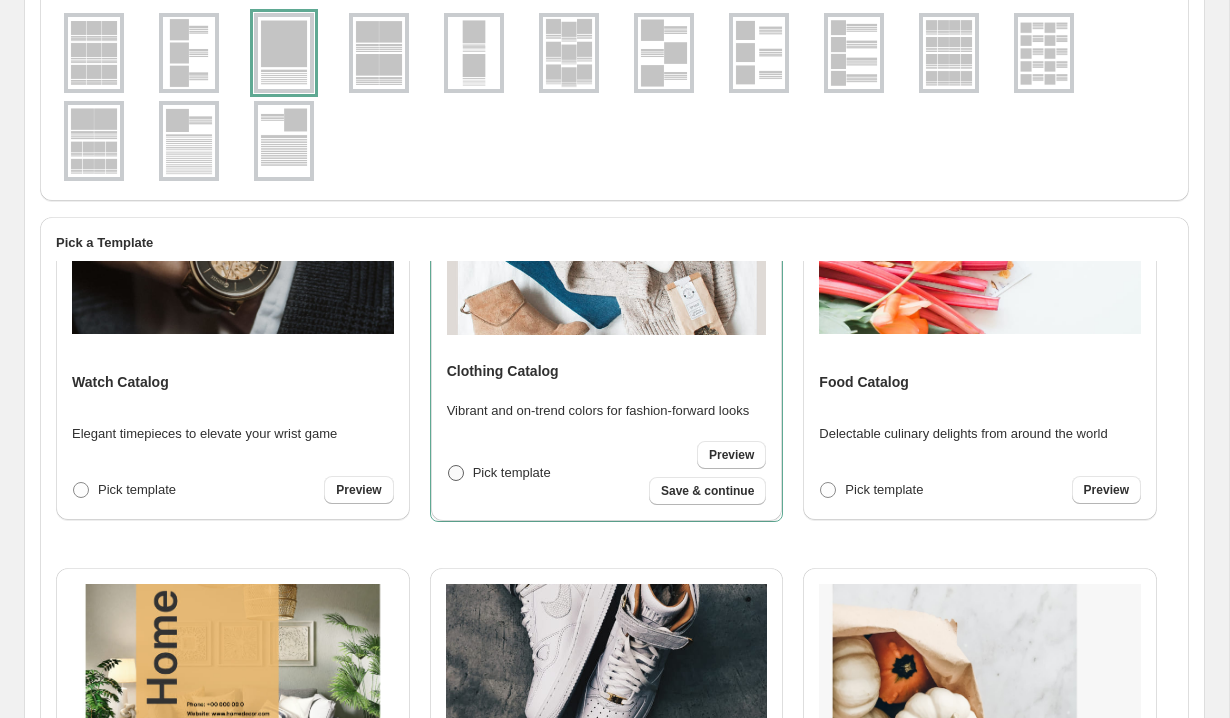 scroll, scrollTop: 0, scrollLeft: 0, axis: both 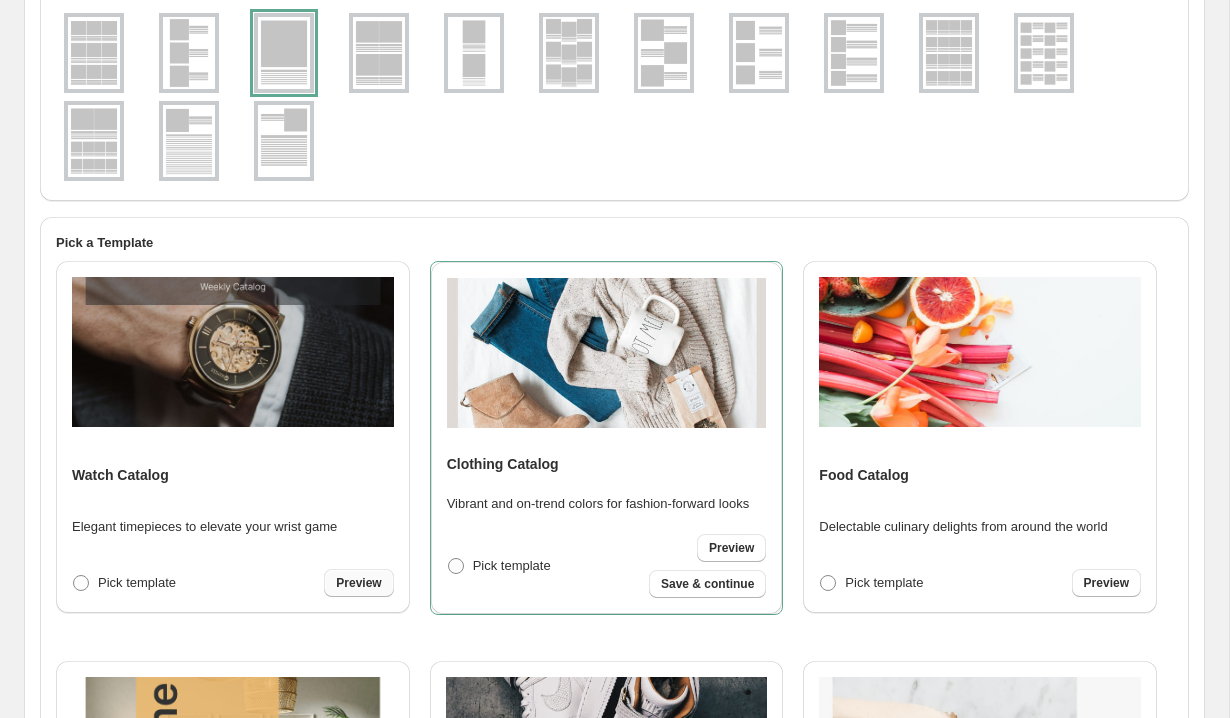 click on "Preview" at bounding box center (358, 583) 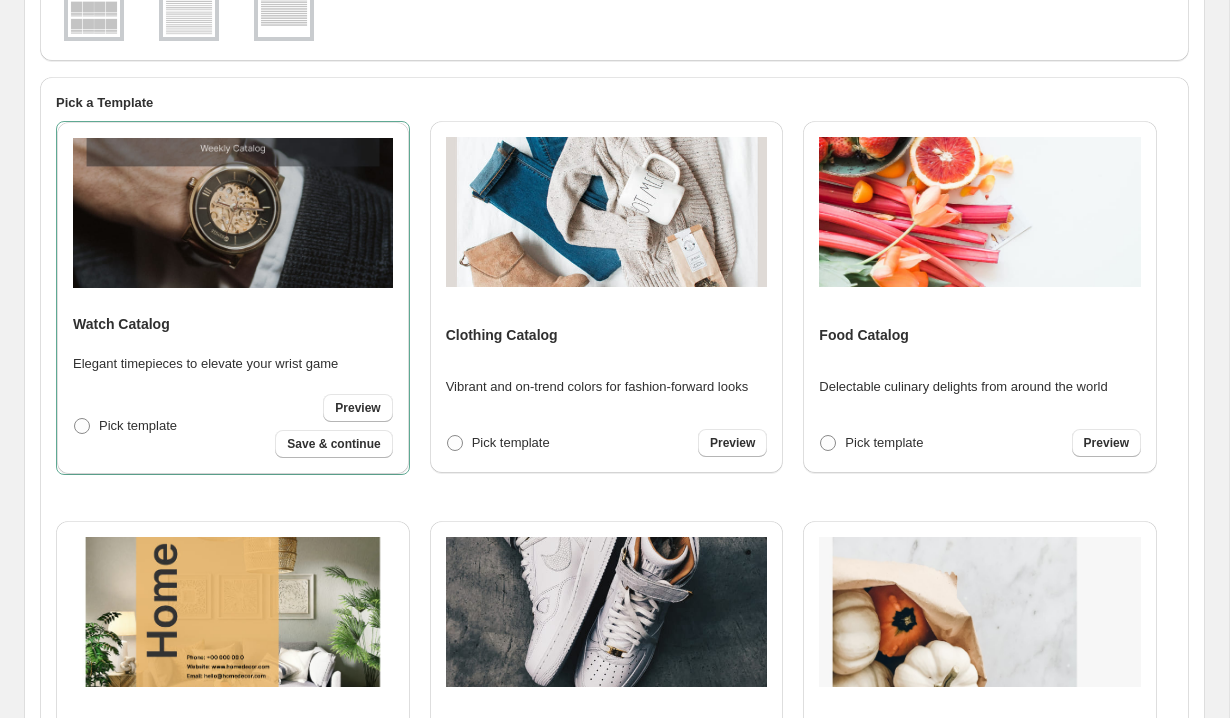 scroll, scrollTop: 520, scrollLeft: 0, axis: vertical 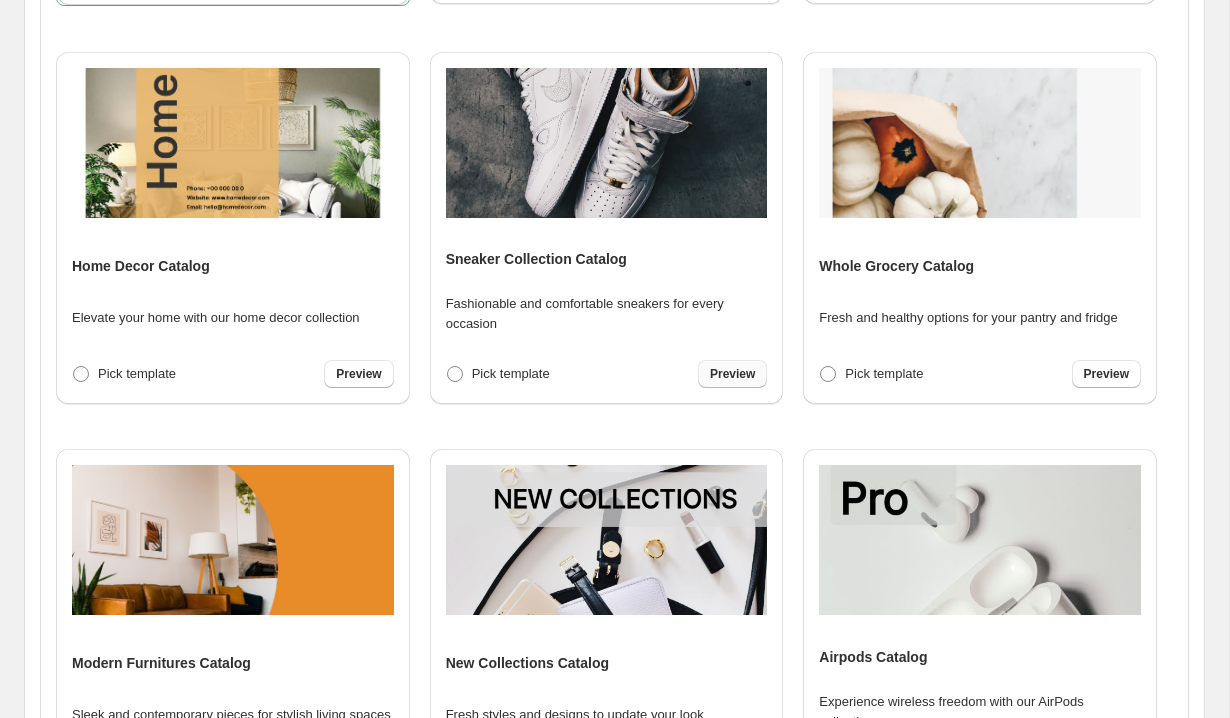 click on "Preview" at bounding box center [732, 374] 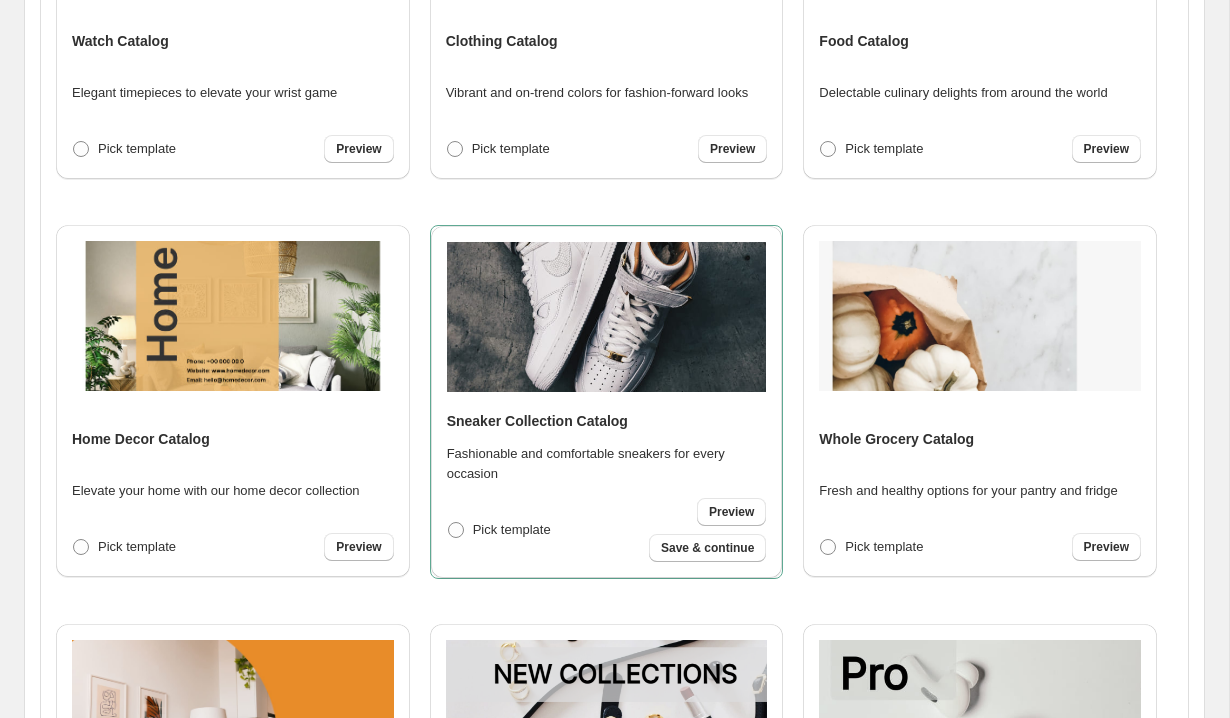 scroll, scrollTop: 0, scrollLeft: 0, axis: both 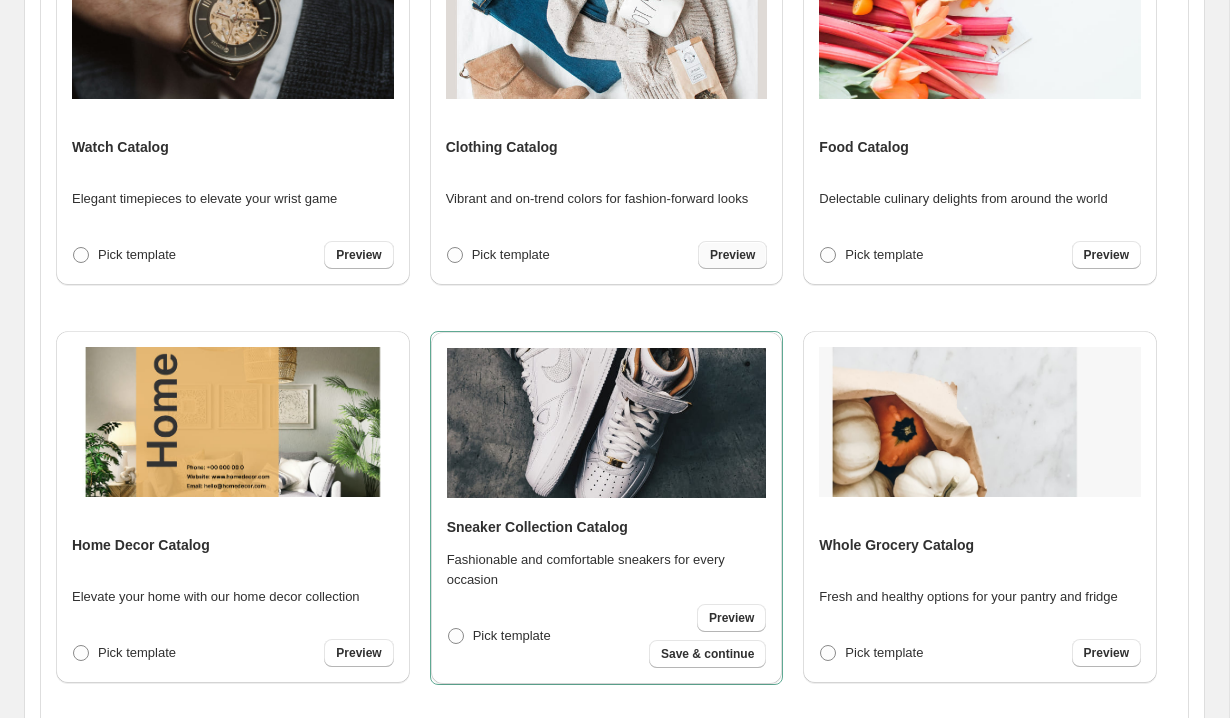 click on "Preview" at bounding box center (732, 255) 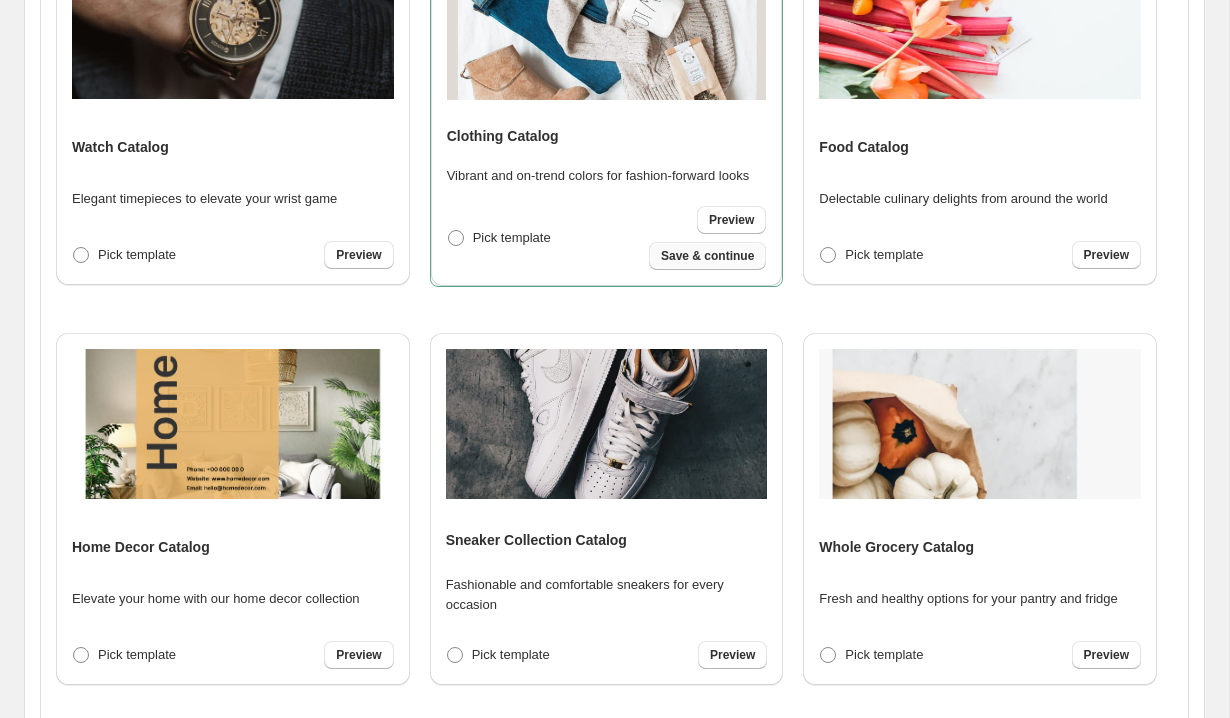click on "Save & continue" at bounding box center (707, 256) 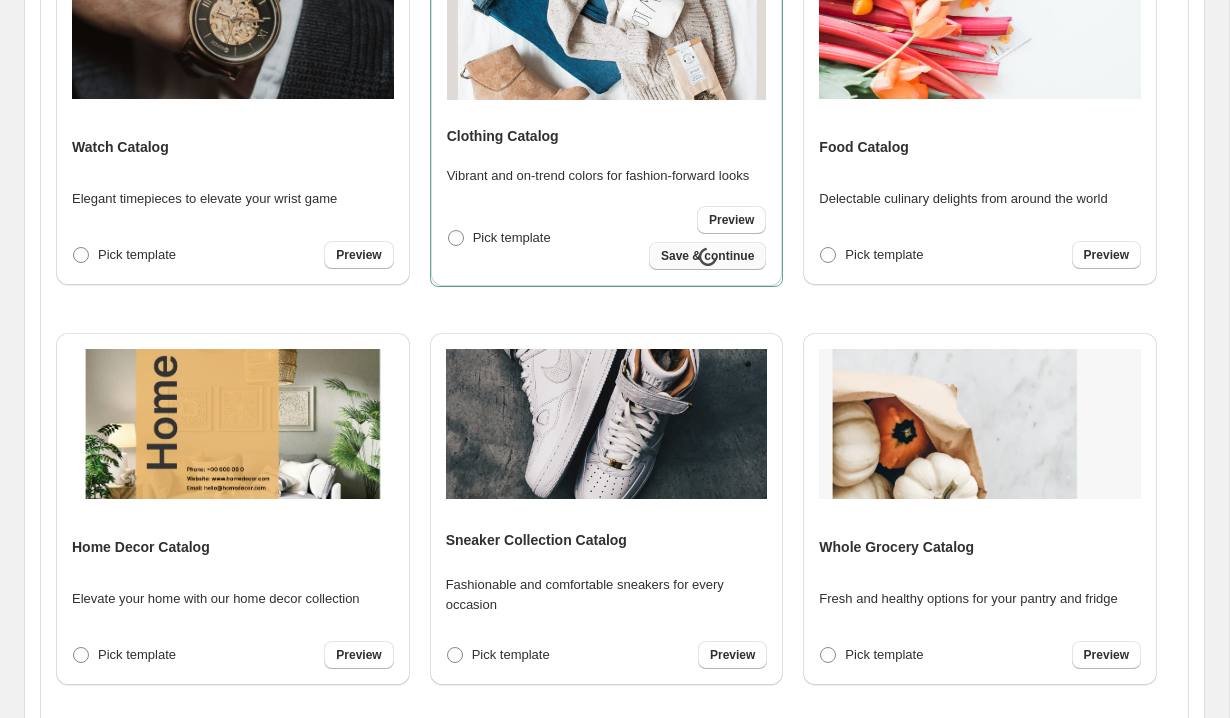 scroll, scrollTop: 14, scrollLeft: 0, axis: vertical 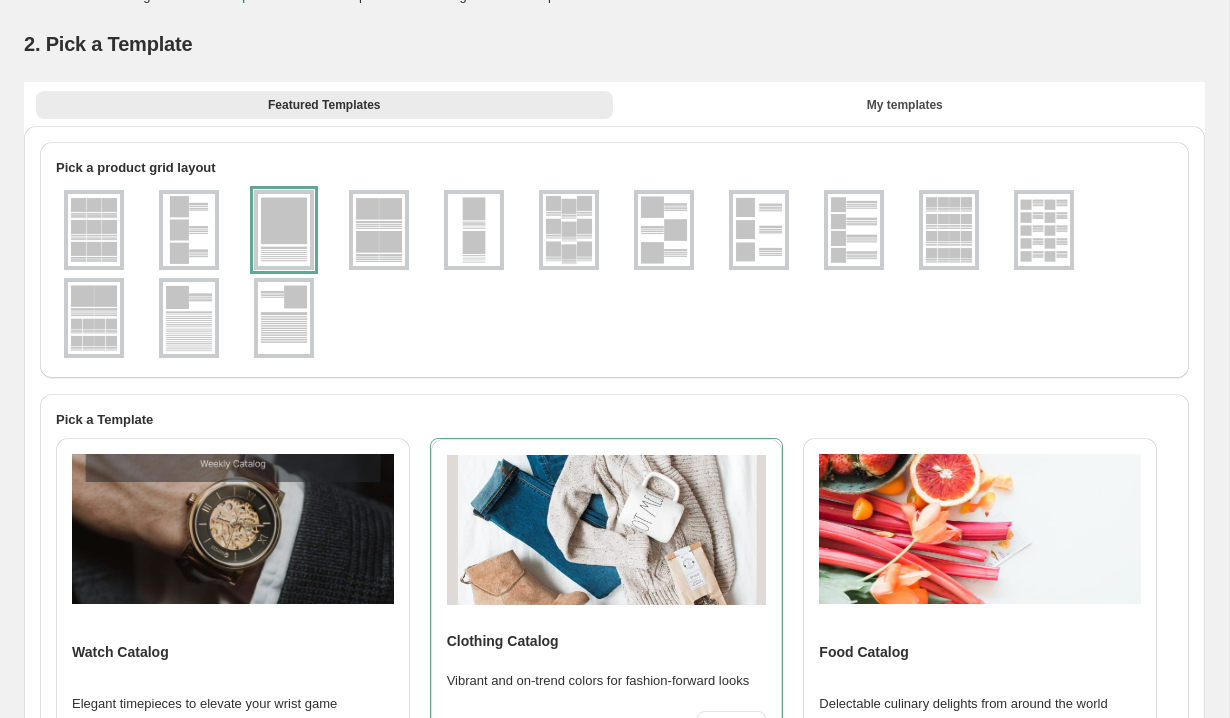 select on "**********" 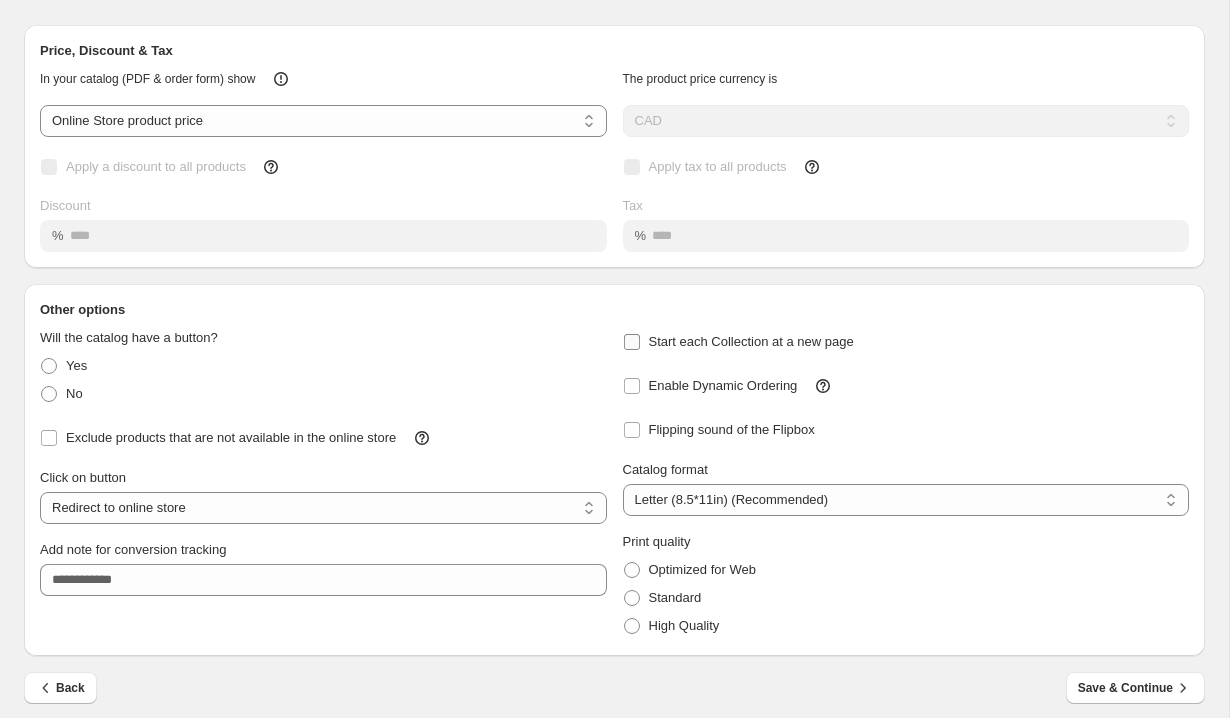 scroll, scrollTop: 83, scrollLeft: 0, axis: vertical 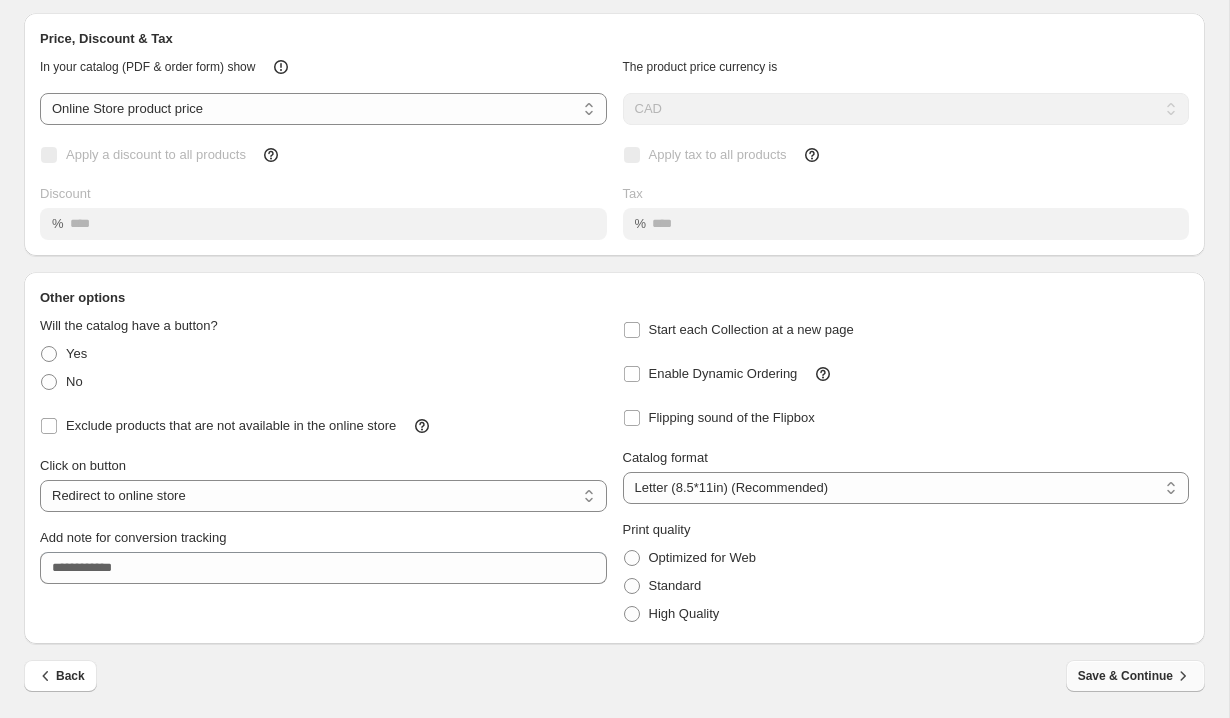 click on "Save & Continue" at bounding box center [1135, 676] 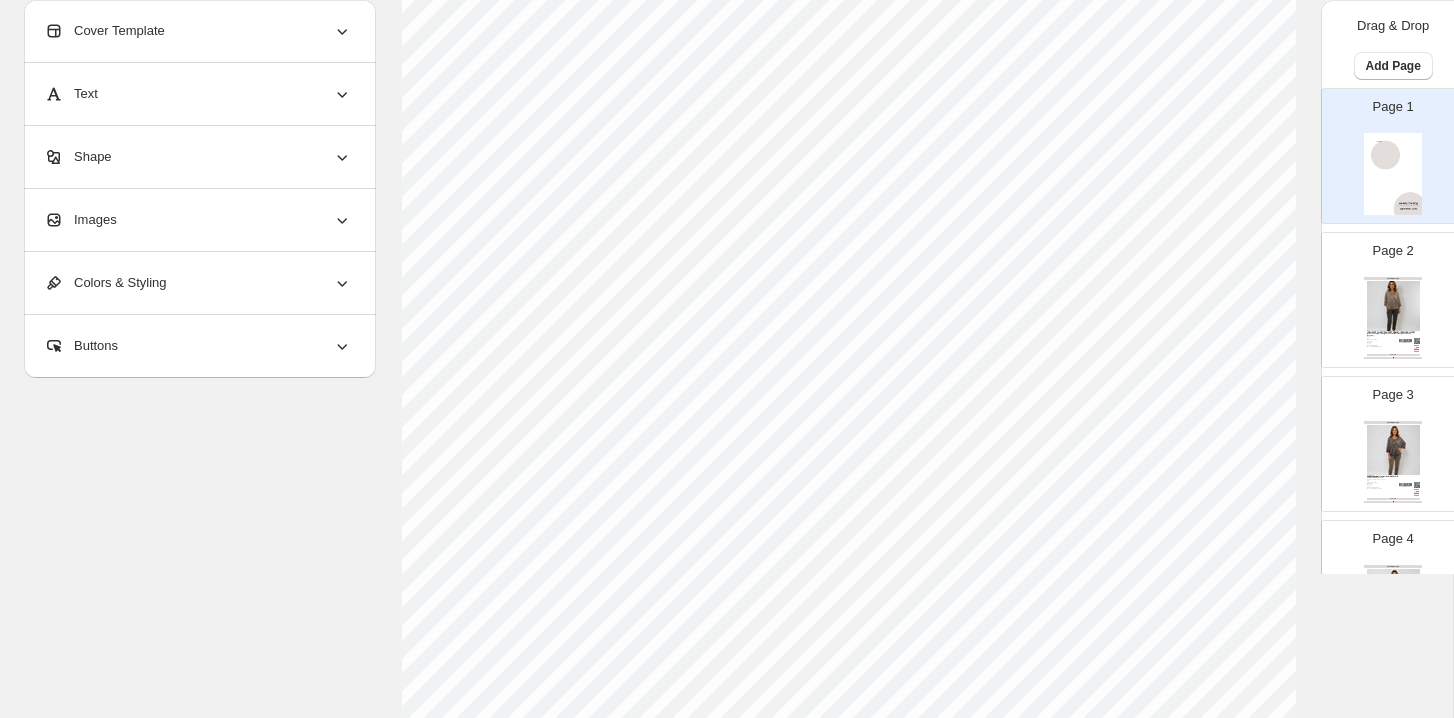 scroll, scrollTop: 169, scrollLeft: 0, axis: vertical 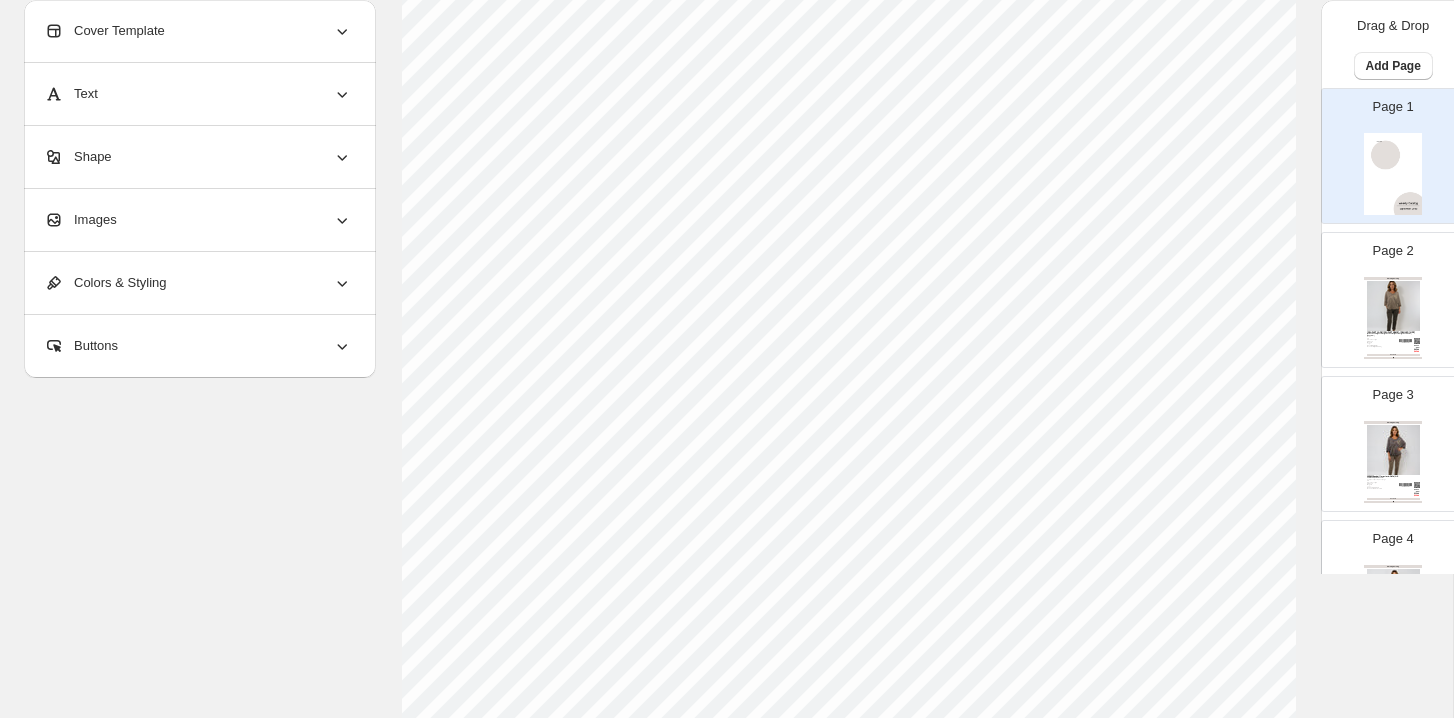 click on "Cover Template" at bounding box center [198, 31] 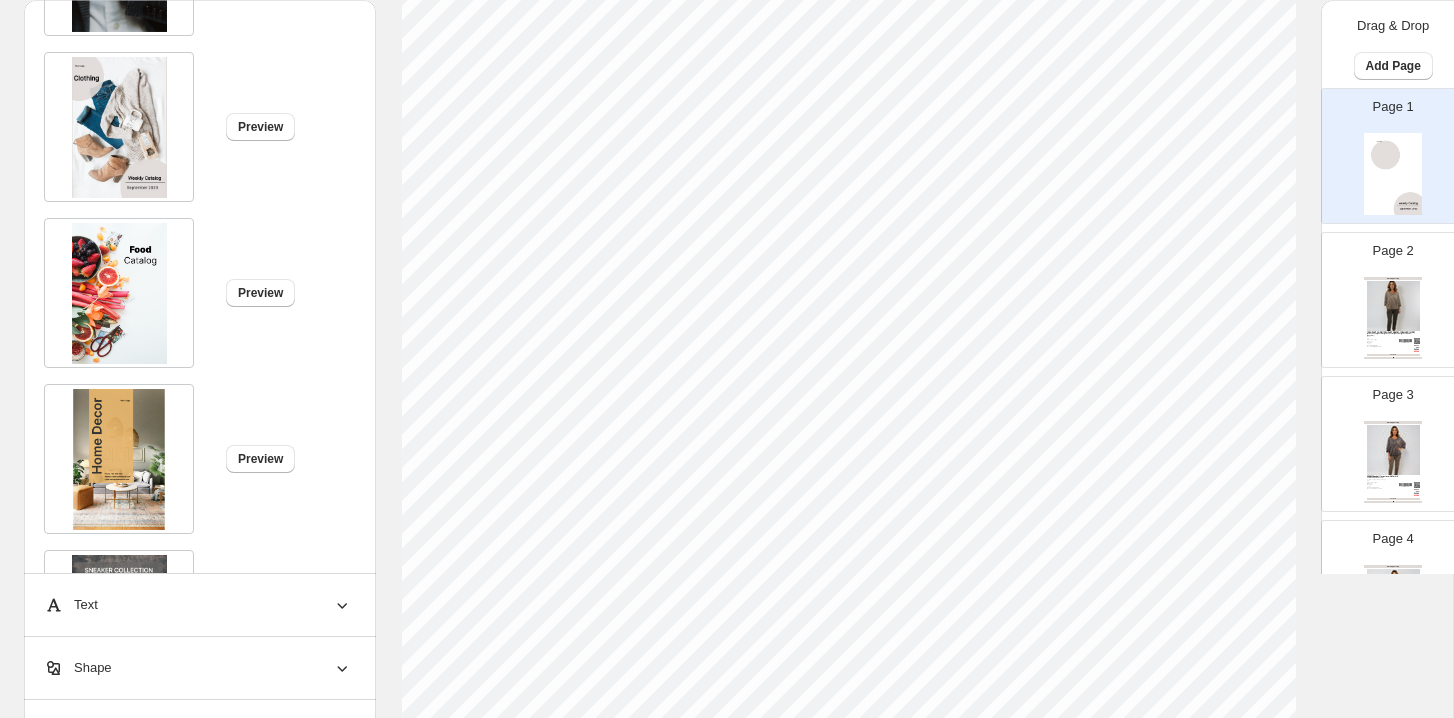 scroll, scrollTop: 0, scrollLeft: 0, axis: both 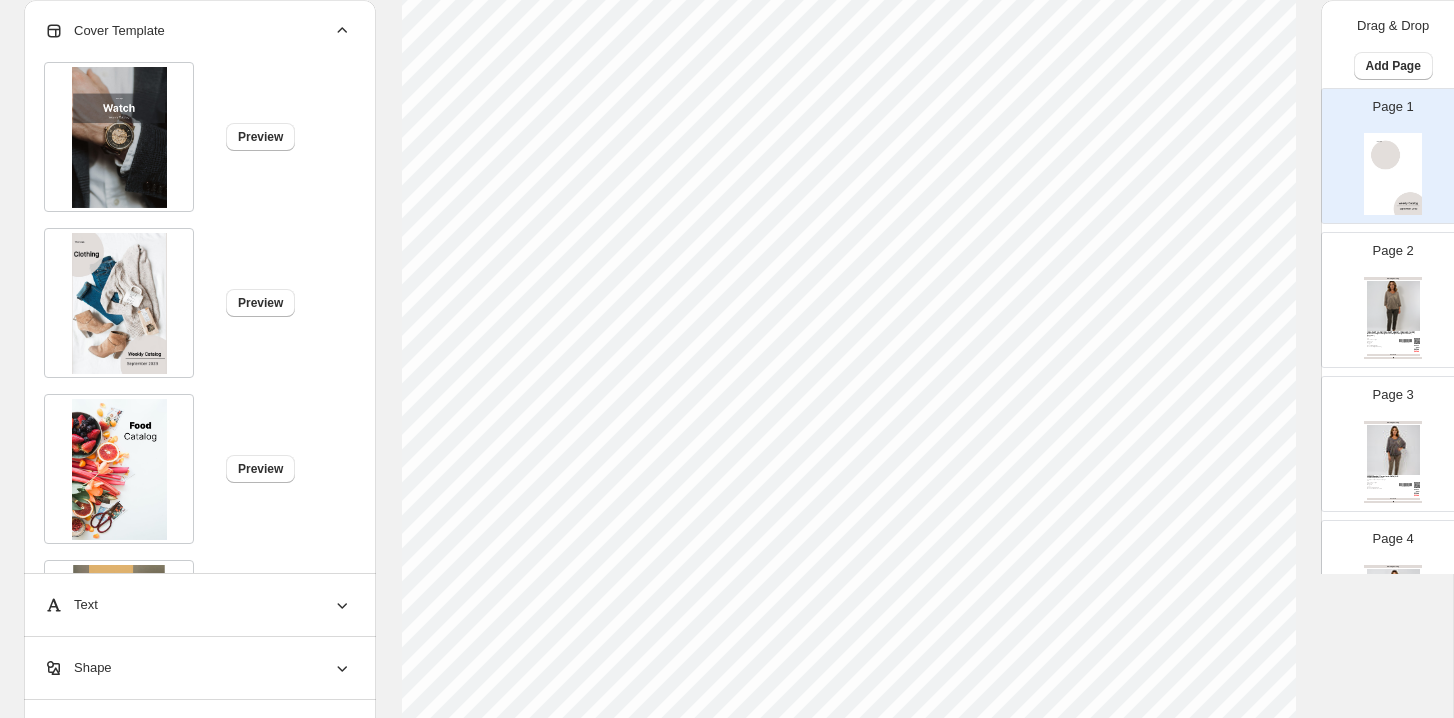 click on "Cover Template" at bounding box center [198, 31] 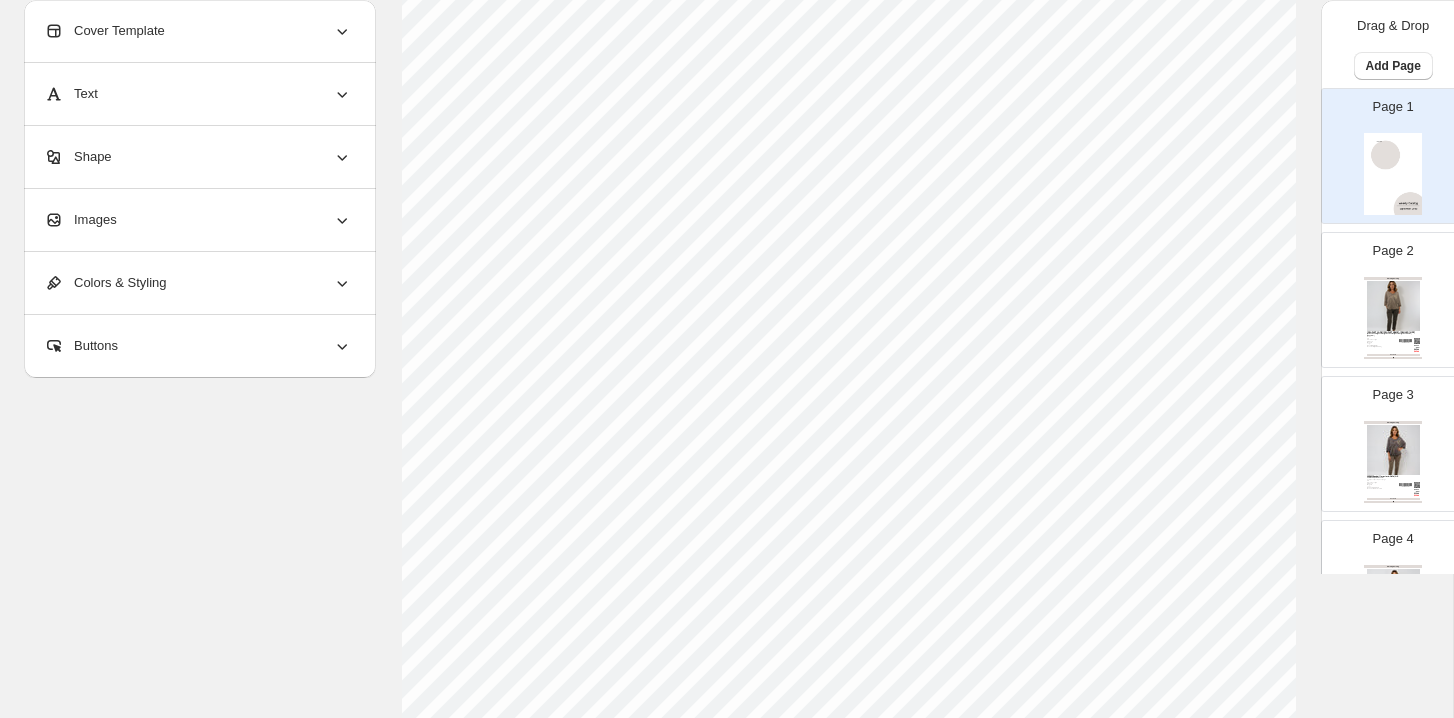 click on "Text" at bounding box center [198, 94] 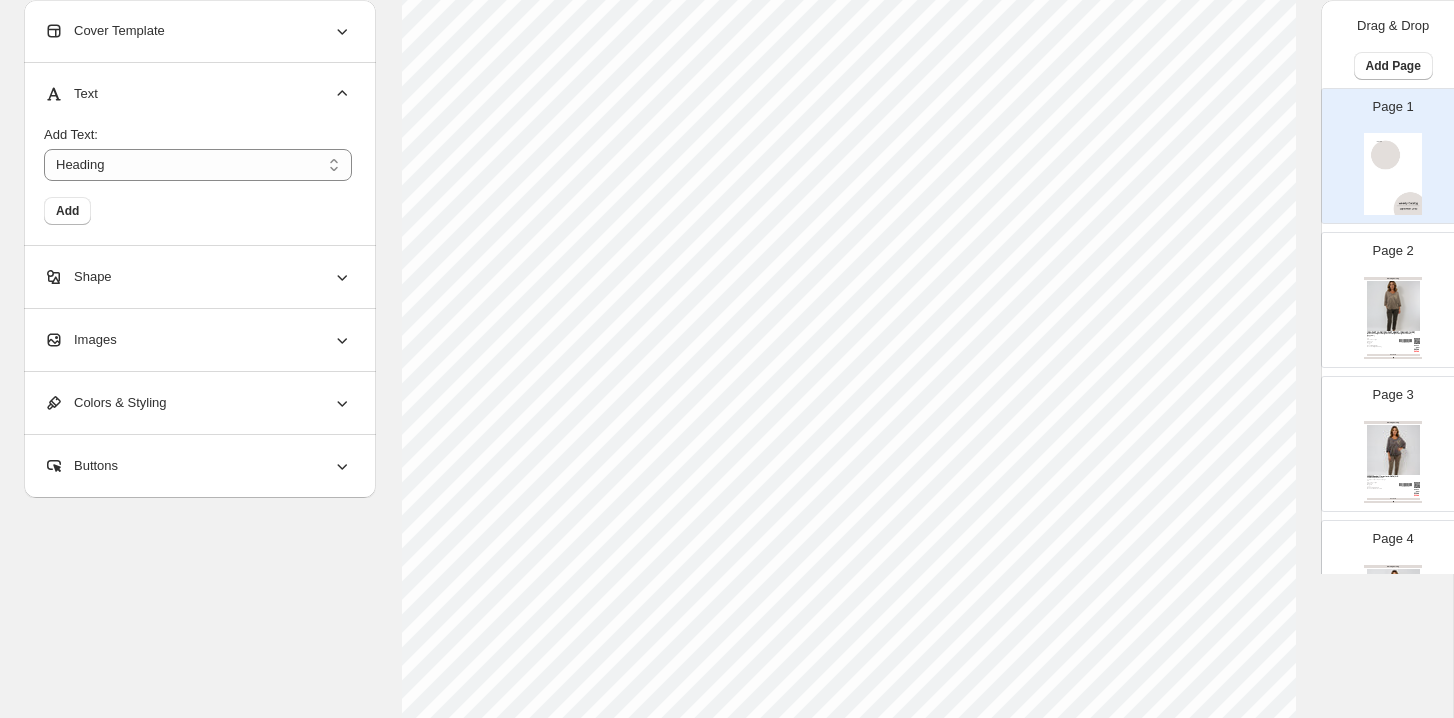 click on "Add Text: ******* Heading Add" at bounding box center [198, 167] 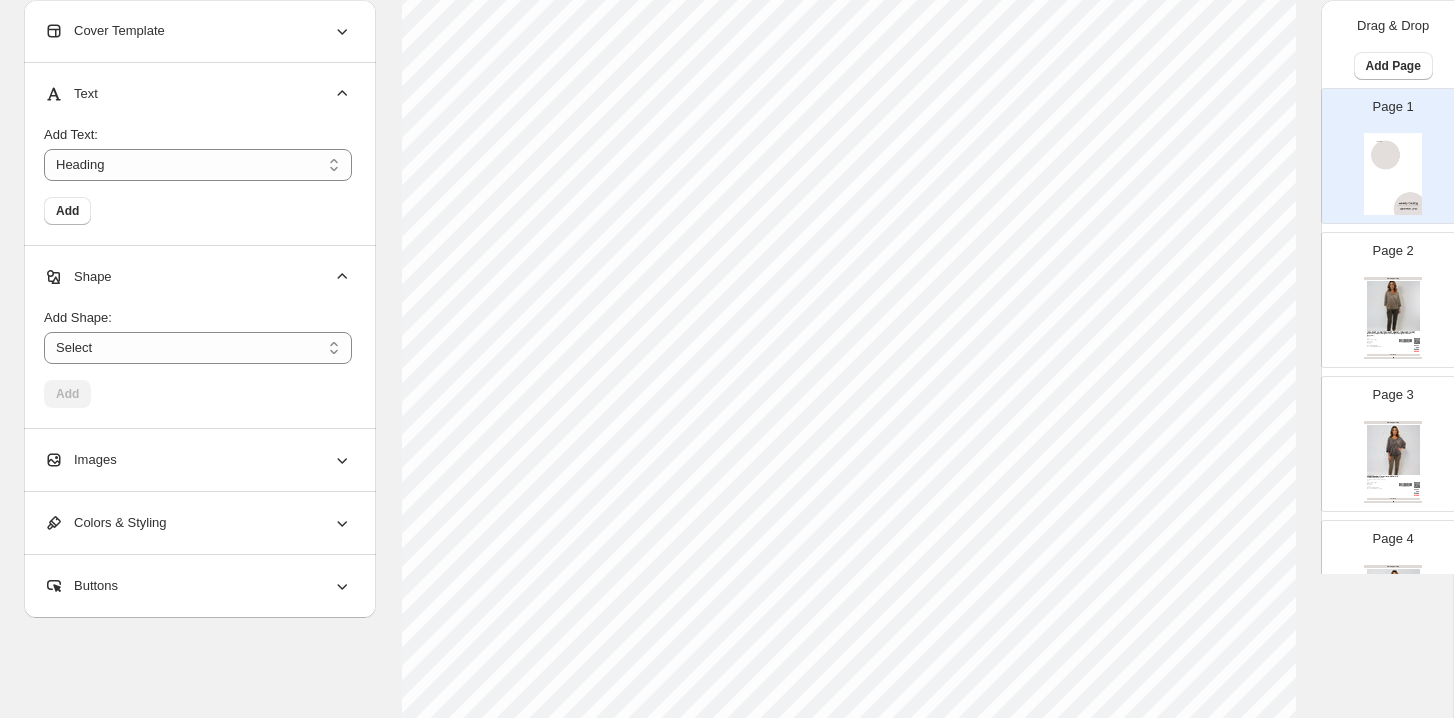 click on "Images" at bounding box center [198, 460] 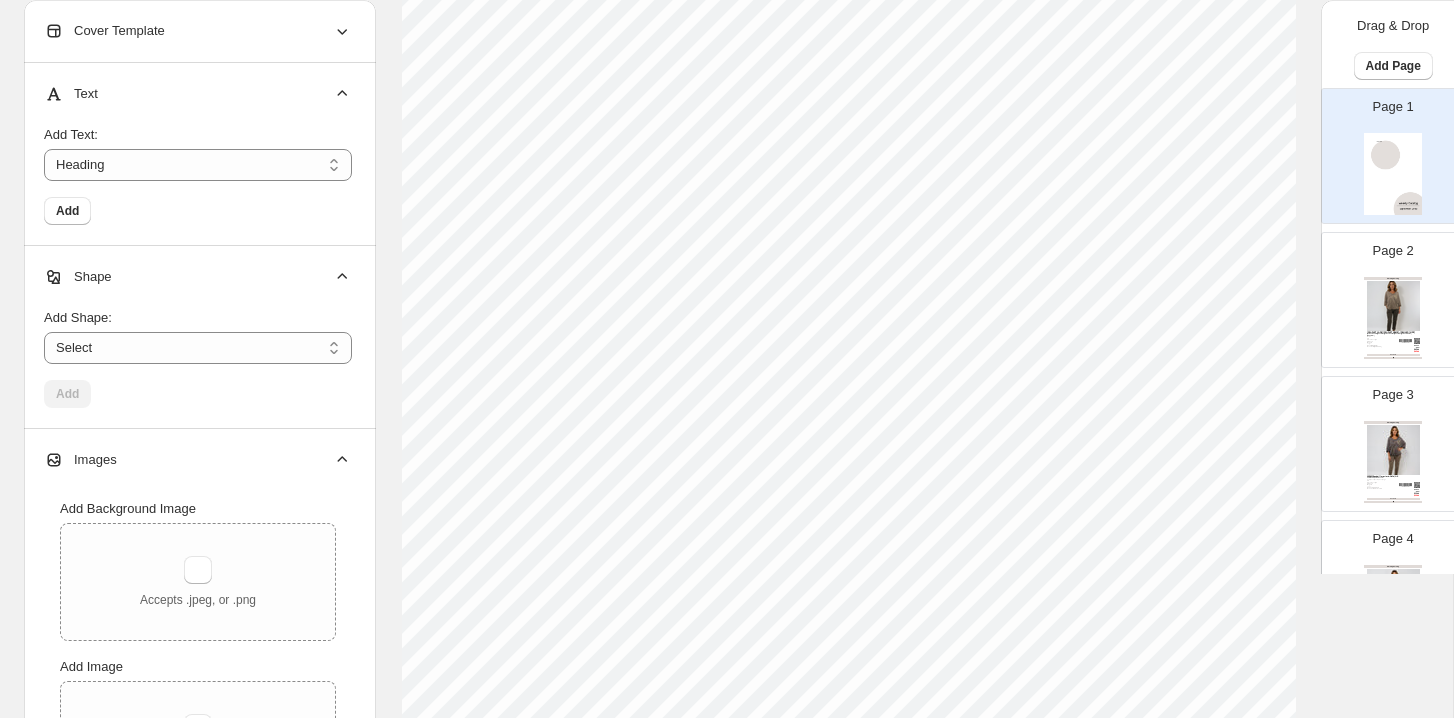 scroll, scrollTop: 485, scrollLeft: 0, axis: vertical 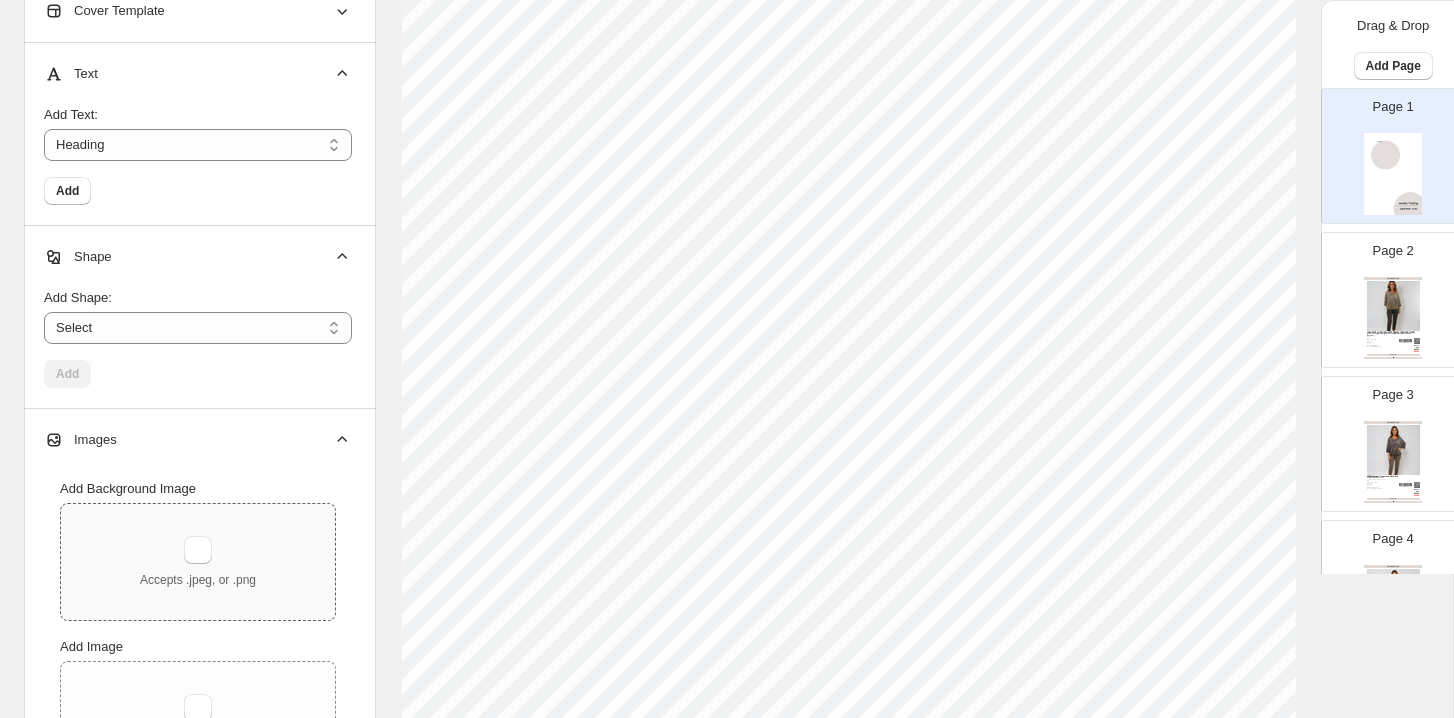click on "Accepts .jpeg, or .png" at bounding box center [198, 562] 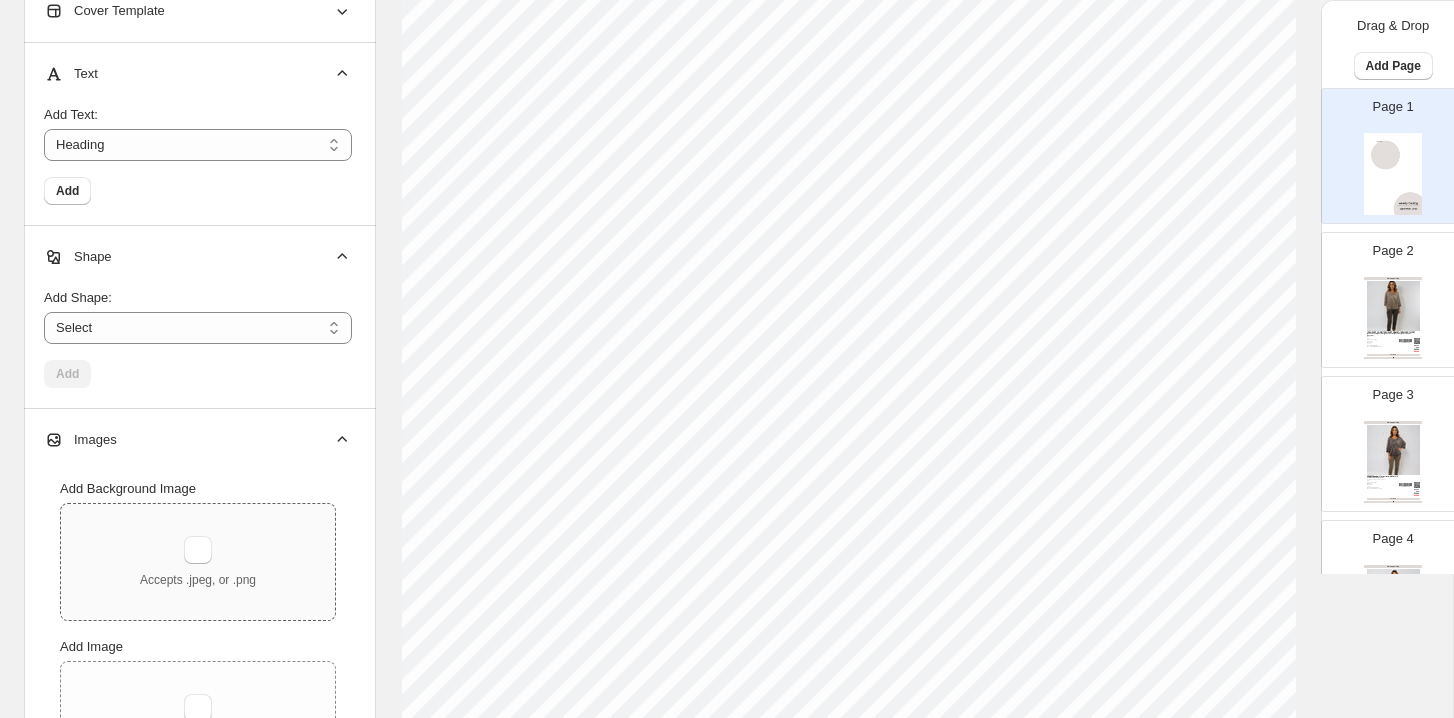 type on "**********" 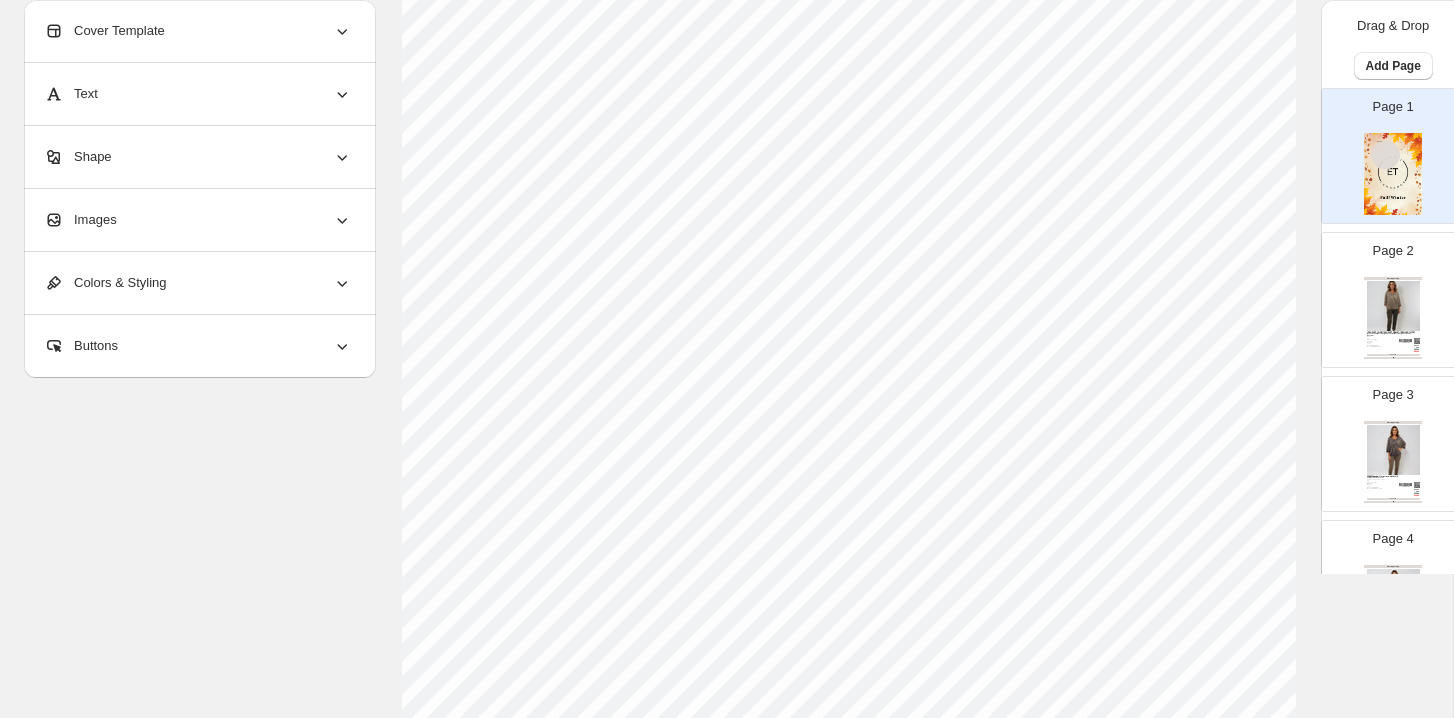 scroll, scrollTop: 417, scrollLeft: 0, axis: vertical 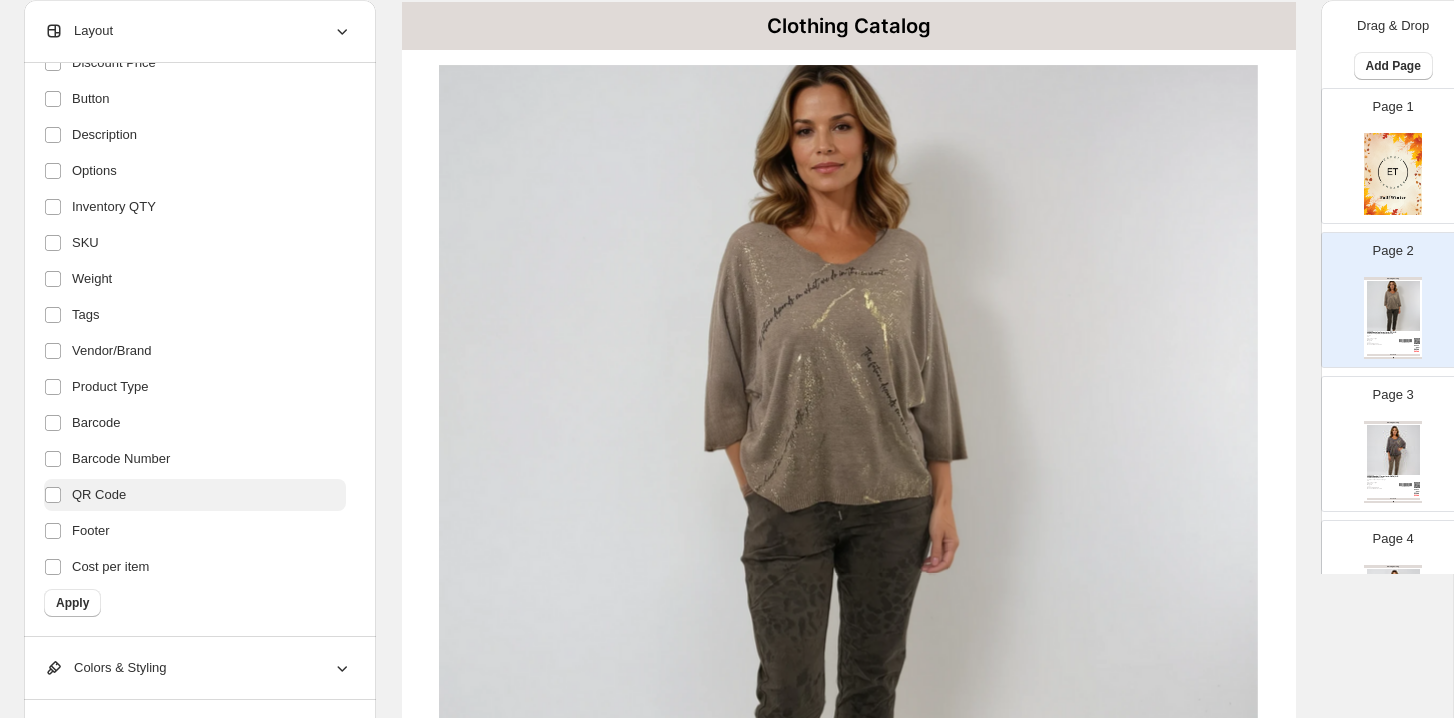 click on "QR Code" at bounding box center [99, 495] 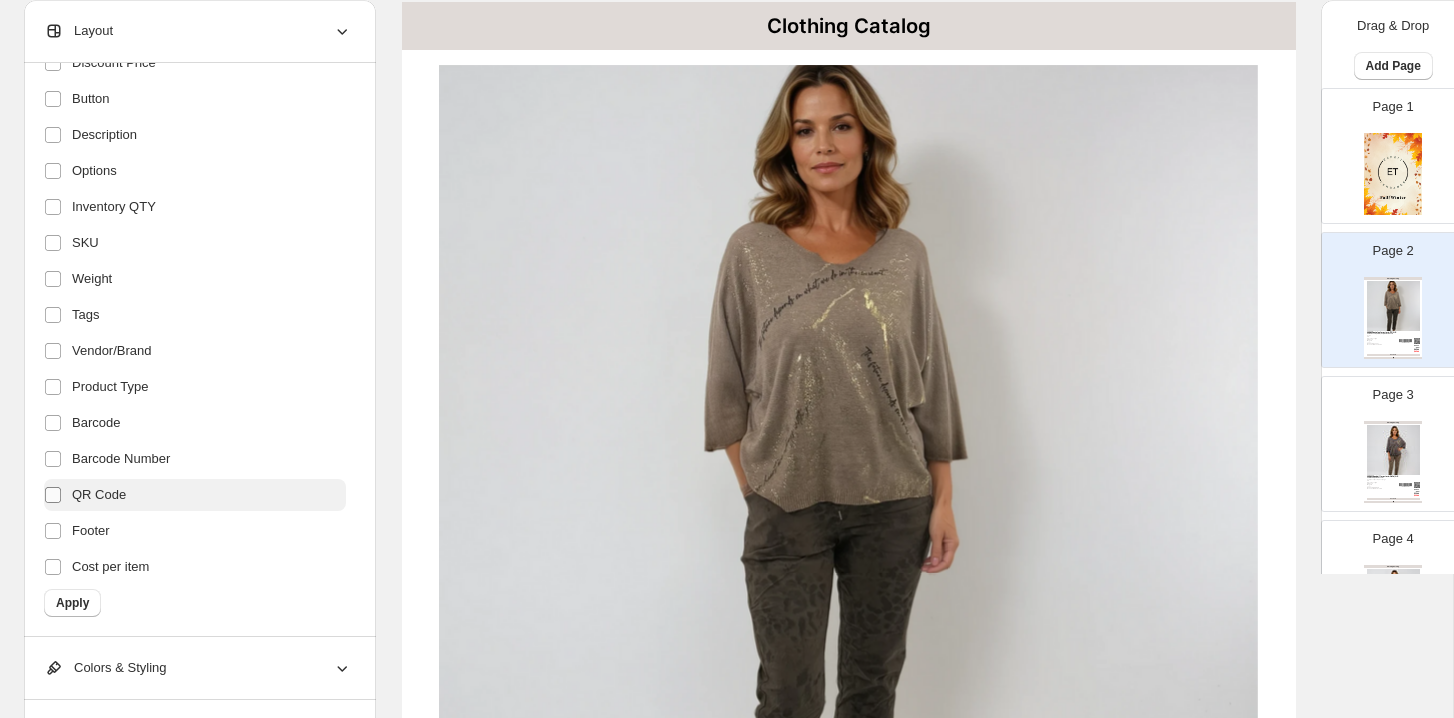 scroll, scrollTop: 0, scrollLeft: 0, axis: both 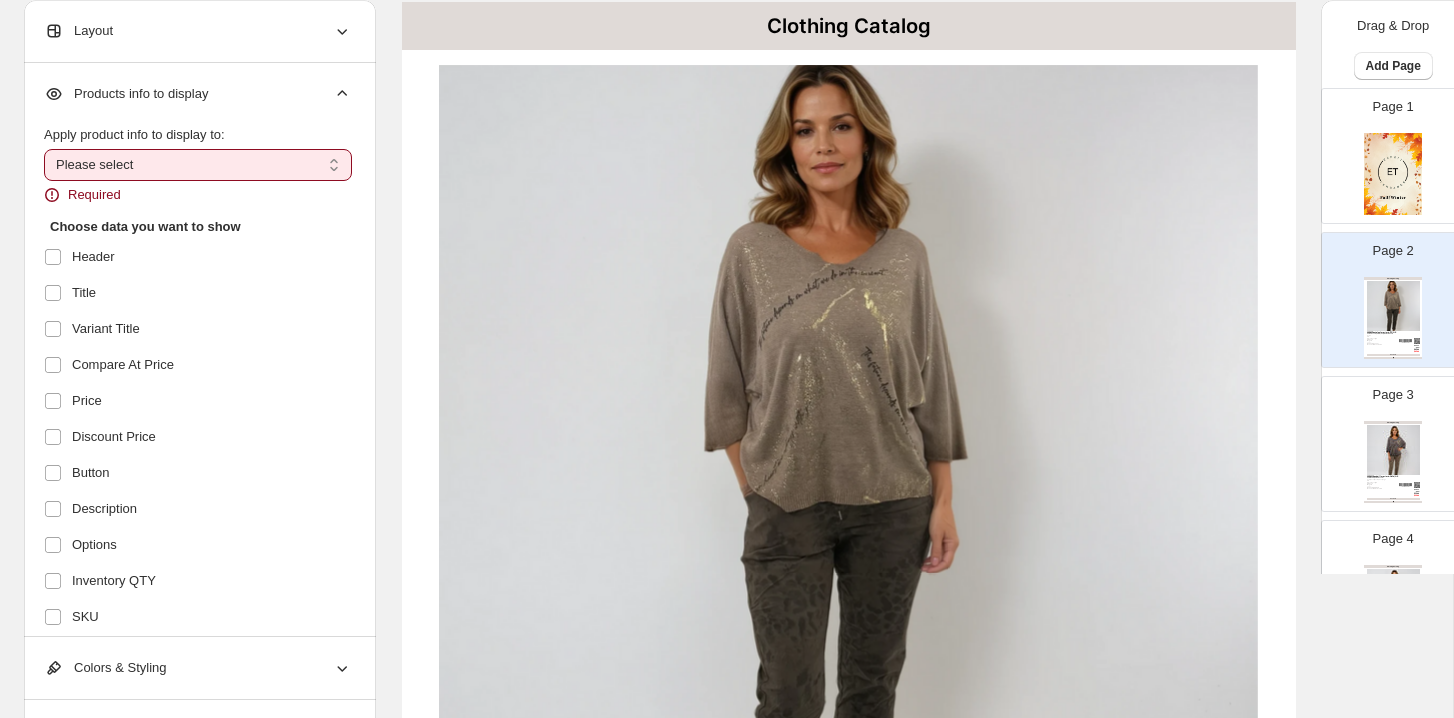 click on "**********" at bounding box center [198, 165] 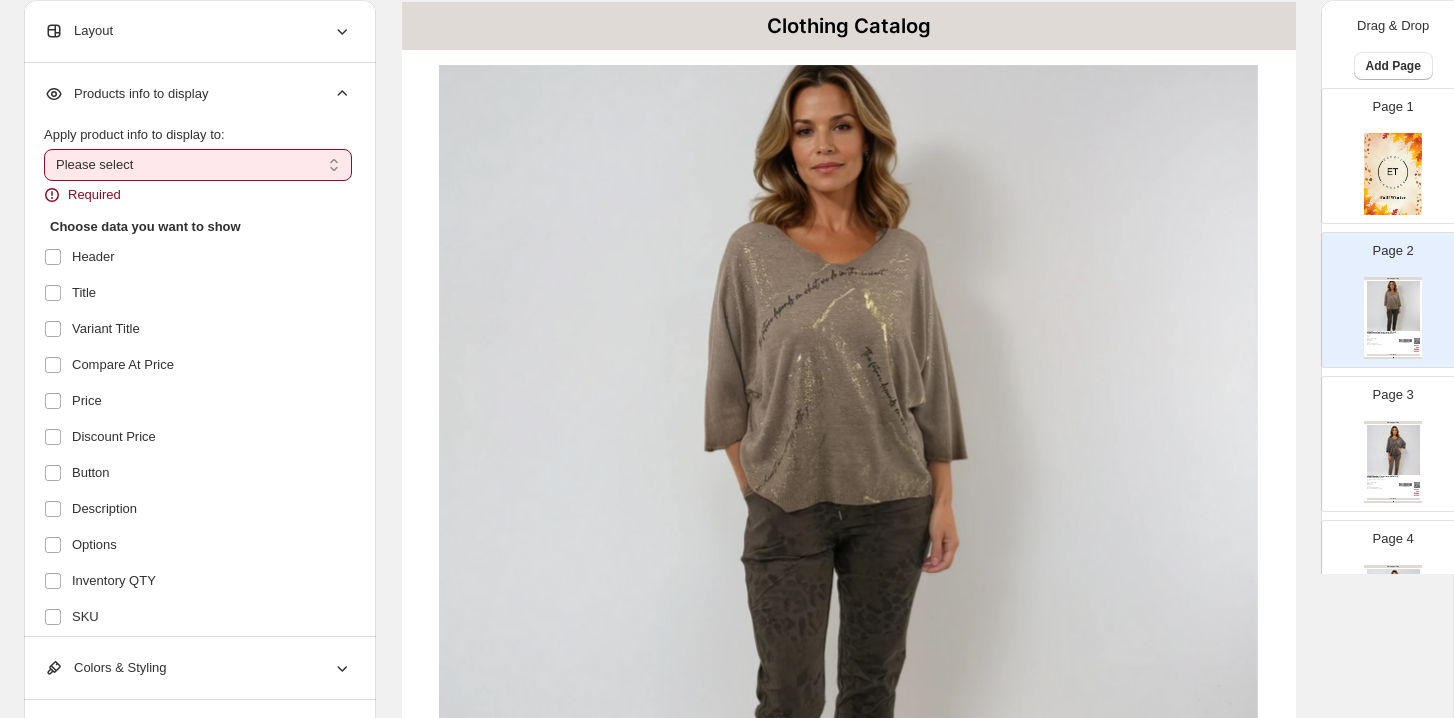 select on "*********" 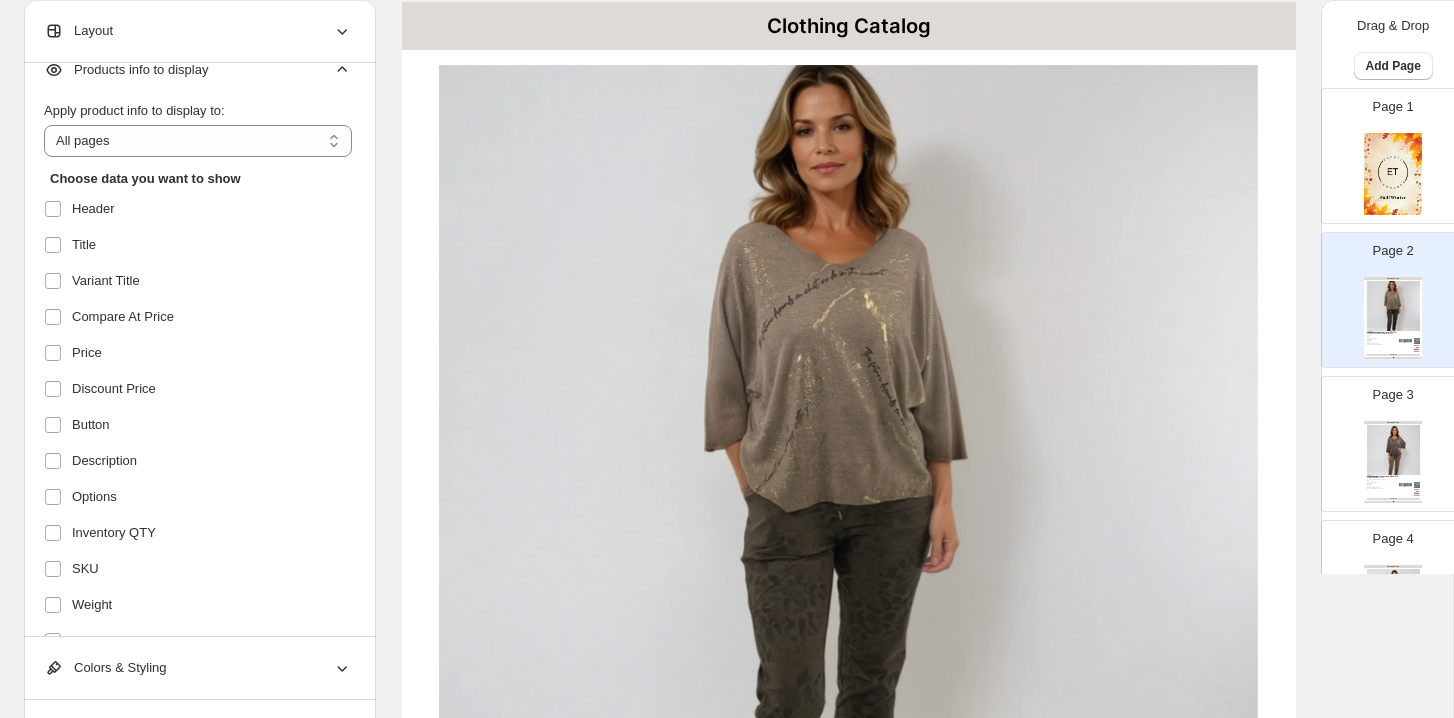 scroll, scrollTop: 350, scrollLeft: 0, axis: vertical 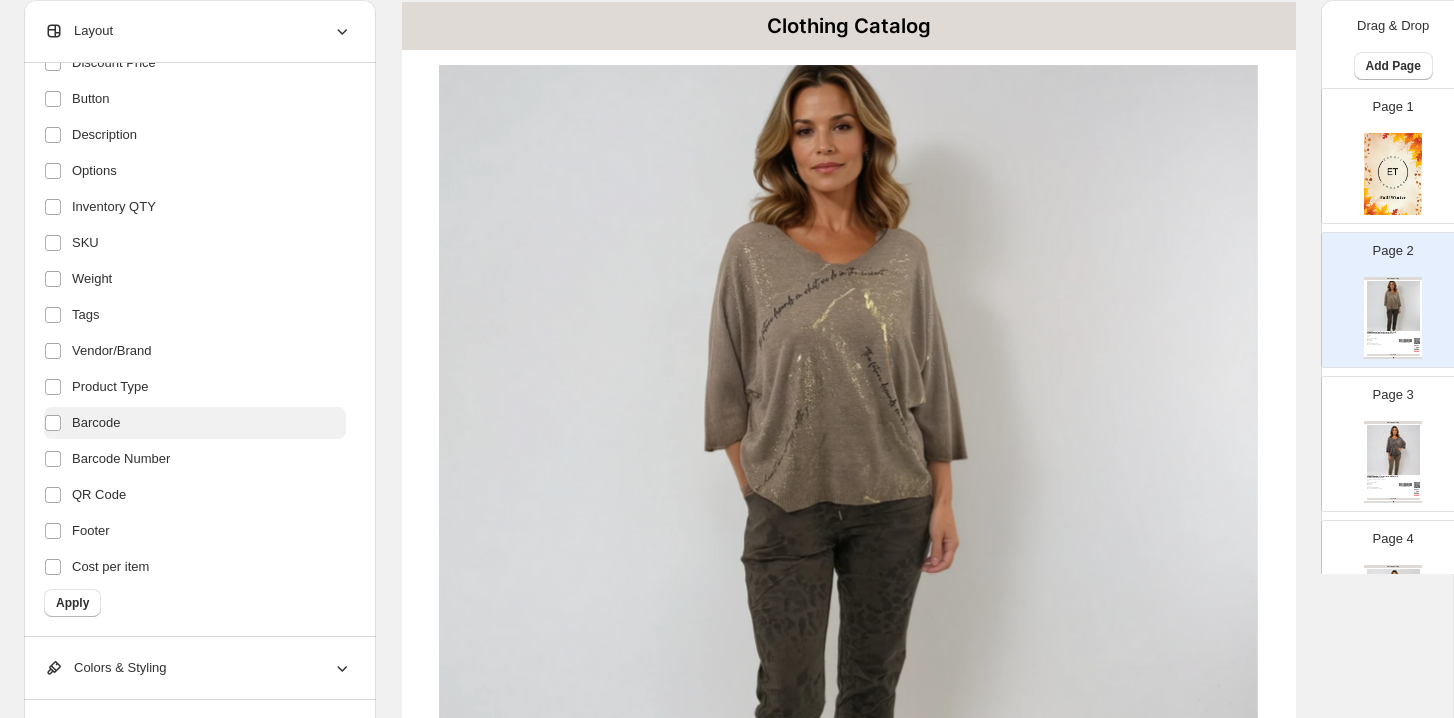 click on "Barcode" at bounding box center [195, 423] 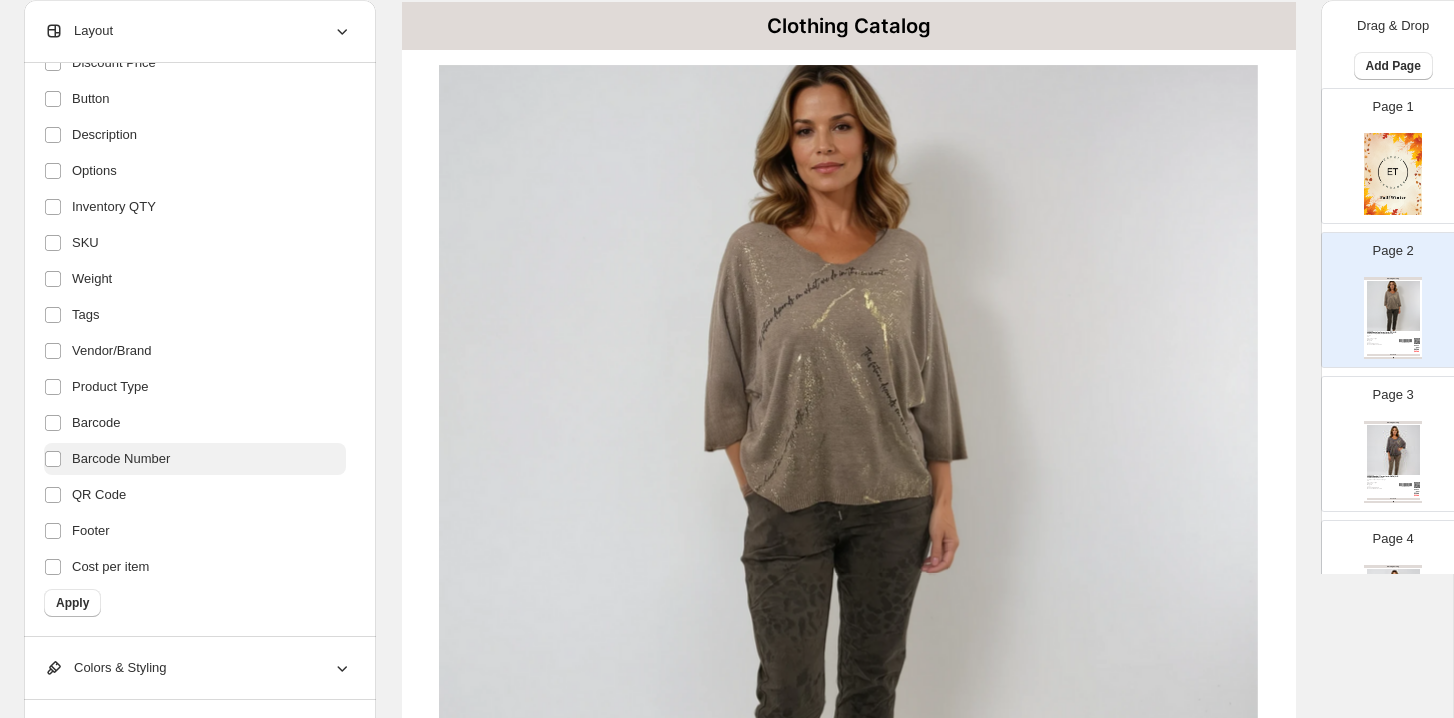 click on "Barcode Number" at bounding box center (121, 459) 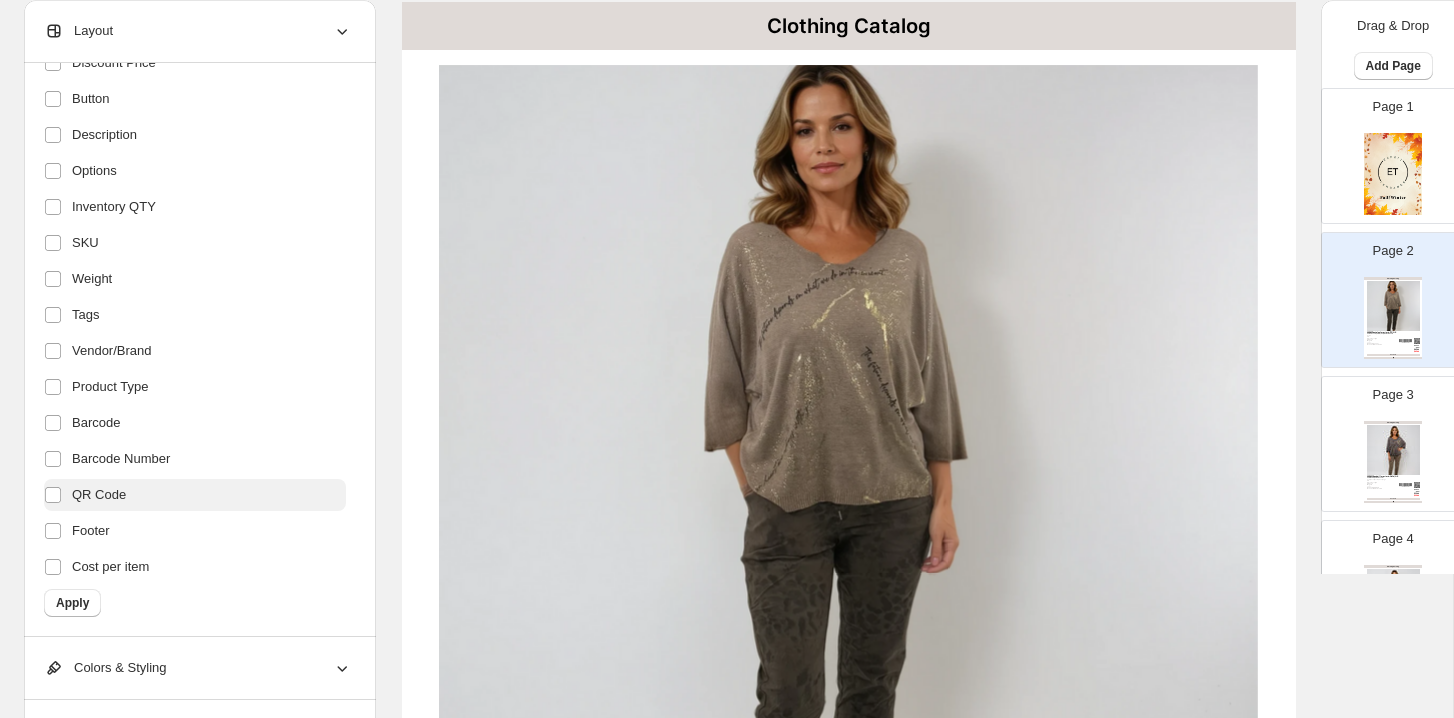 click on "QR Code" at bounding box center [195, 495] 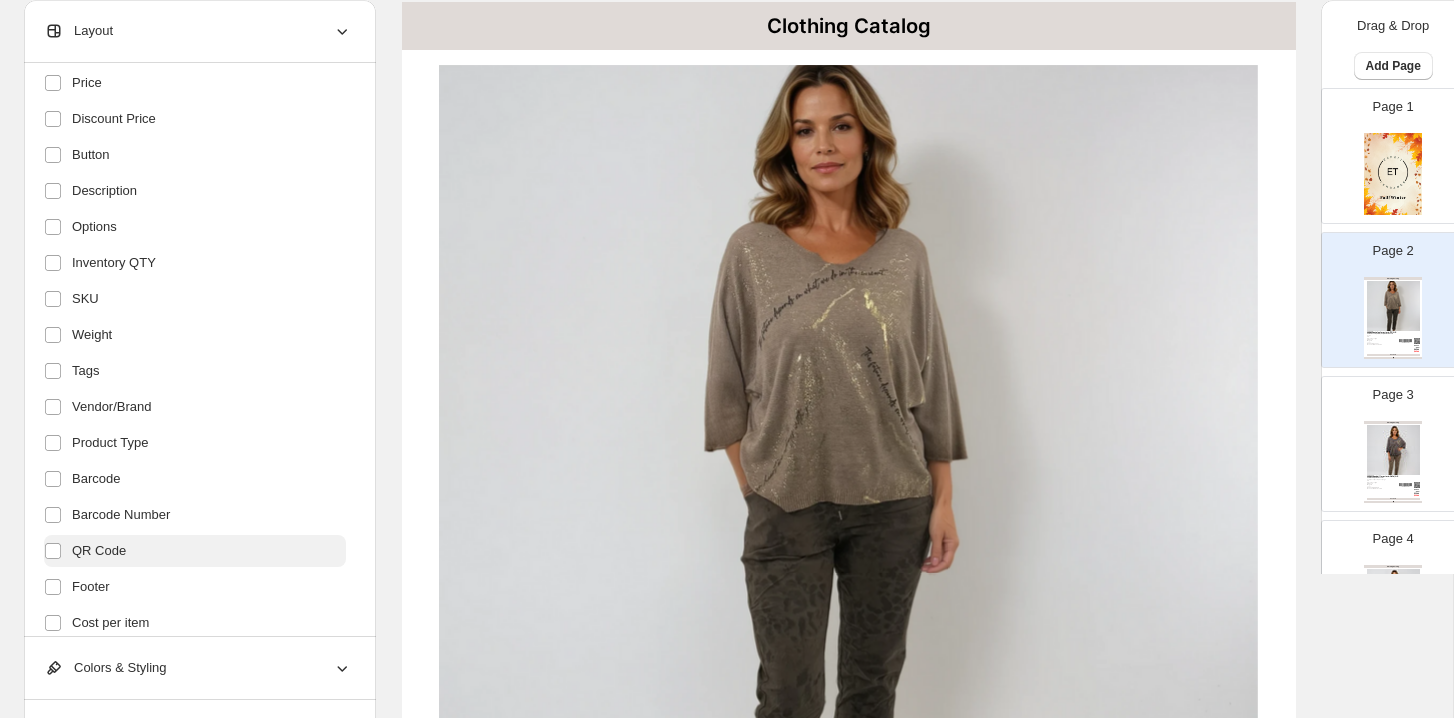 scroll, scrollTop: 288, scrollLeft: 0, axis: vertical 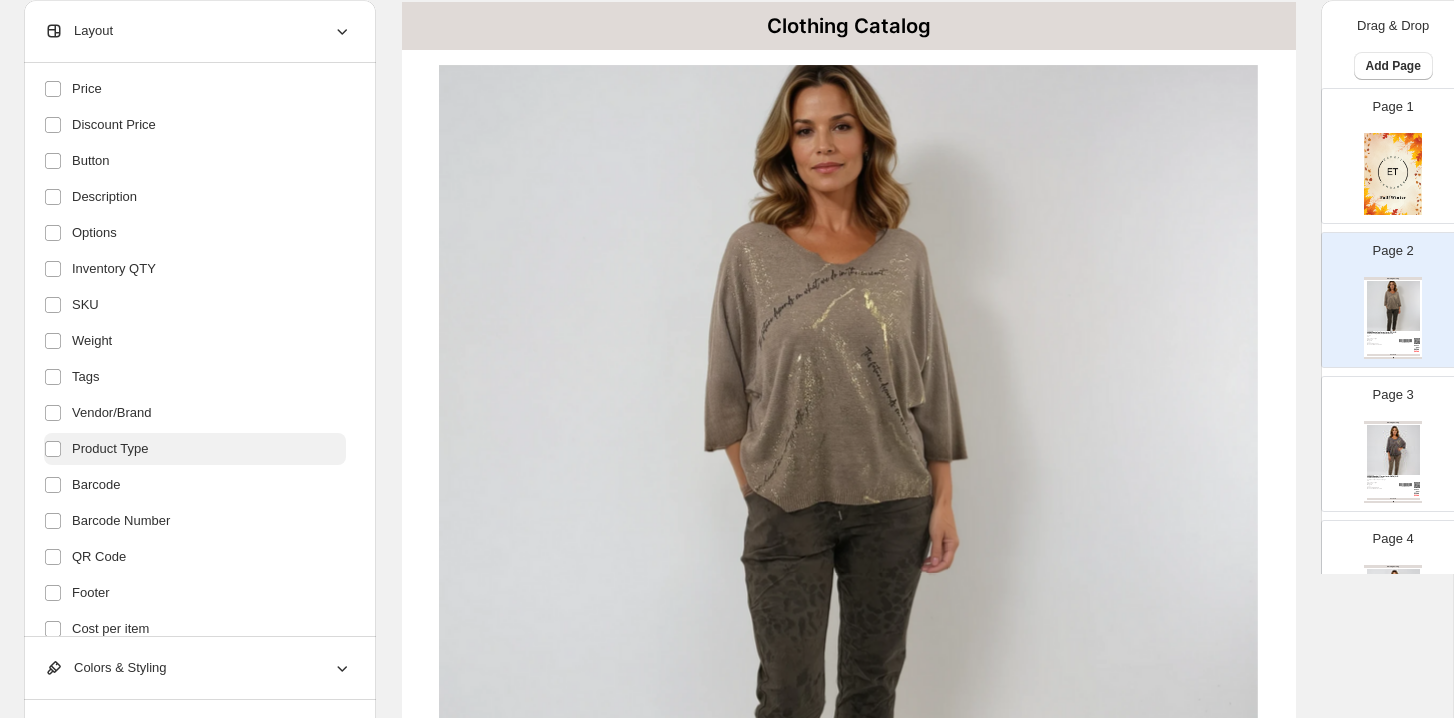 click on "Product Type" at bounding box center [110, 449] 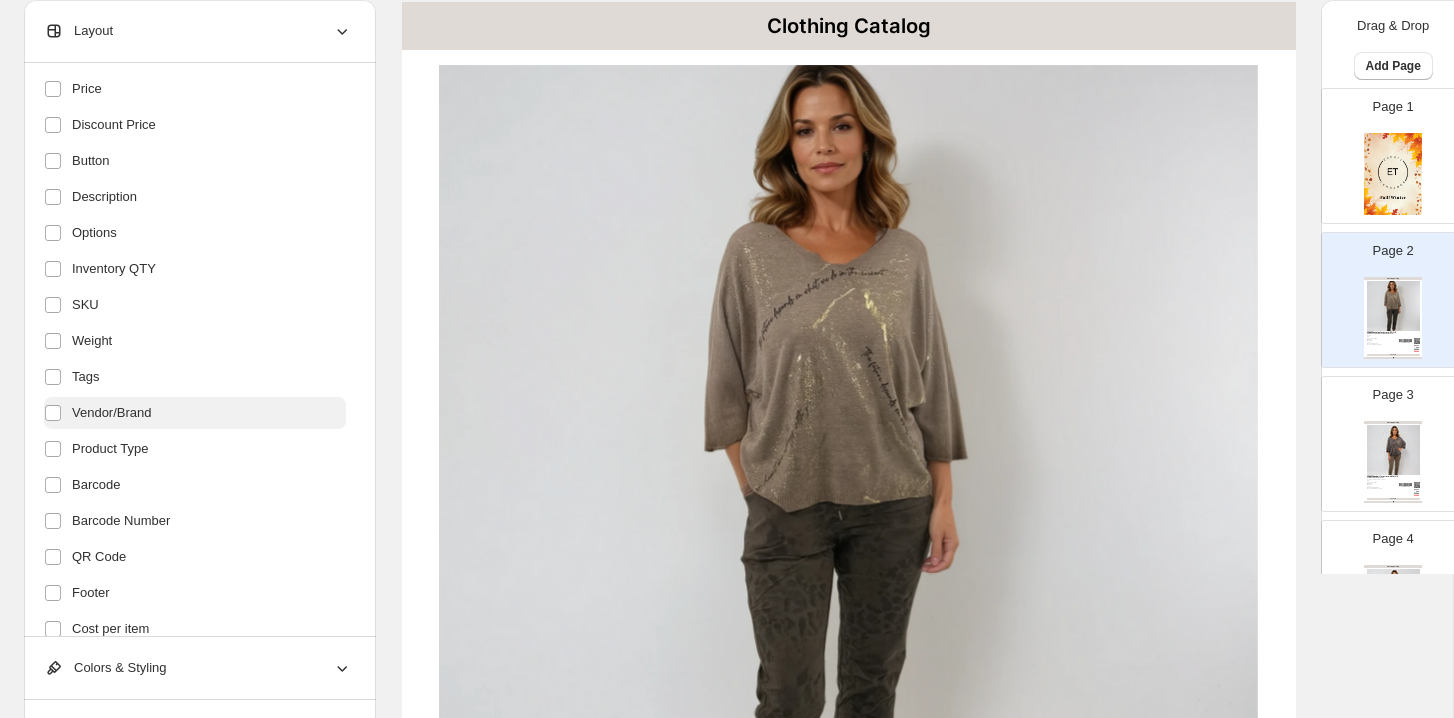 click on "Vendor/Brand" at bounding box center (112, 413) 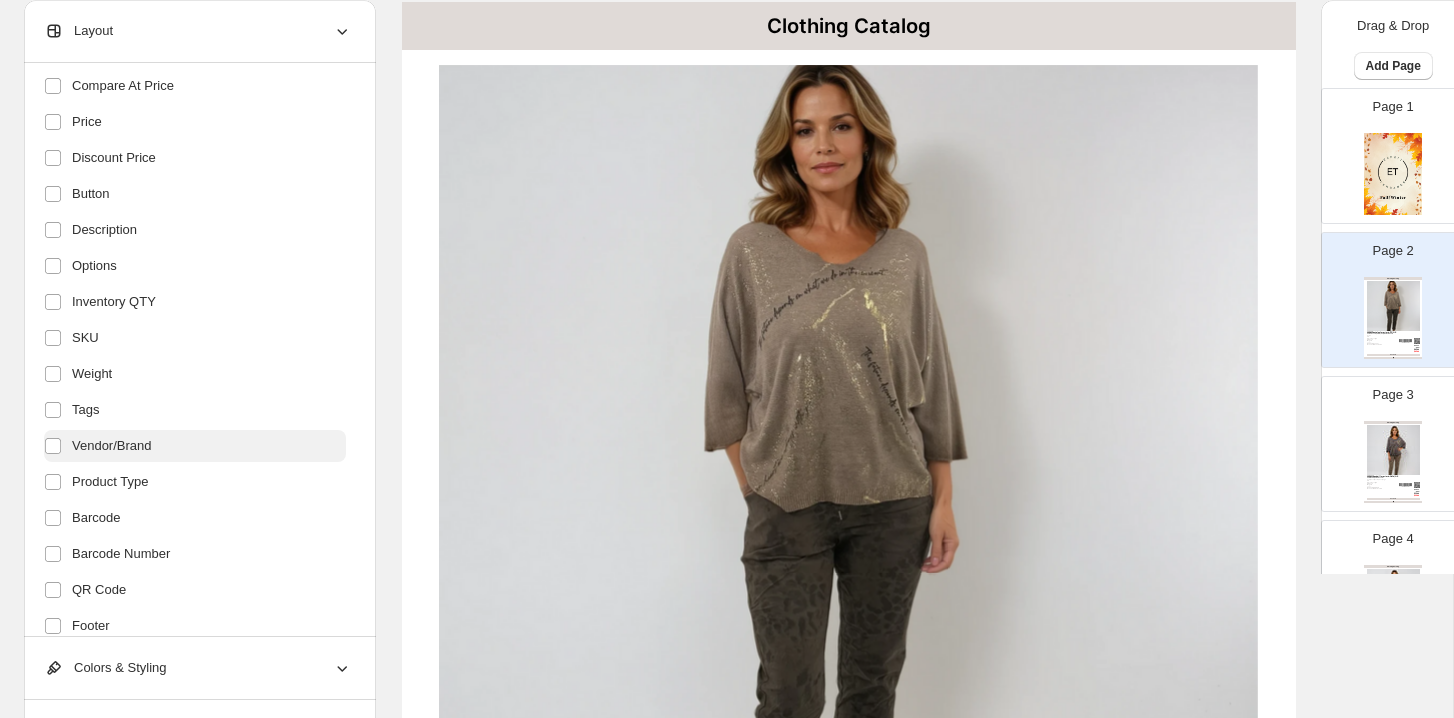 scroll, scrollTop: 242, scrollLeft: 0, axis: vertical 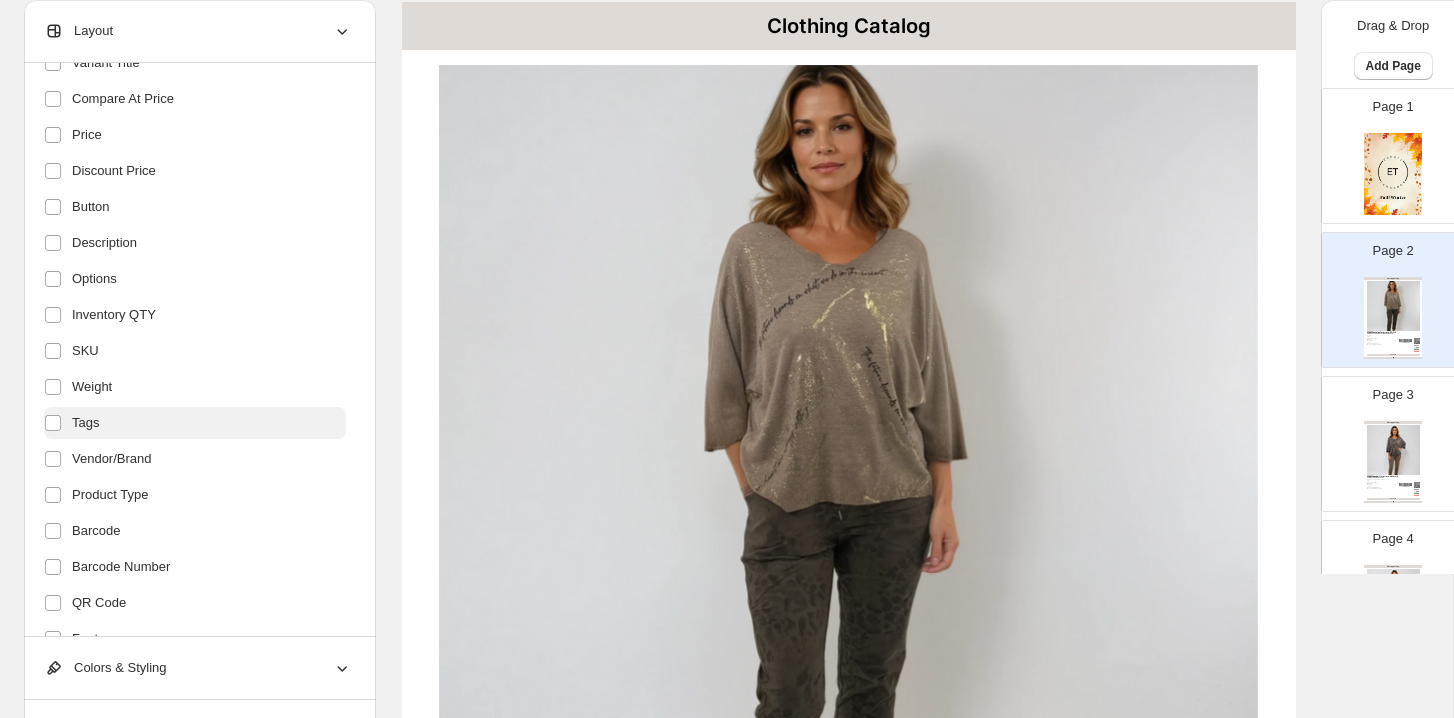 click on "Tags" at bounding box center (195, 423) 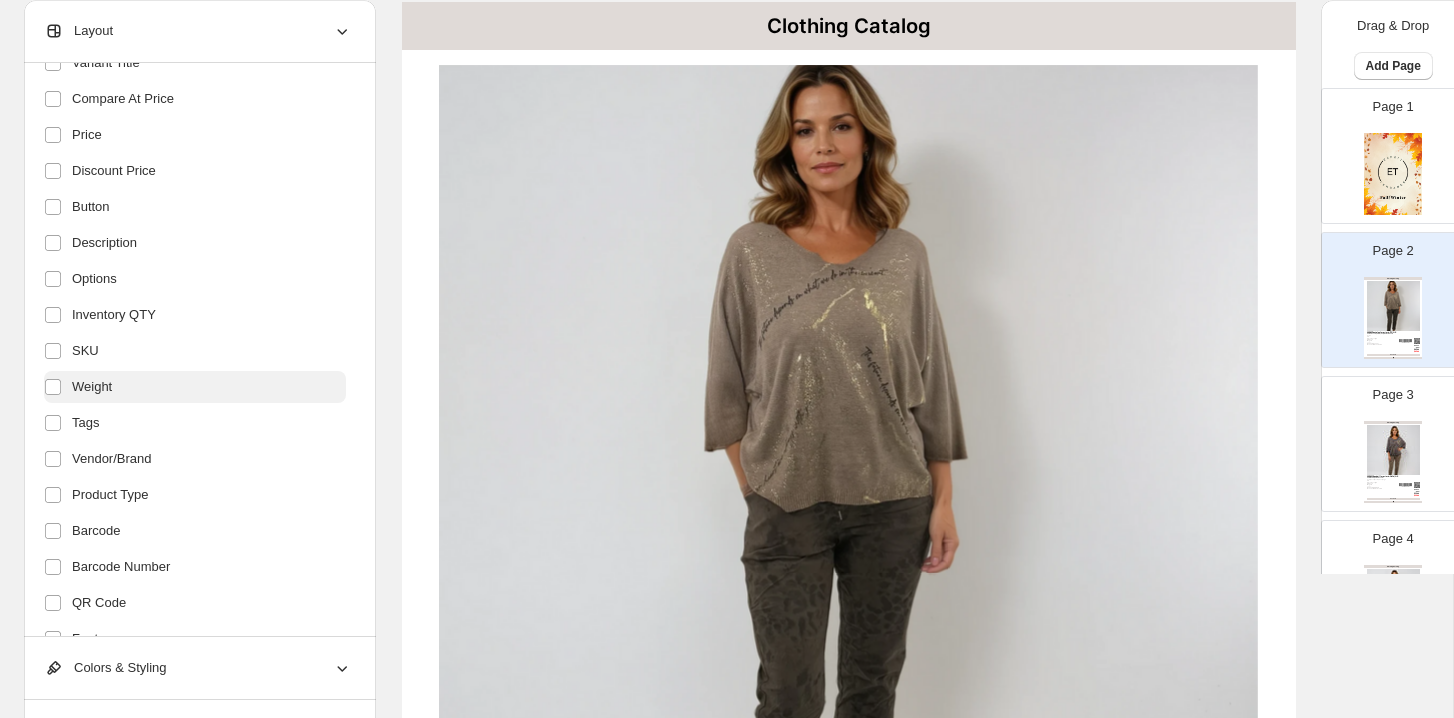 click on "Weight" at bounding box center (195, 387) 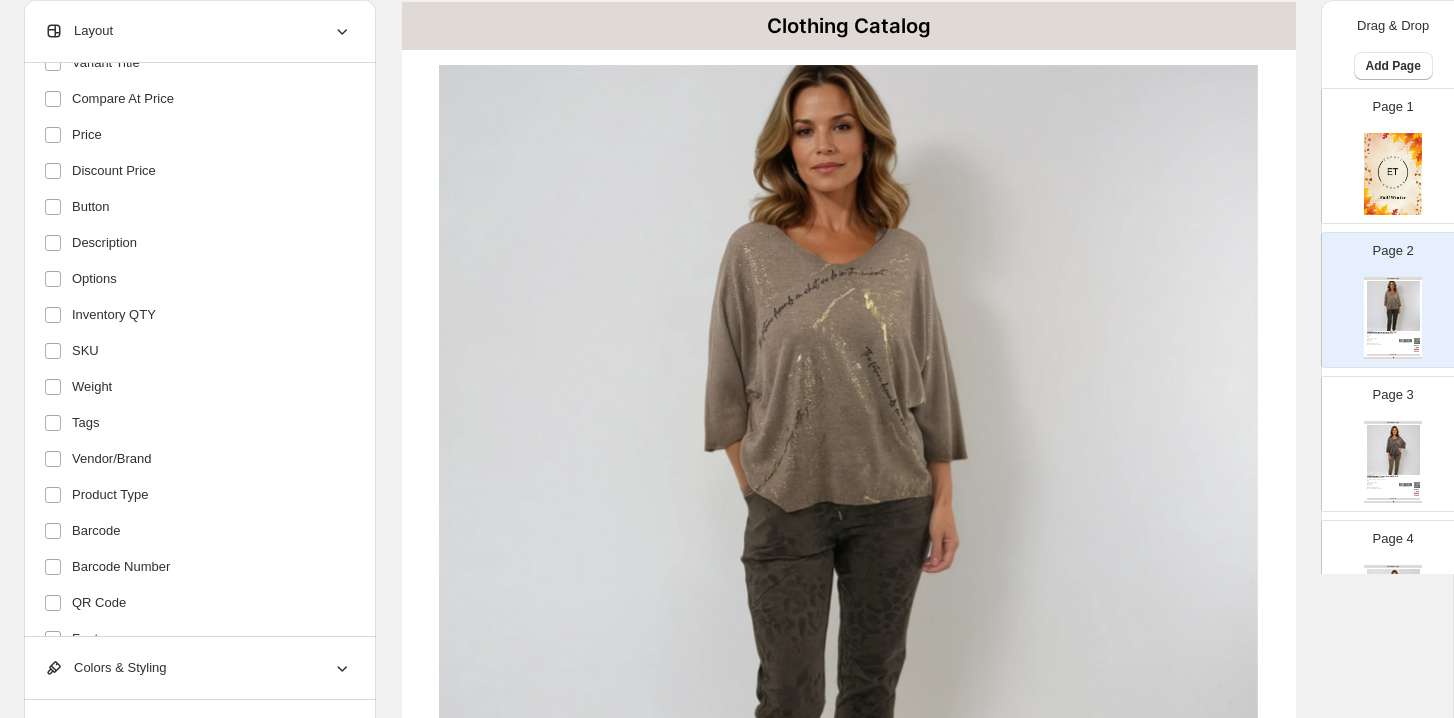 click on "Header Title Variant Title Compare At Price Price Discount Price Button Description Options Inventory QTY SKU Weight Tags Vendor/Brand Product Type Barcode Barcode Number QR Code Footer Cost per item" at bounding box center (195, 333) 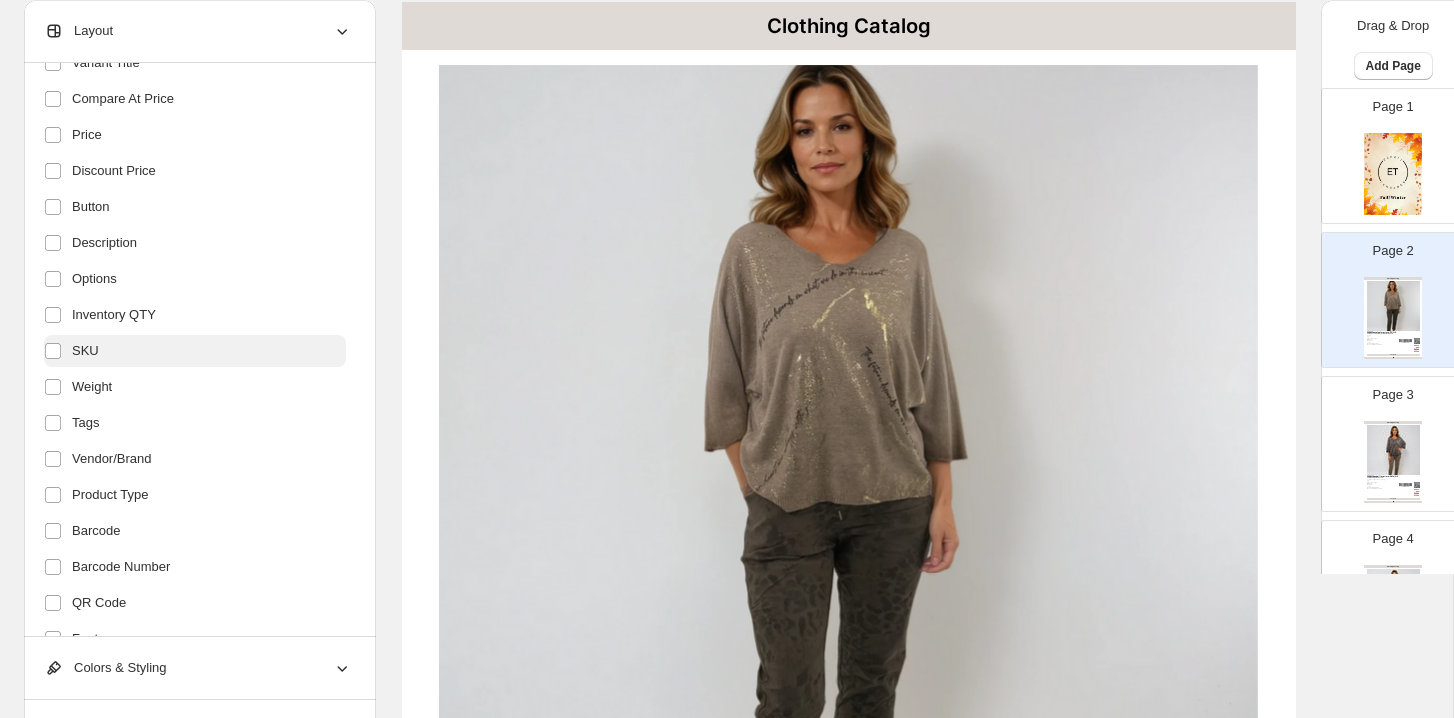 click on "SKU" at bounding box center [195, 351] 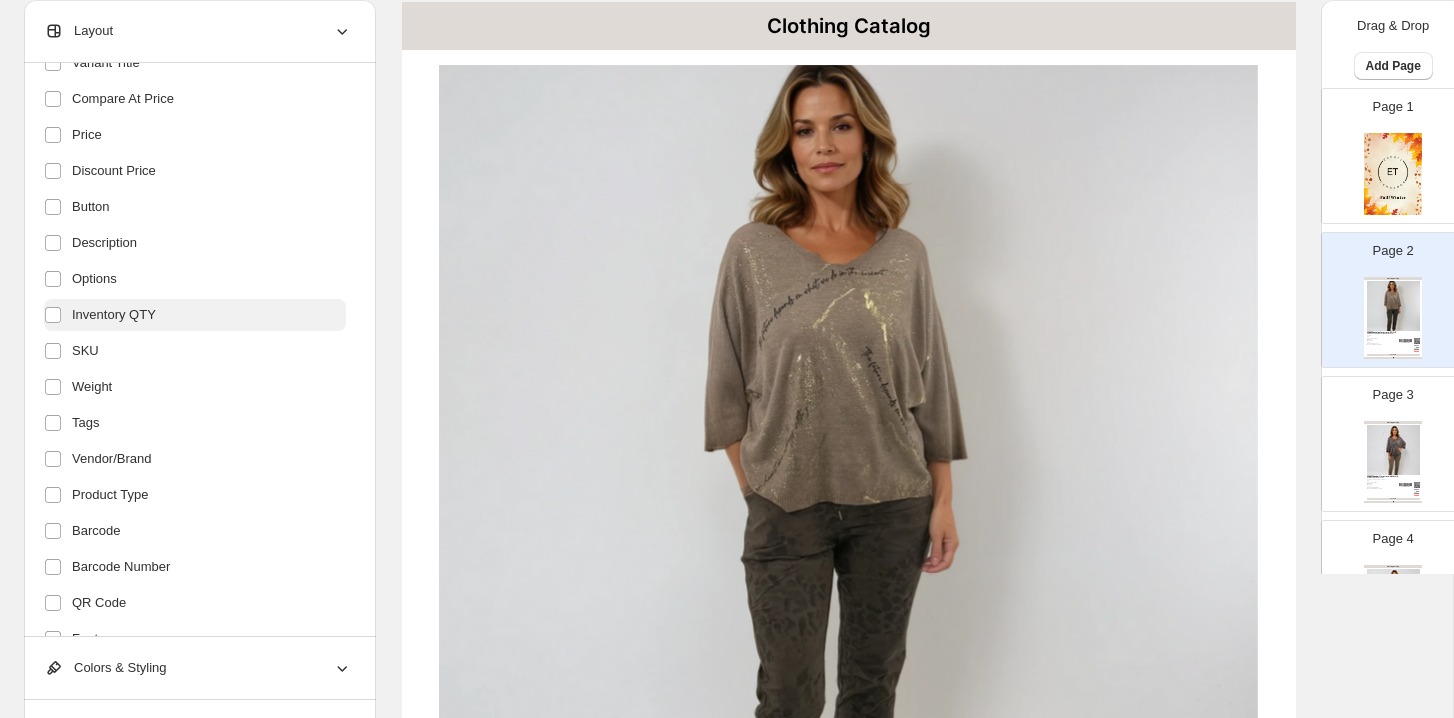 click on "Inventory QTY" at bounding box center (195, 315) 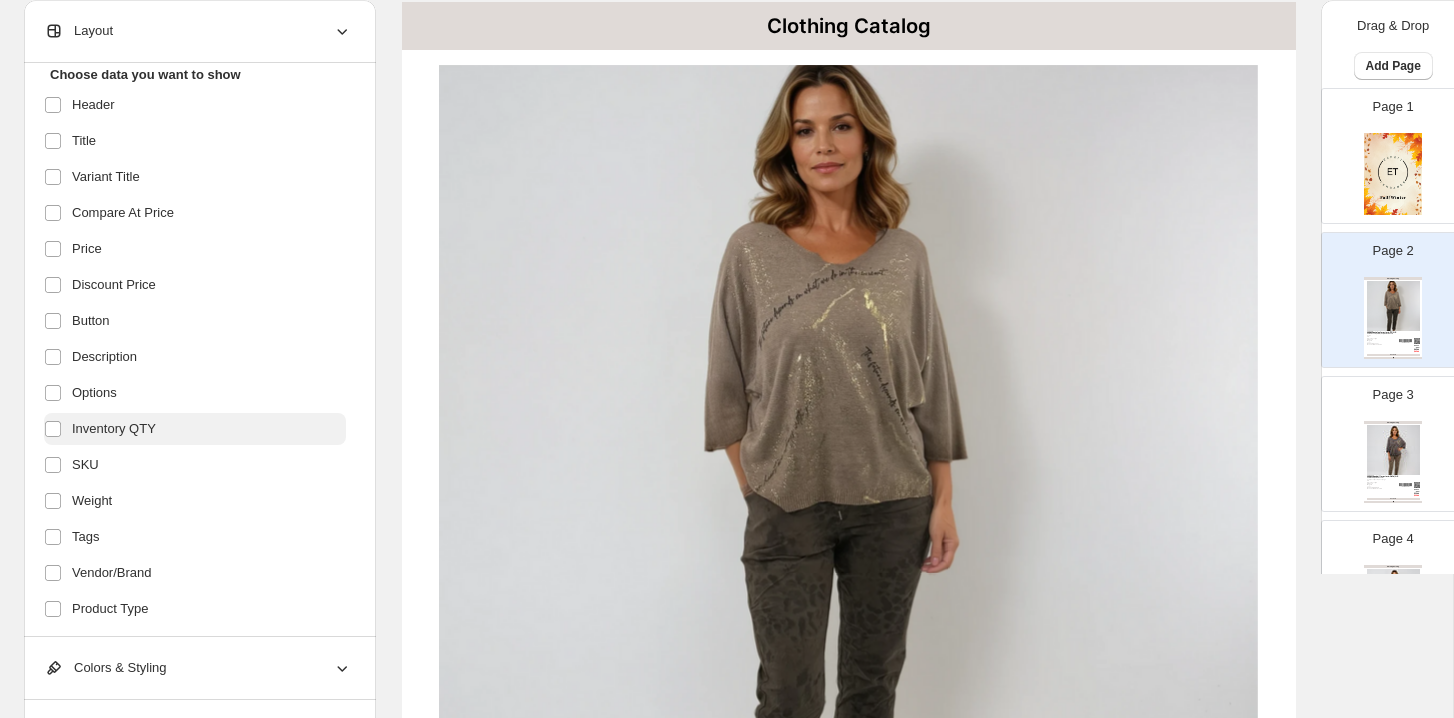 scroll, scrollTop: 107, scrollLeft: 0, axis: vertical 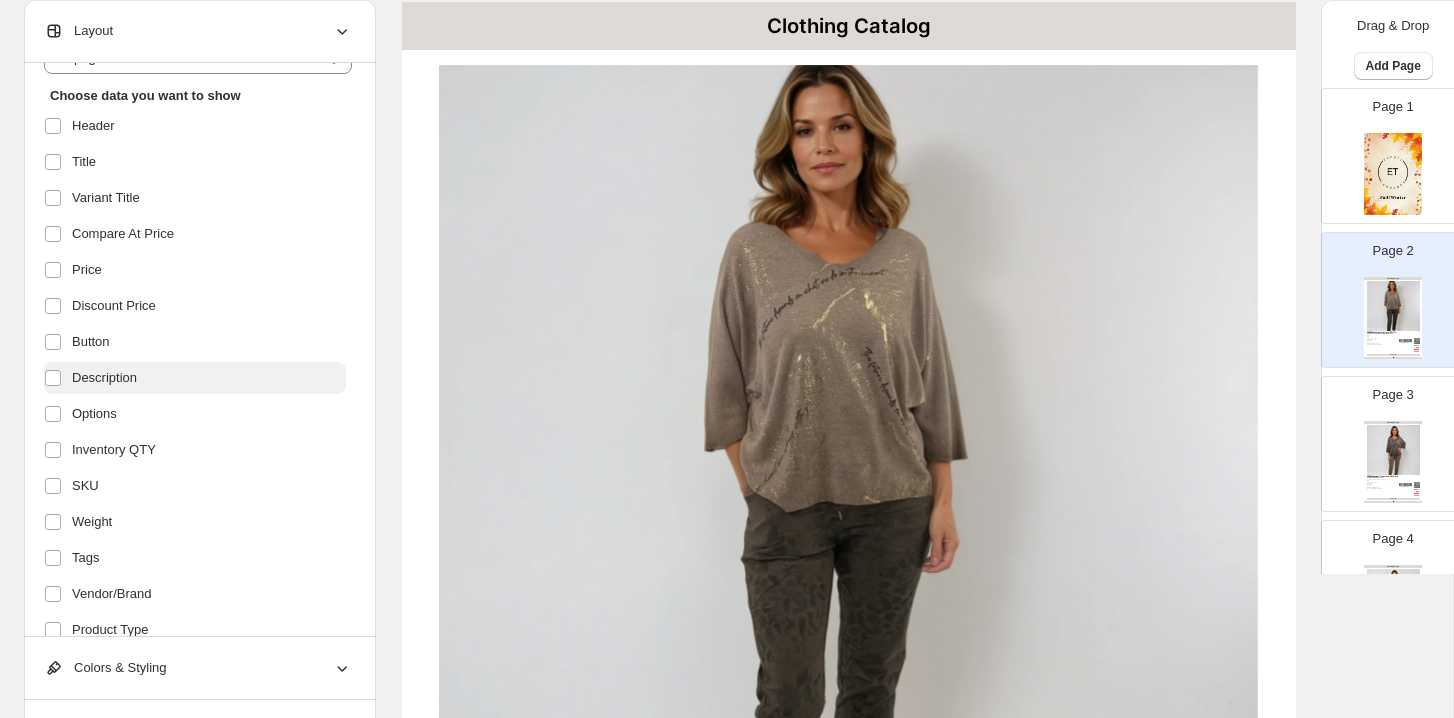 click on "Description" at bounding box center [104, 378] 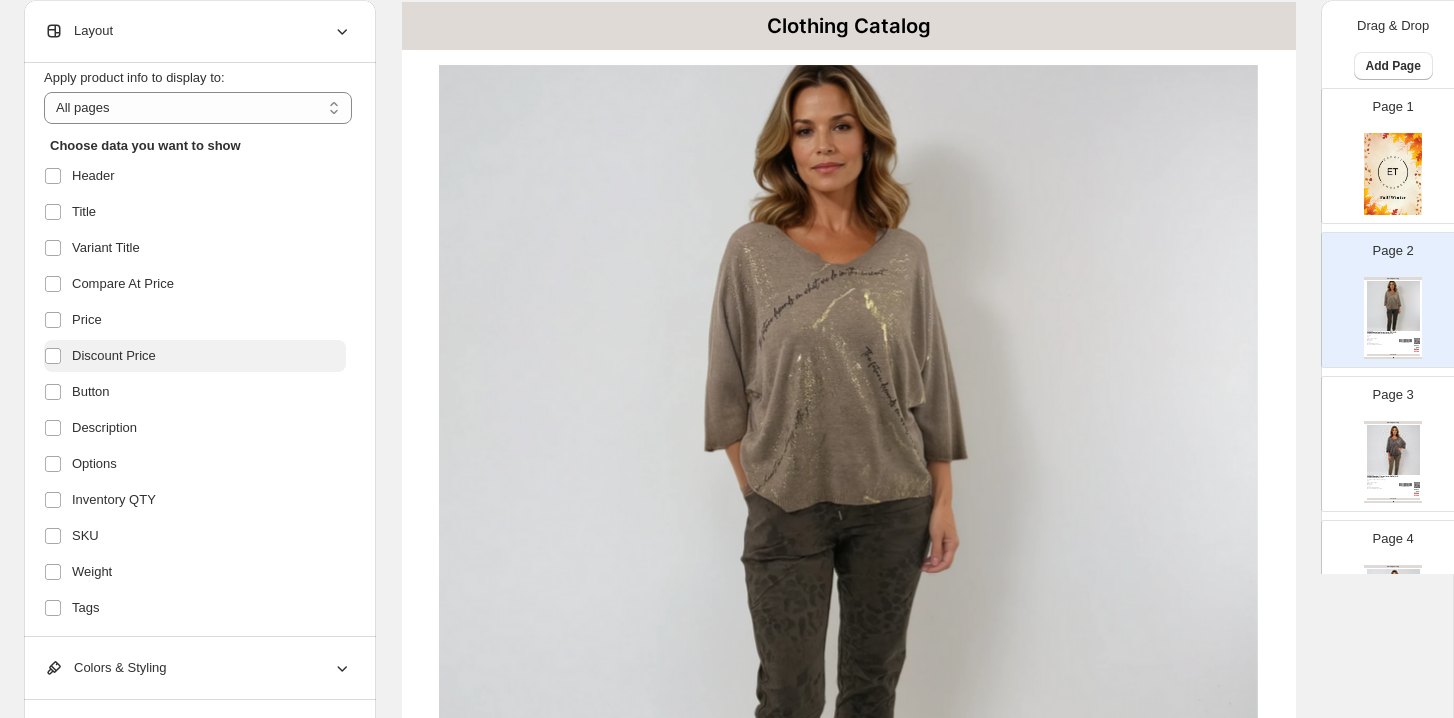 scroll, scrollTop: 44, scrollLeft: 0, axis: vertical 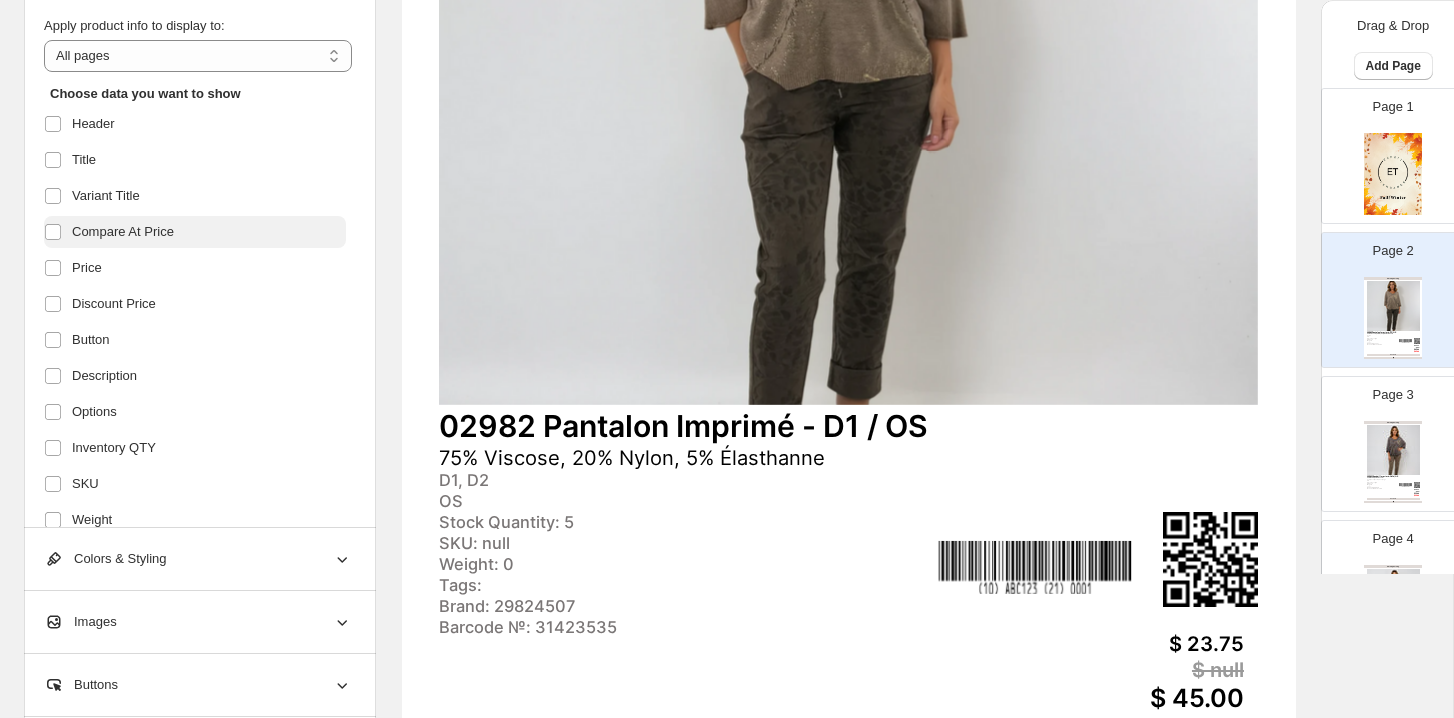 click on "Compare At Price" at bounding box center [195, 232] 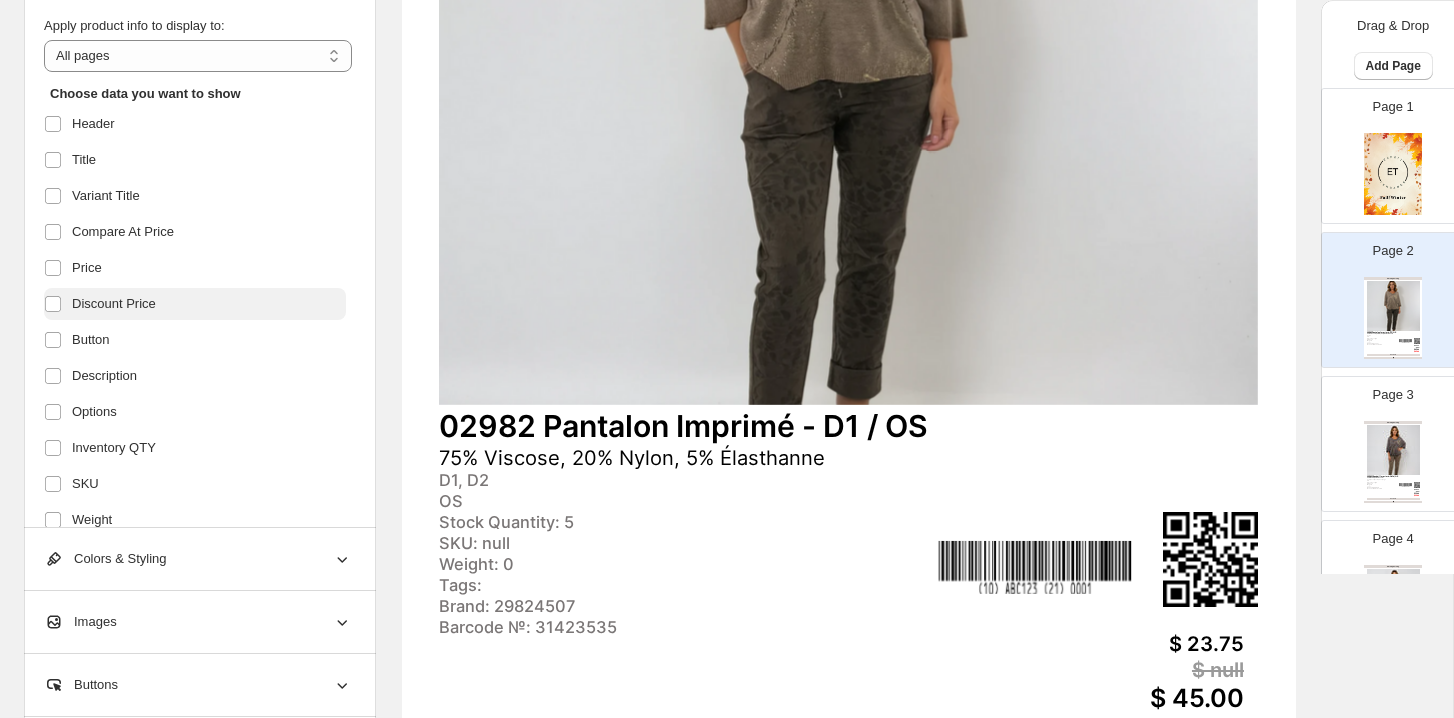 click on "Discount Price" at bounding box center (114, 304) 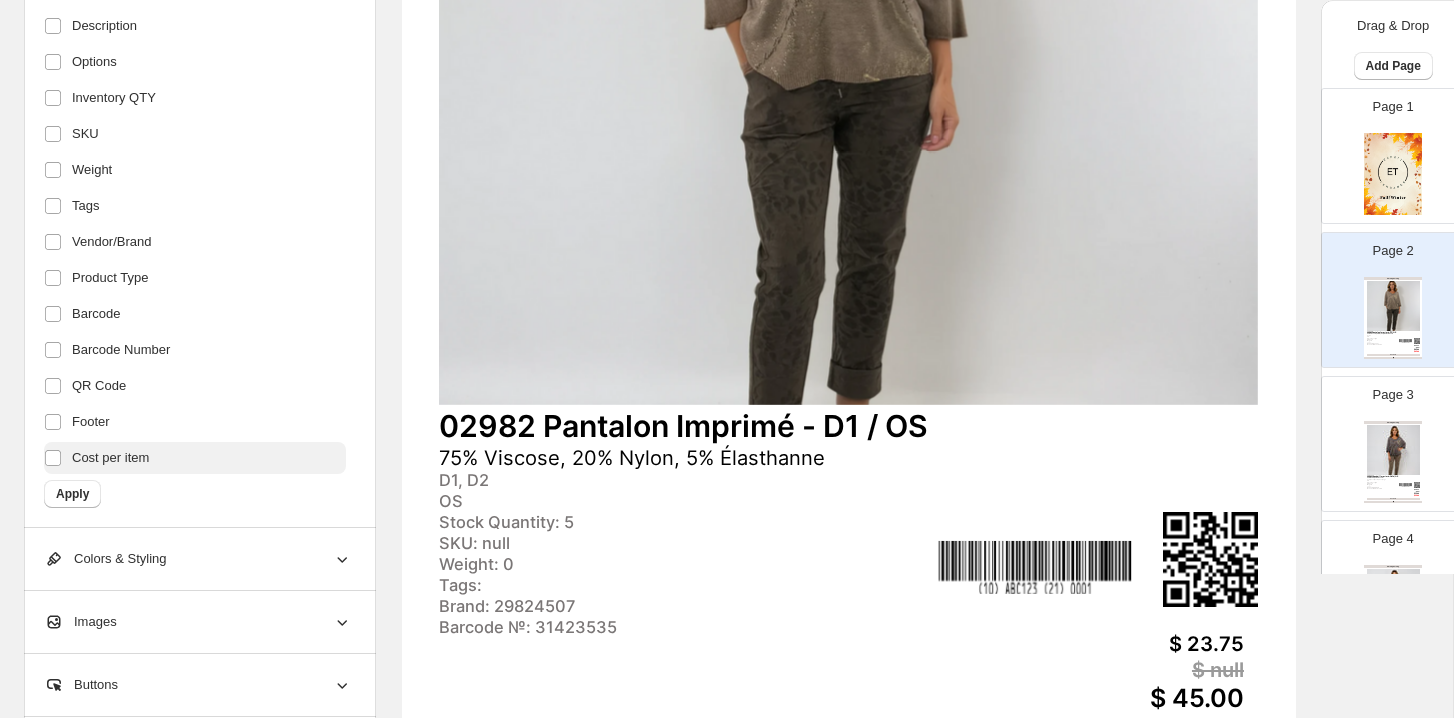 click on "Cost per item" at bounding box center (110, 458) 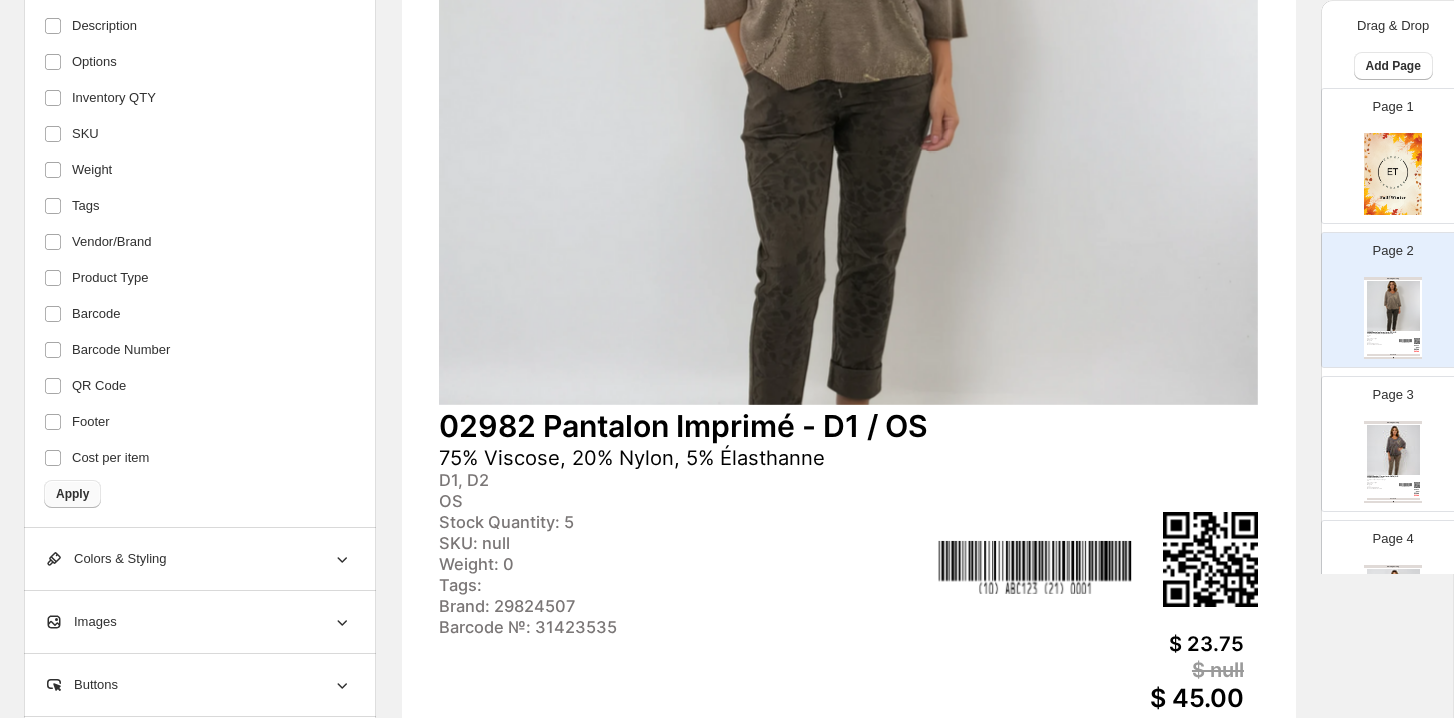 click on "Apply" at bounding box center (72, 494) 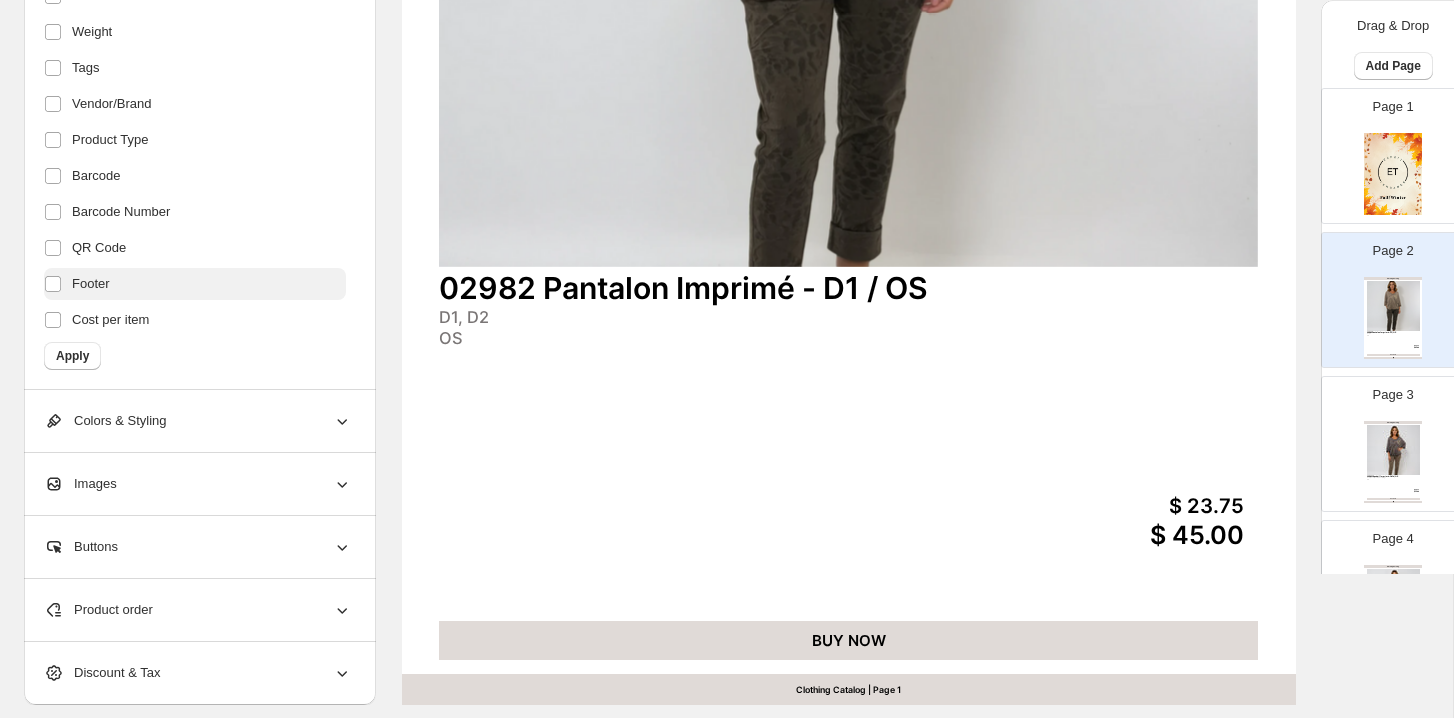 scroll, scrollTop: 707, scrollLeft: 0, axis: vertical 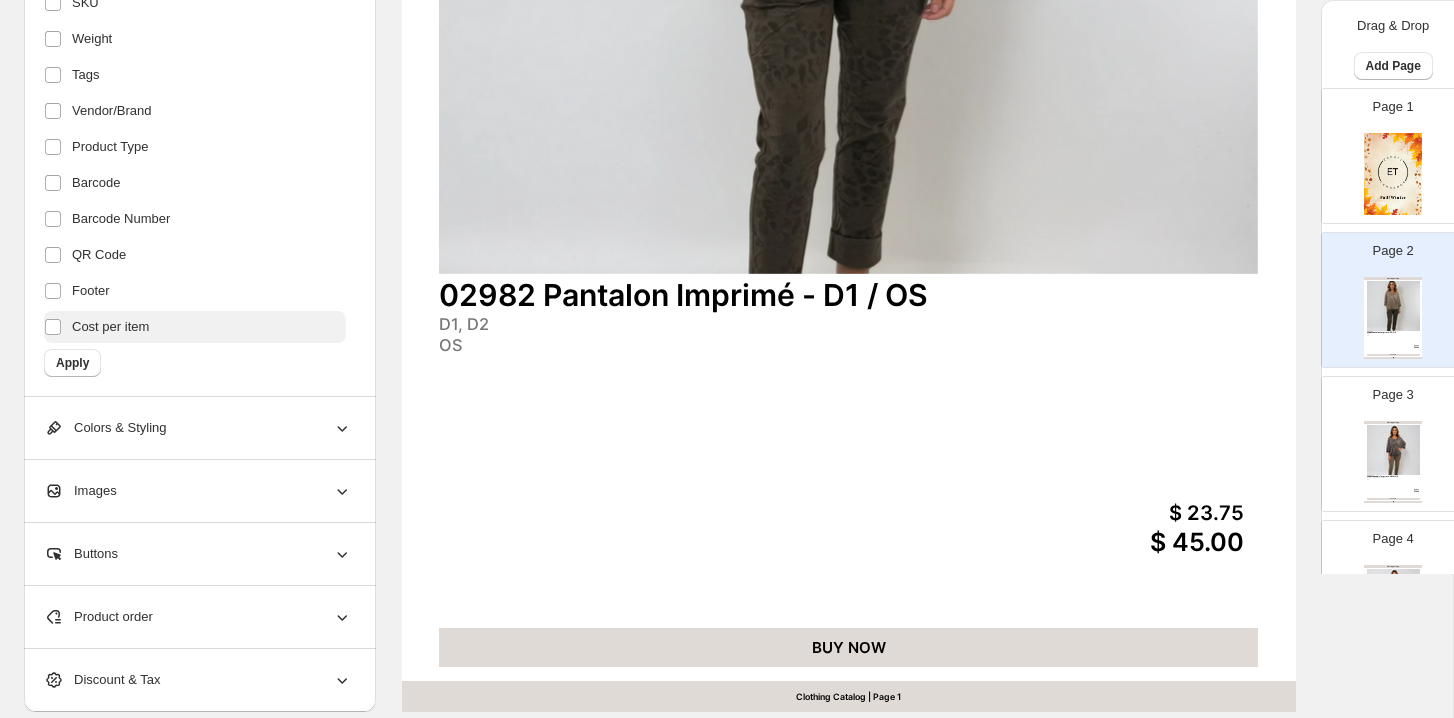 click on "Cost per item" at bounding box center [110, 327] 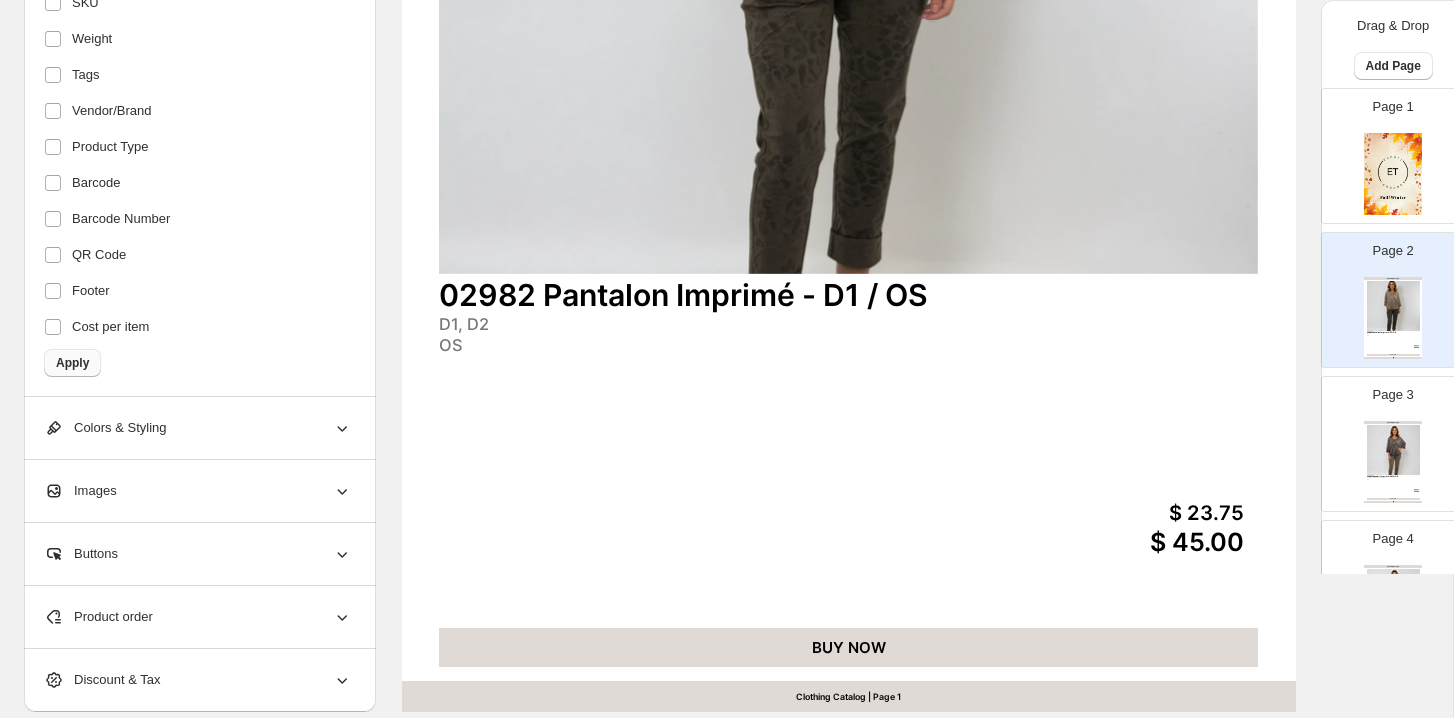 click on "Apply" at bounding box center (72, 363) 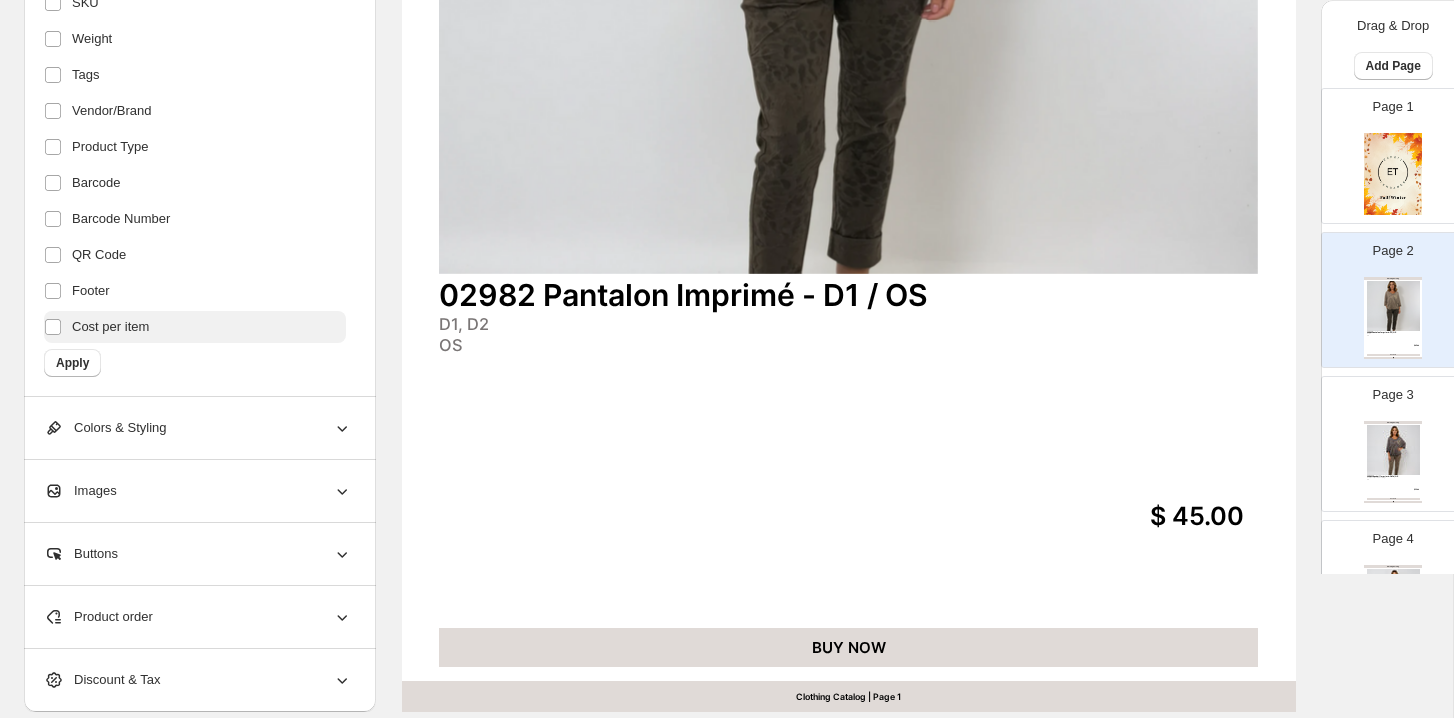 click on "Cost per item" at bounding box center (110, 327) 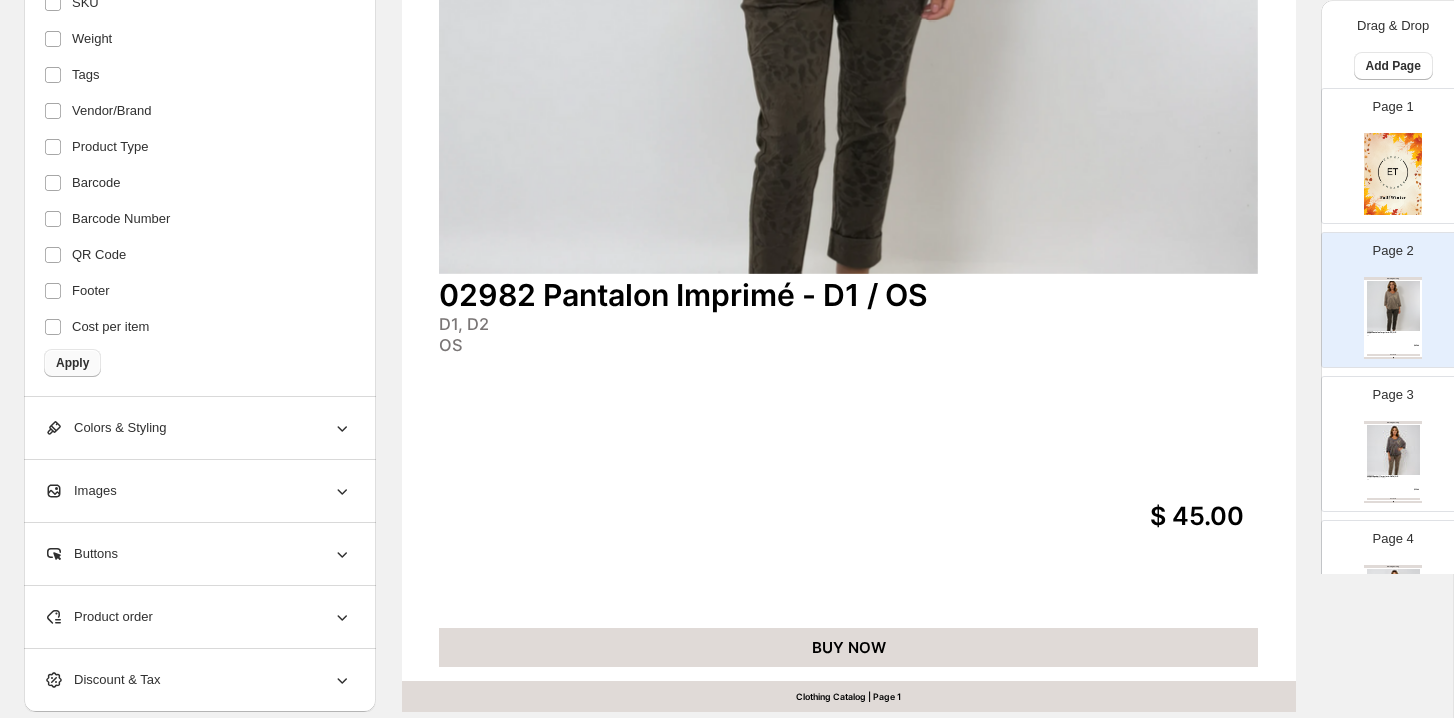click on "Apply" at bounding box center (72, 363) 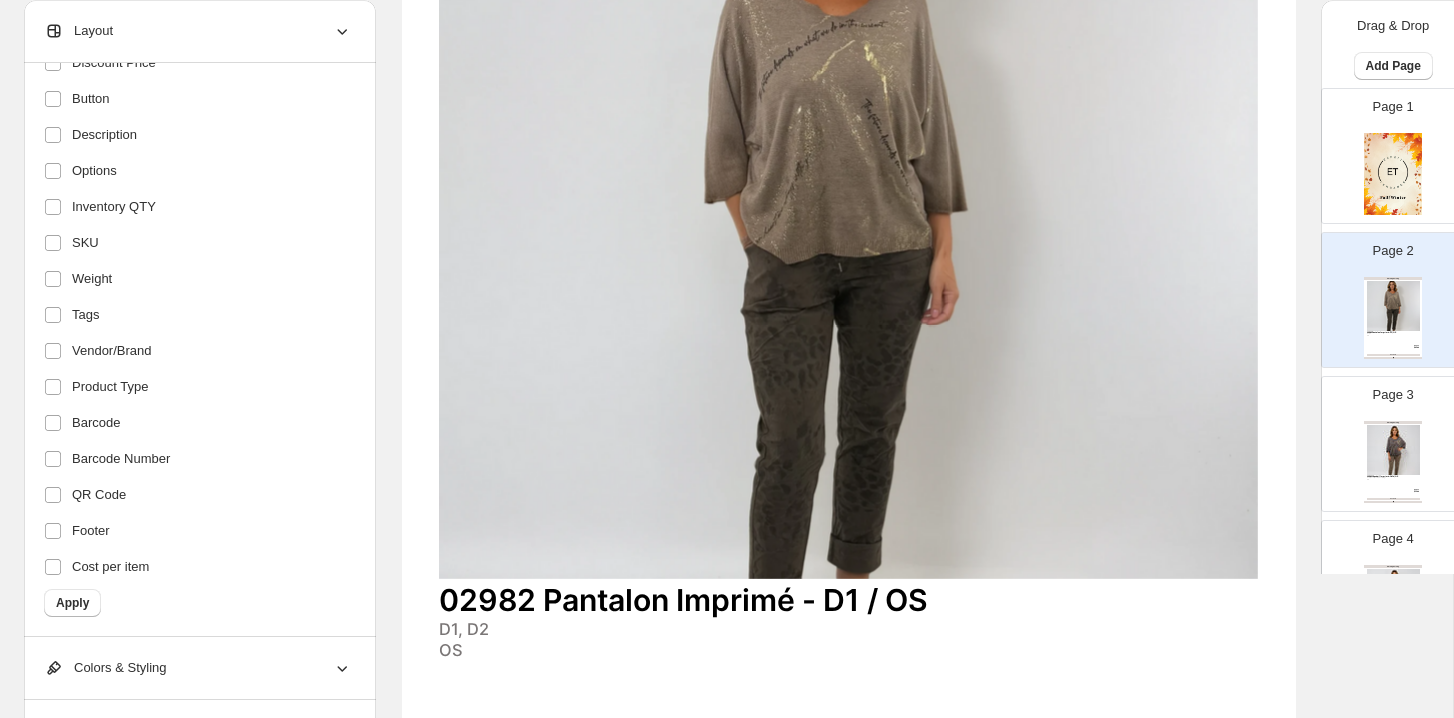 scroll, scrollTop: 782, scrollLeft: 0, axis: vertical 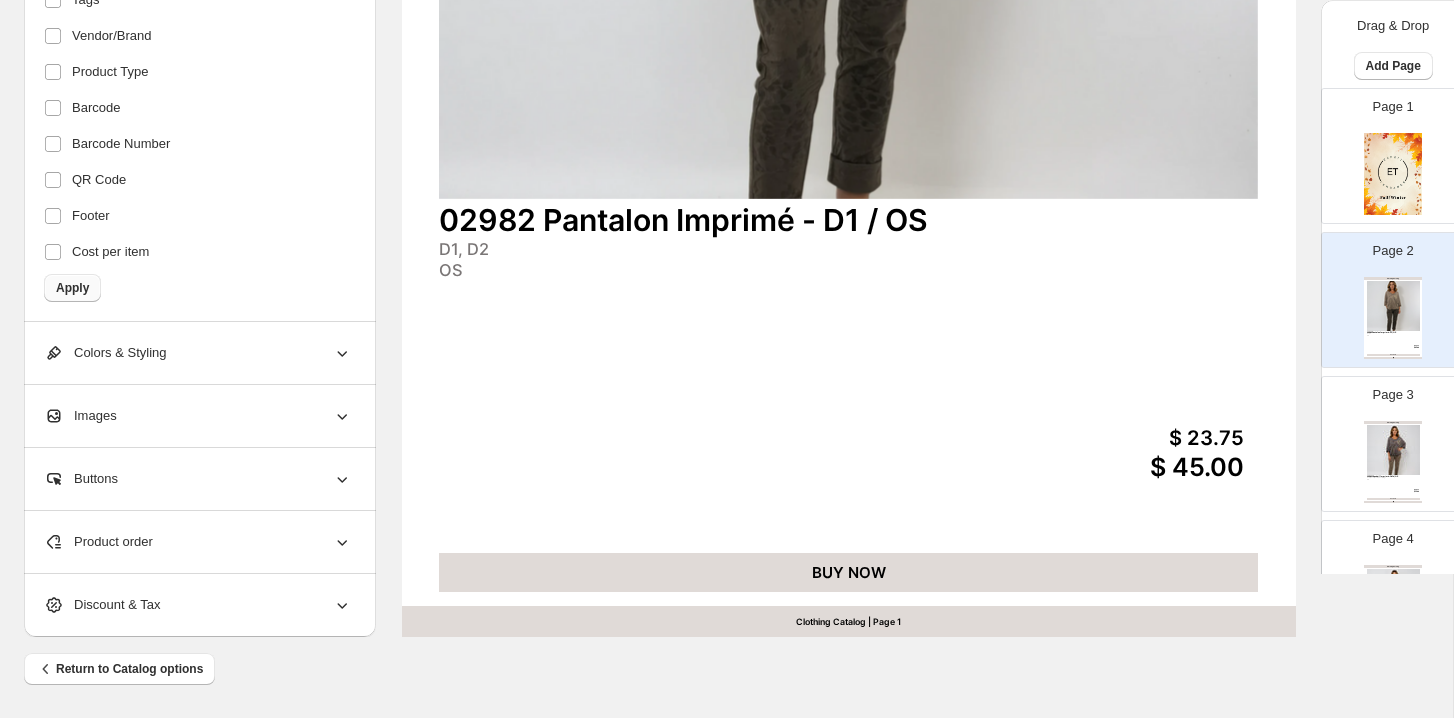 click on "Apply" at bounding box center [72, 288] 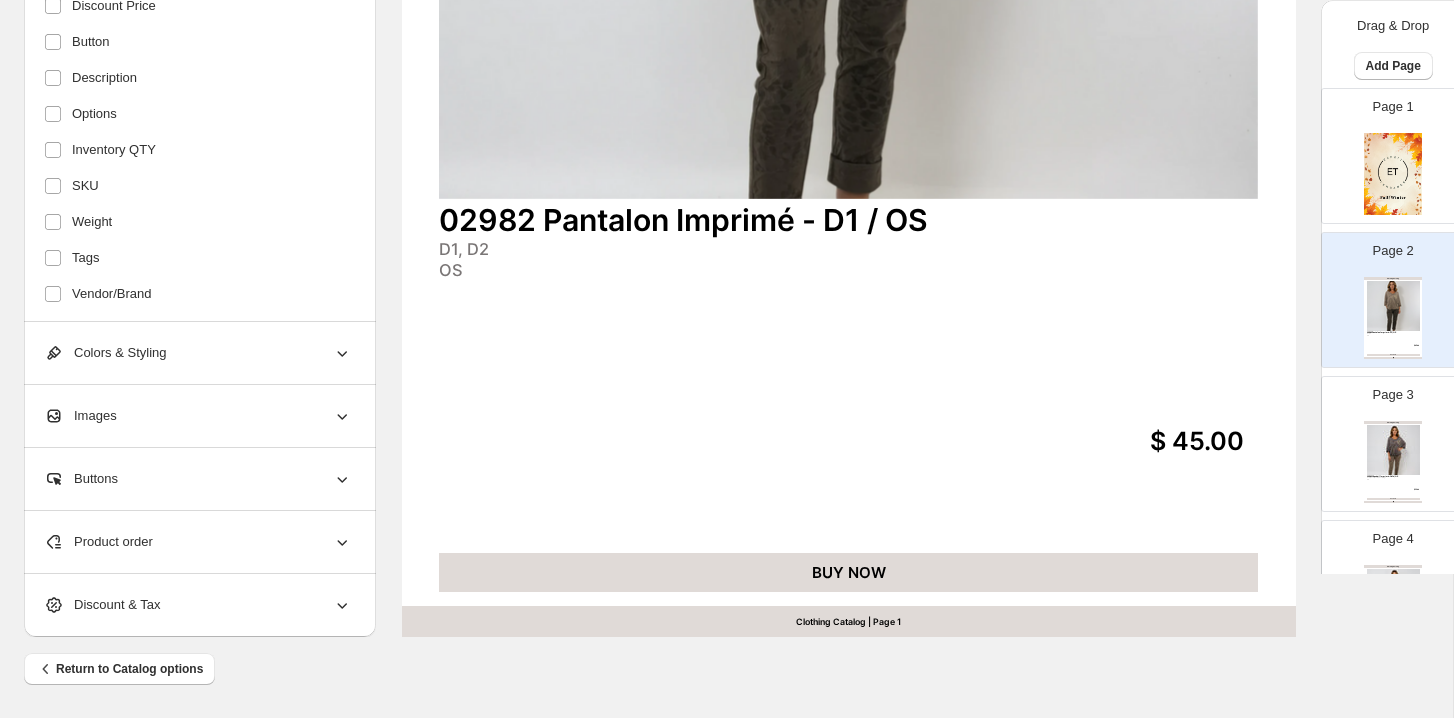 scroll, scrollTop: 80, scrollLeft: 0, axis: vertical 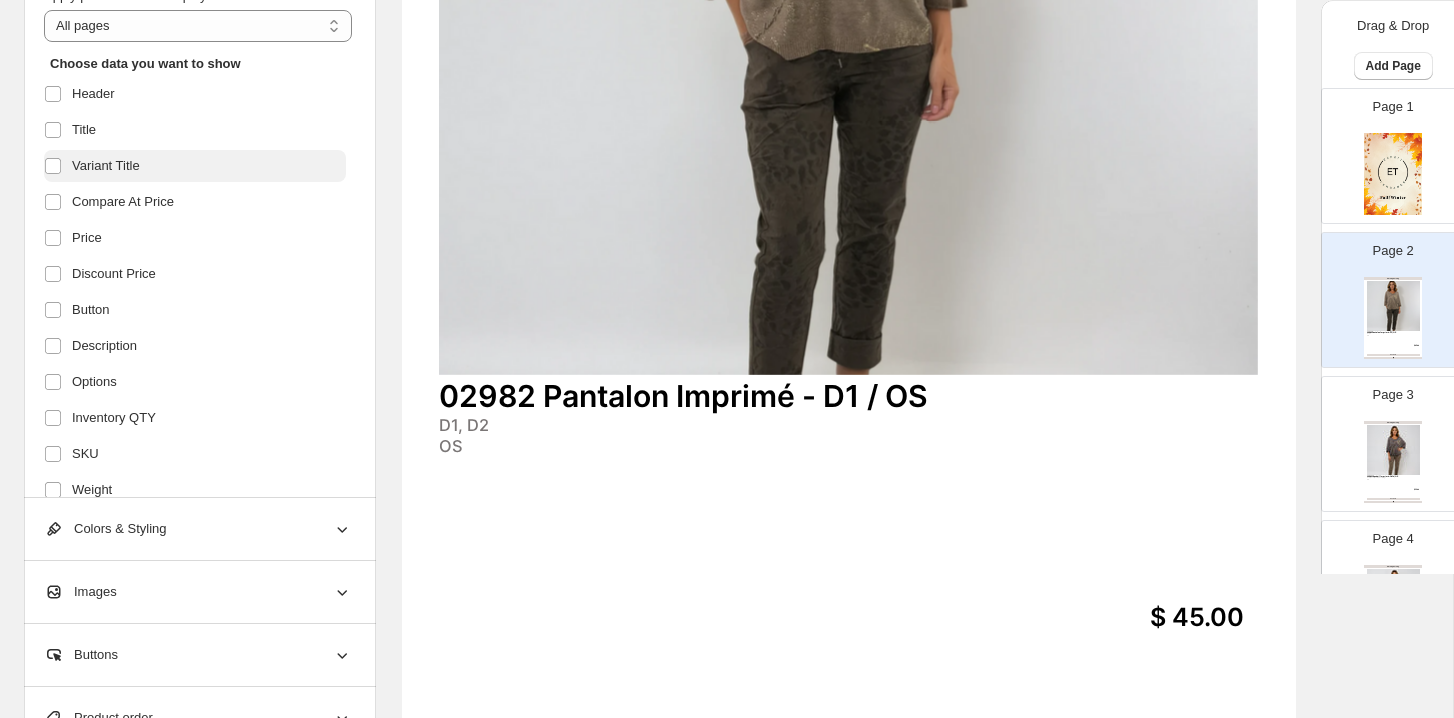 click on "Variant Title" at bounding box center (106, 166) 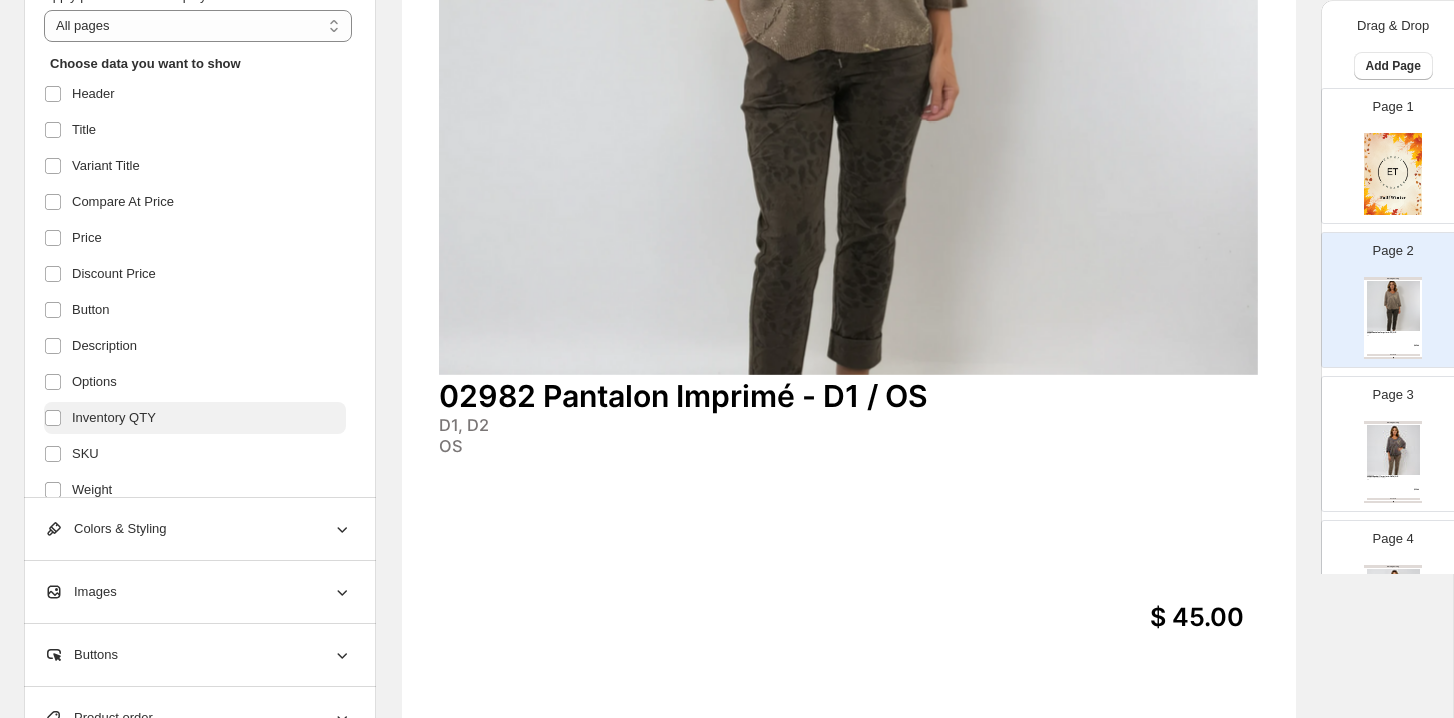 scroll, scrollTop: 350, scrollLeft: 0, axis: vertical 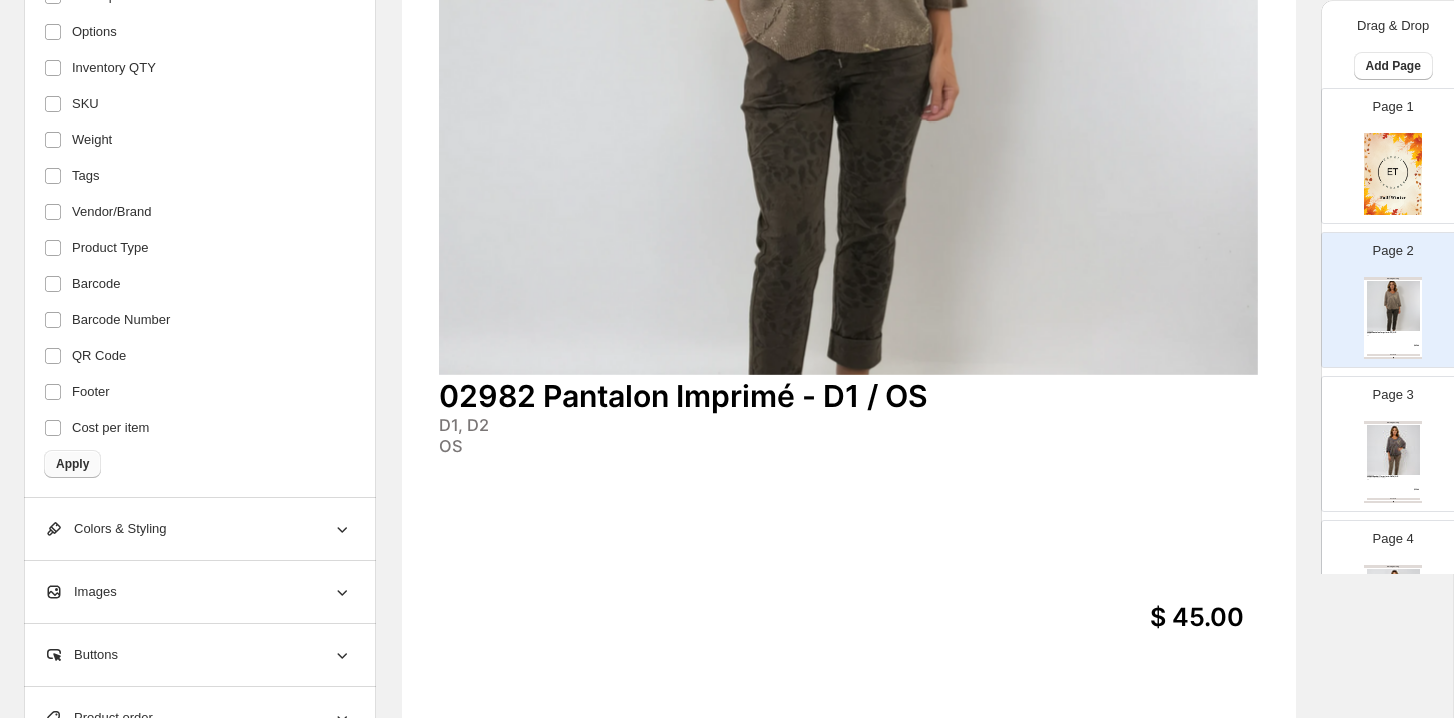 click on "Apply" at bounding box center (72, 464) 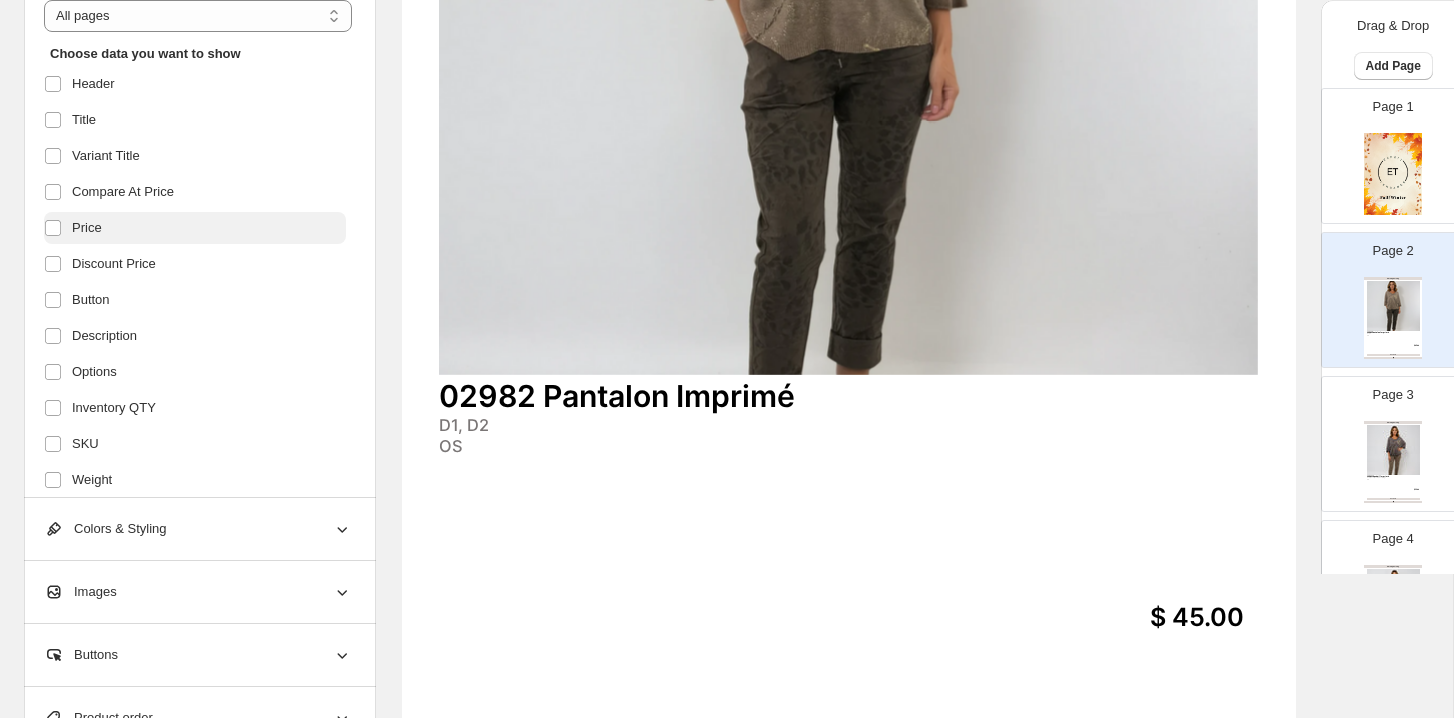 scroll, scrollTop: 0, scrollLeft: 0, axis: both 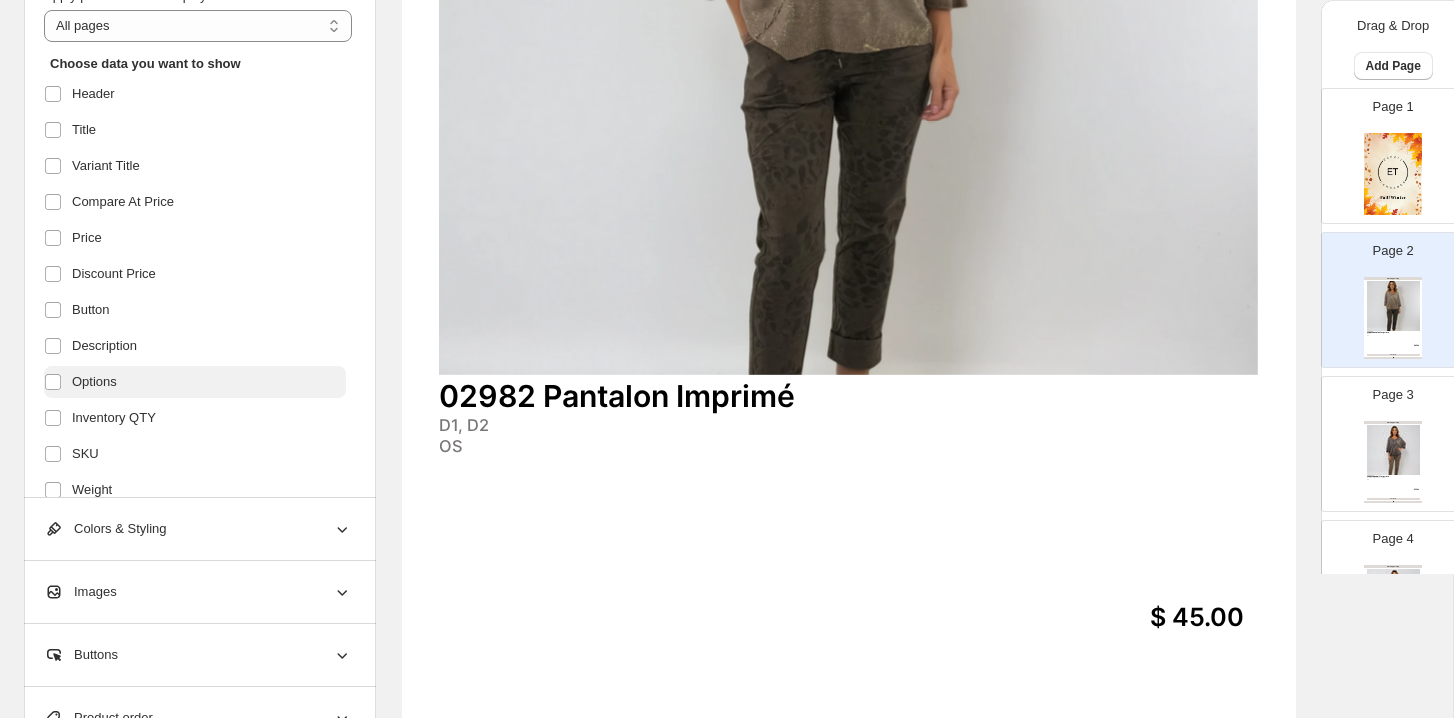 click on "Options" at bounding box center (94, 382) 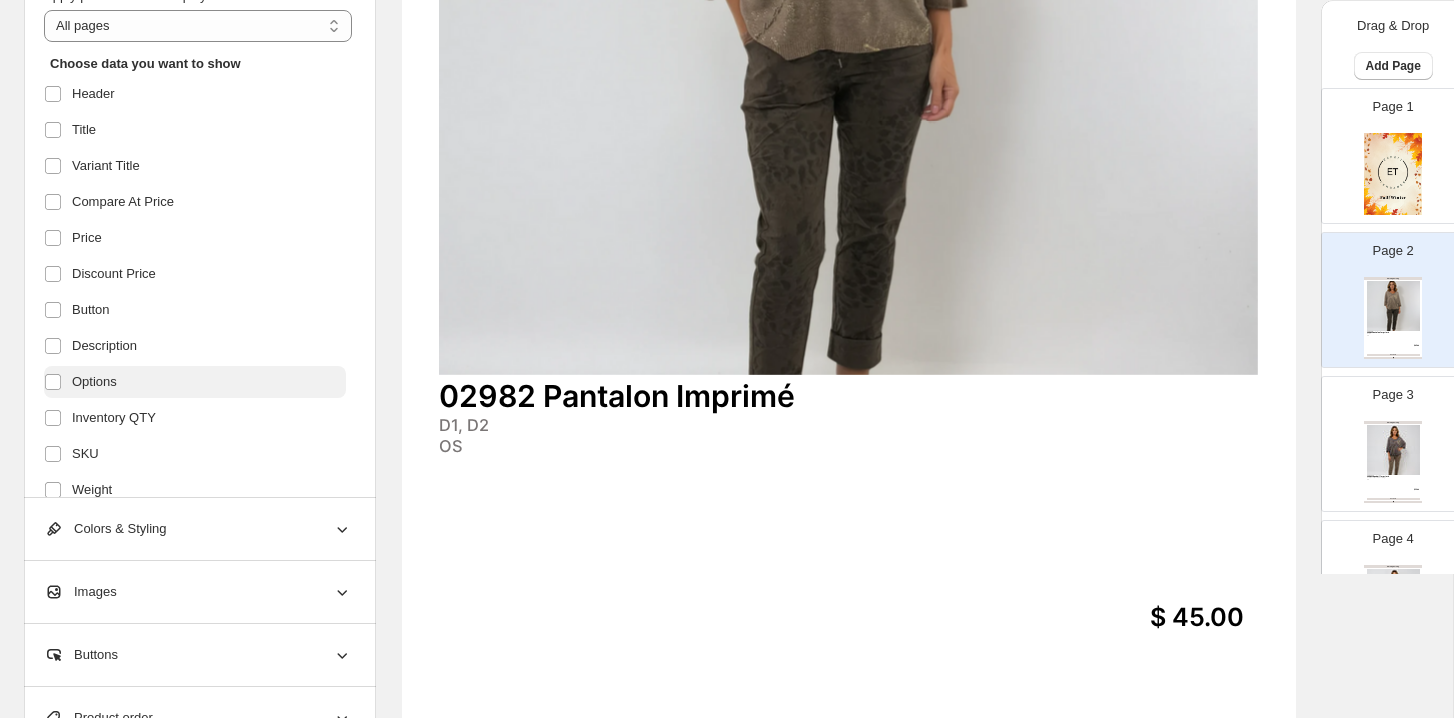 click on "Options" at bounding box center (94, 382) 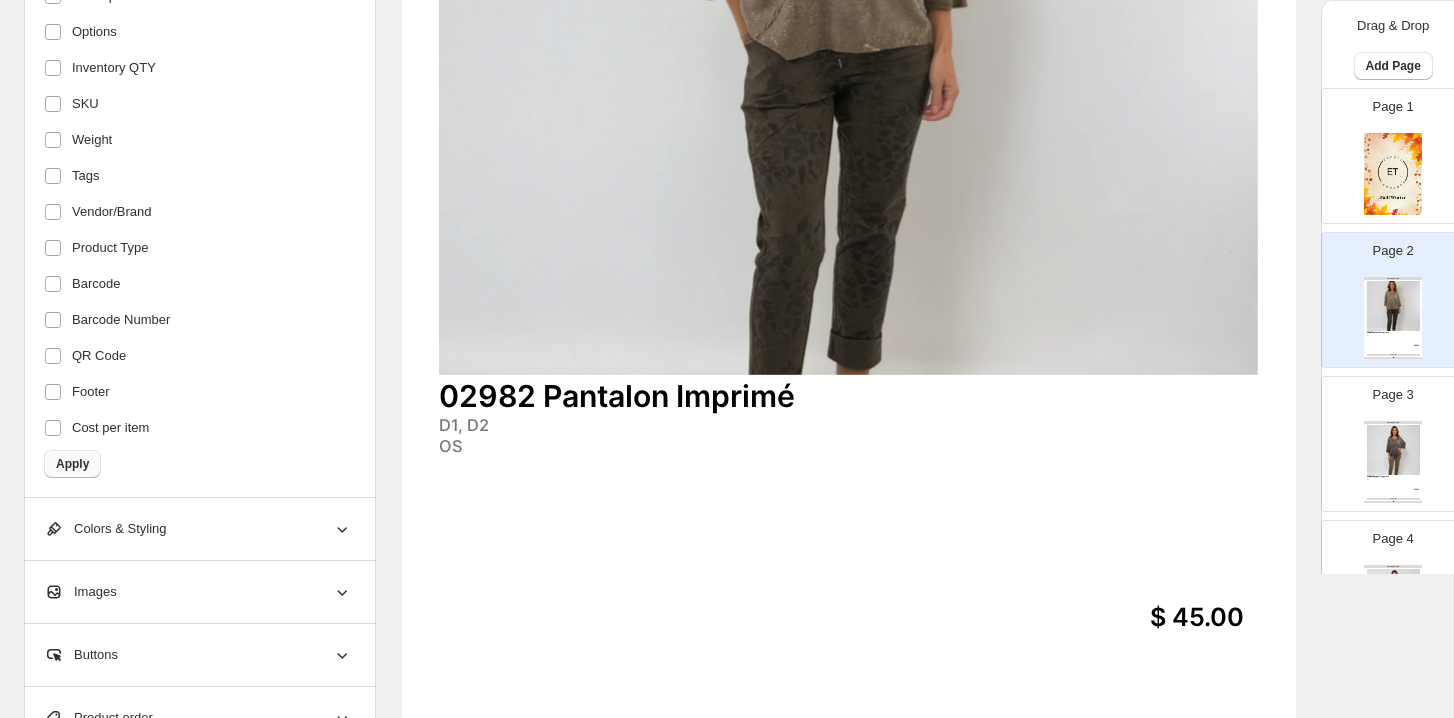 click on "Apply" at bounding box center (72, 464) 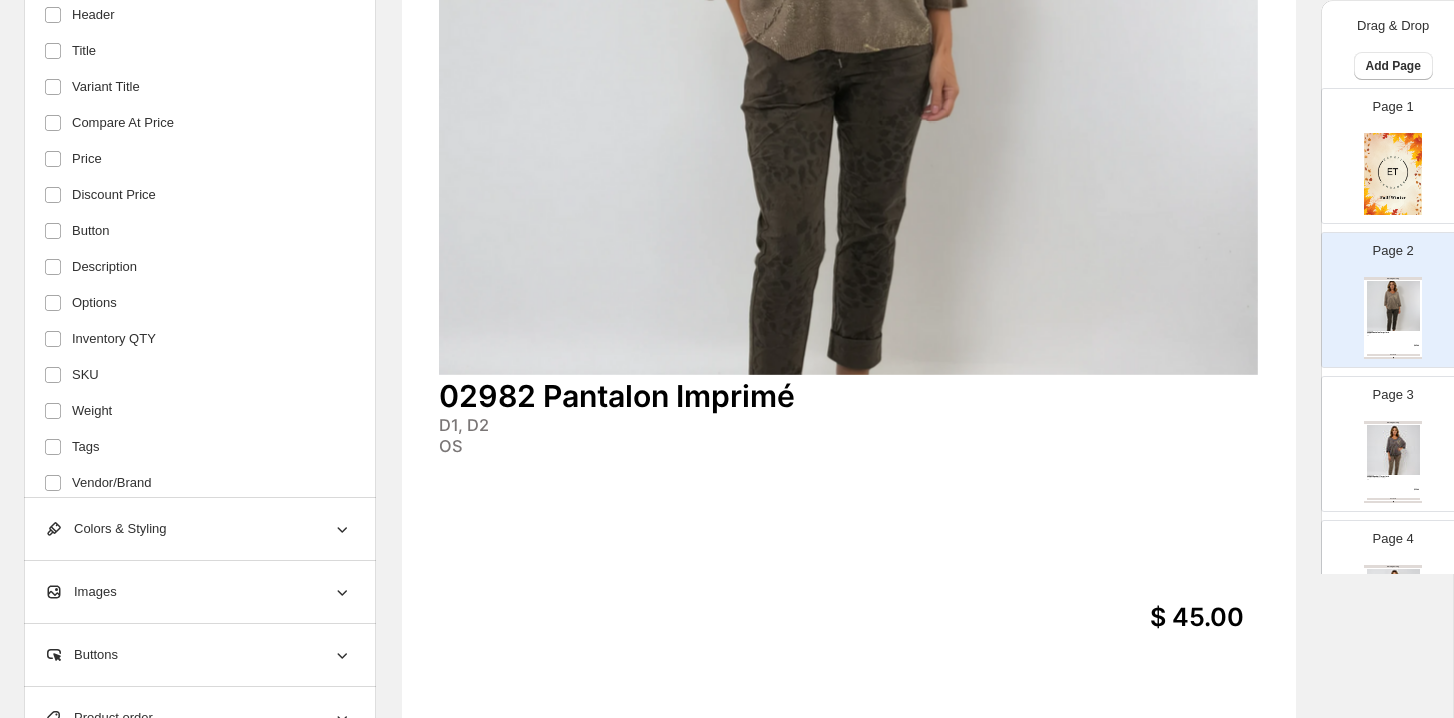 scroll, scrollTop: 0, scrollLeft: 0, axis: both 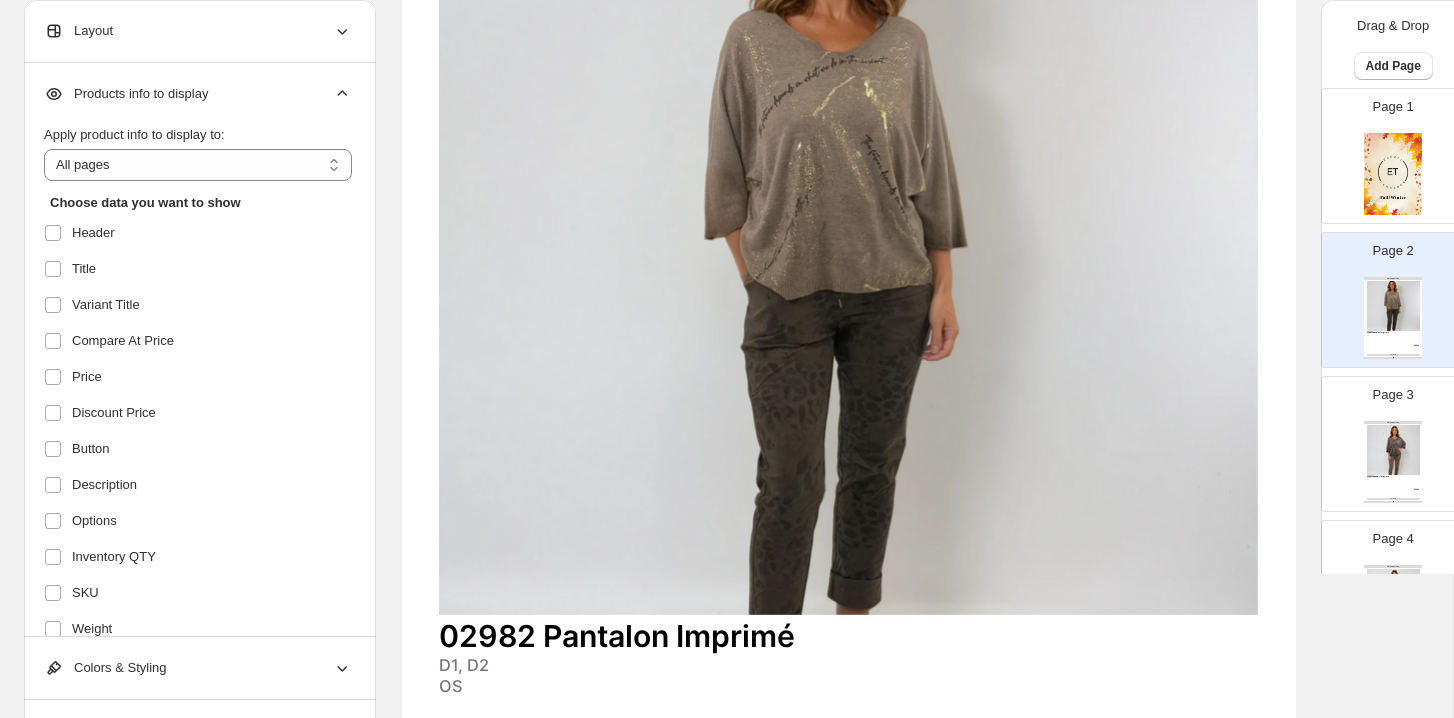 click on "Products info to display" at bounding box center [198, 94] 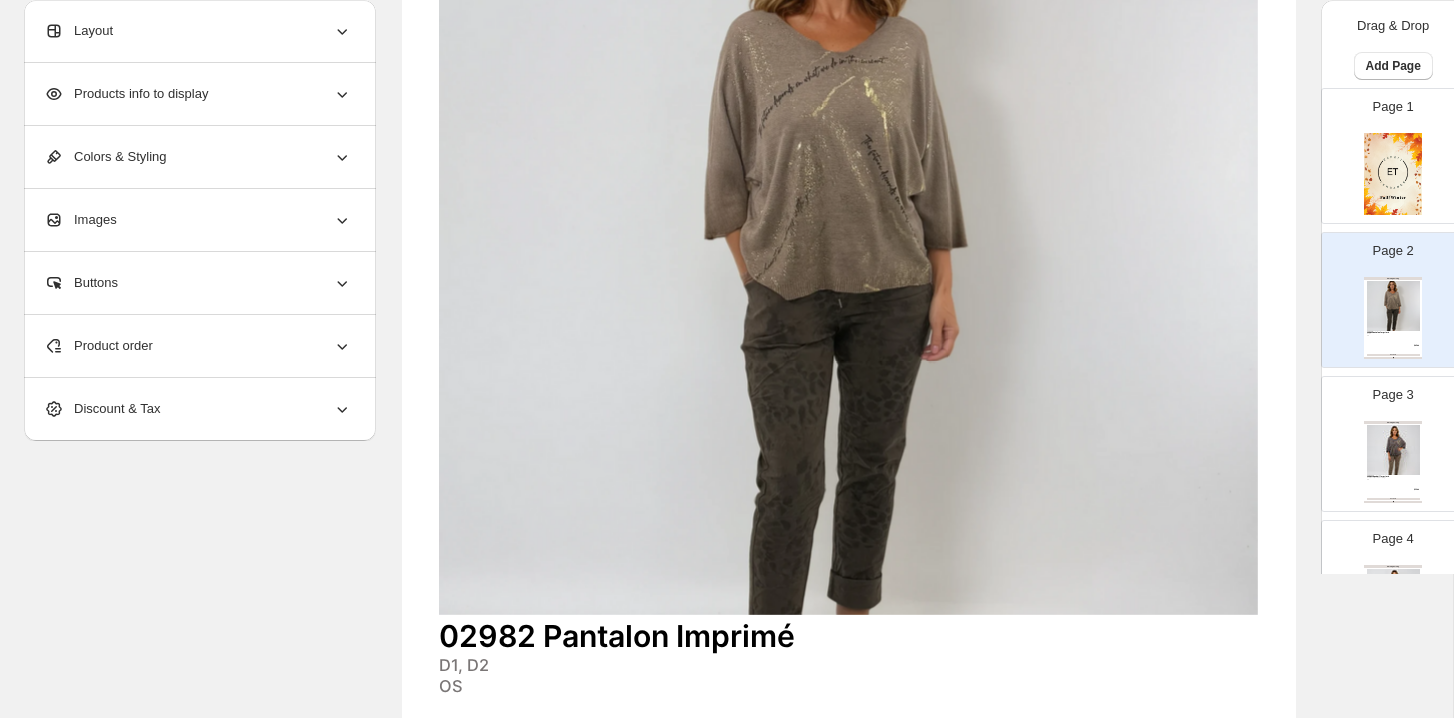 click on "Colors & Styling" at bounding box center (198, 157) 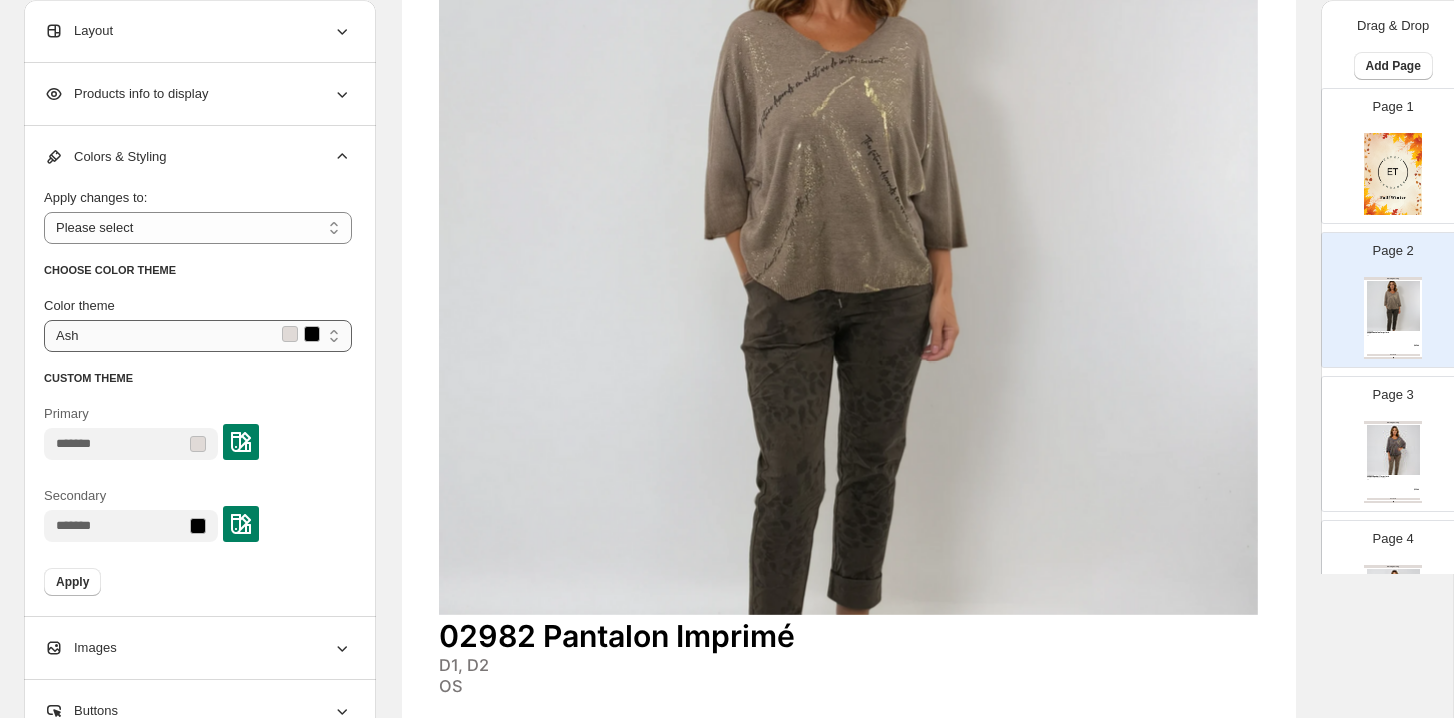 click on "**********" at bounding box center (198, 336) 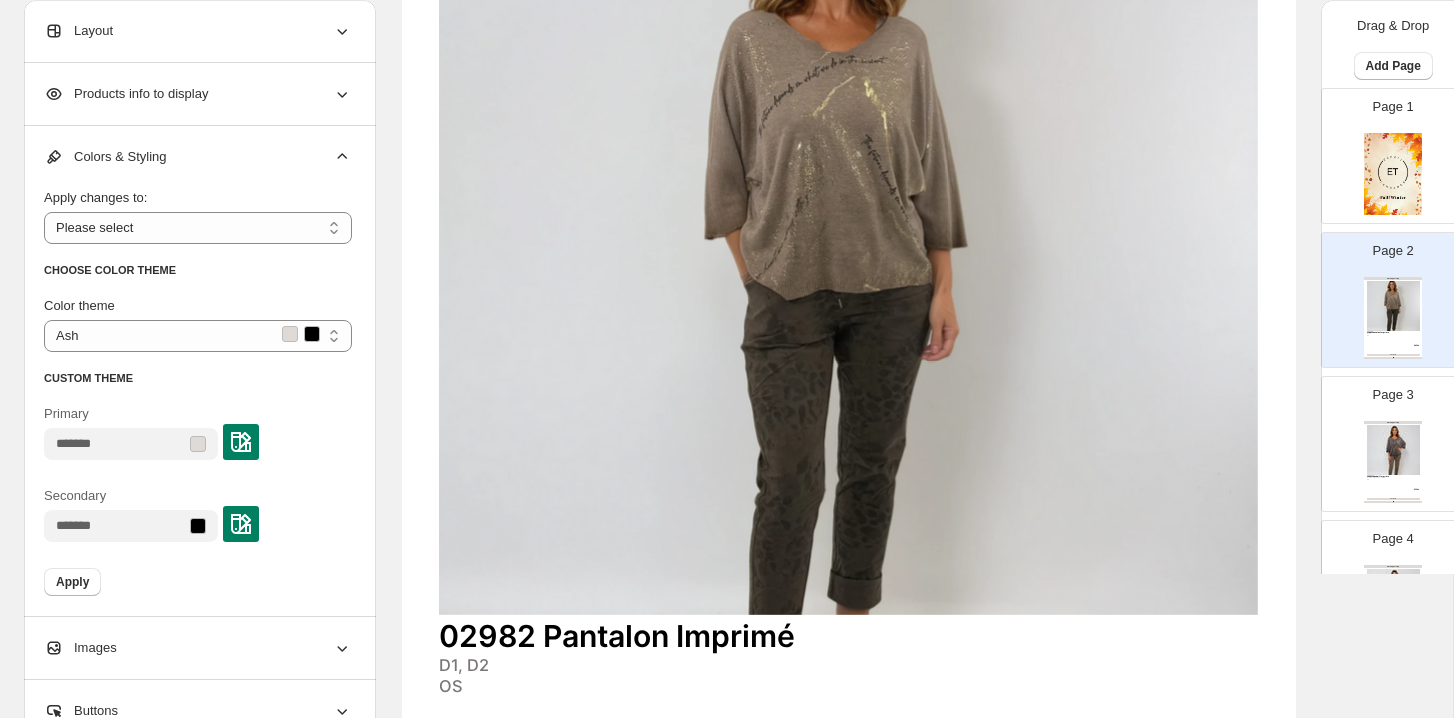 click on "Colors & Styling" at bounding box center (198, 157) 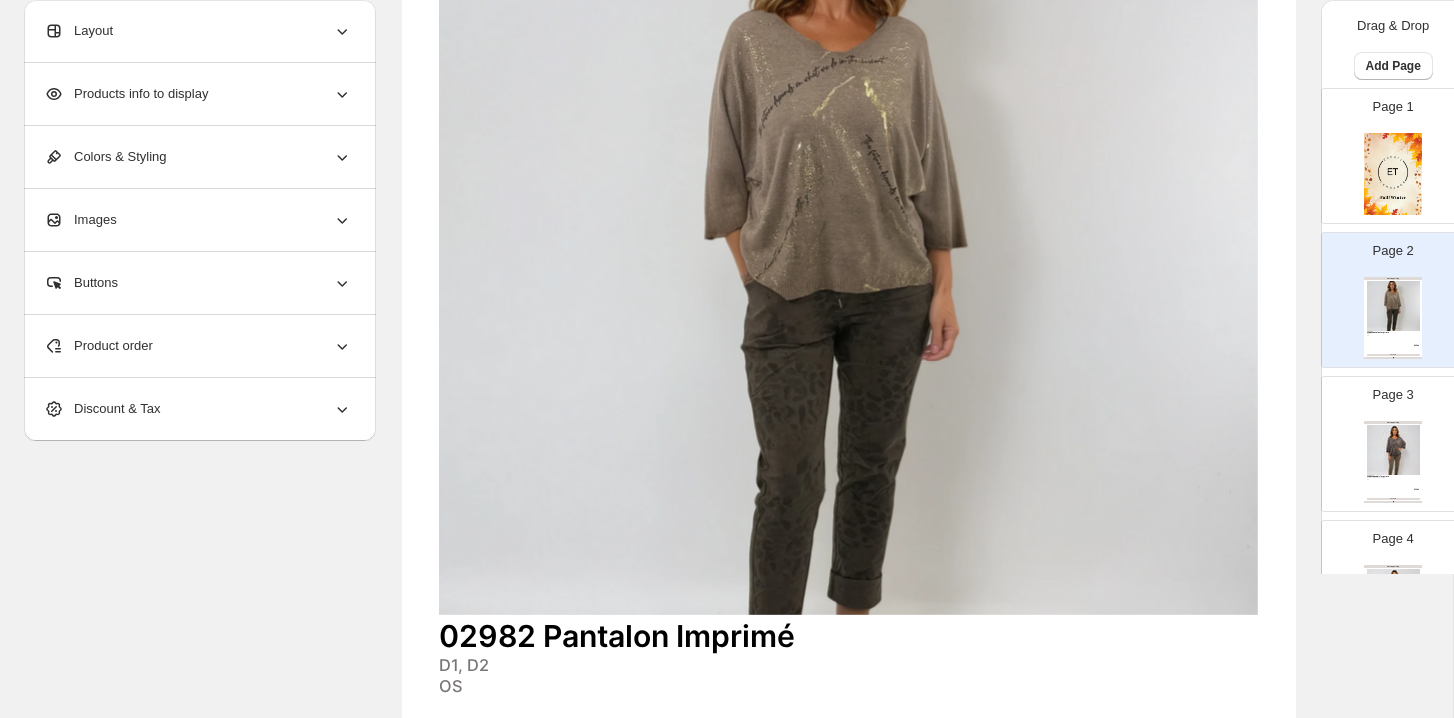 click on "Images" at bounding box center [198, 220] 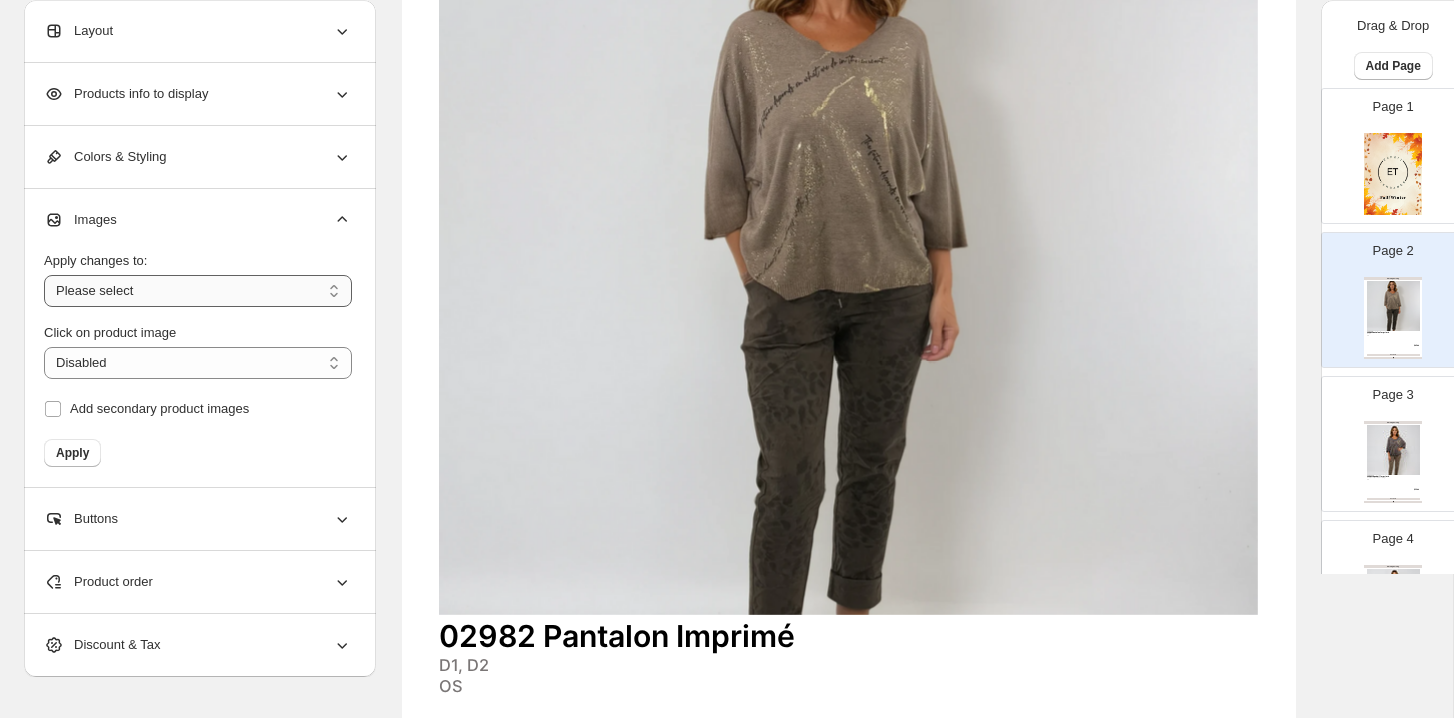 click on "**********" at bounding box center [198, 291] 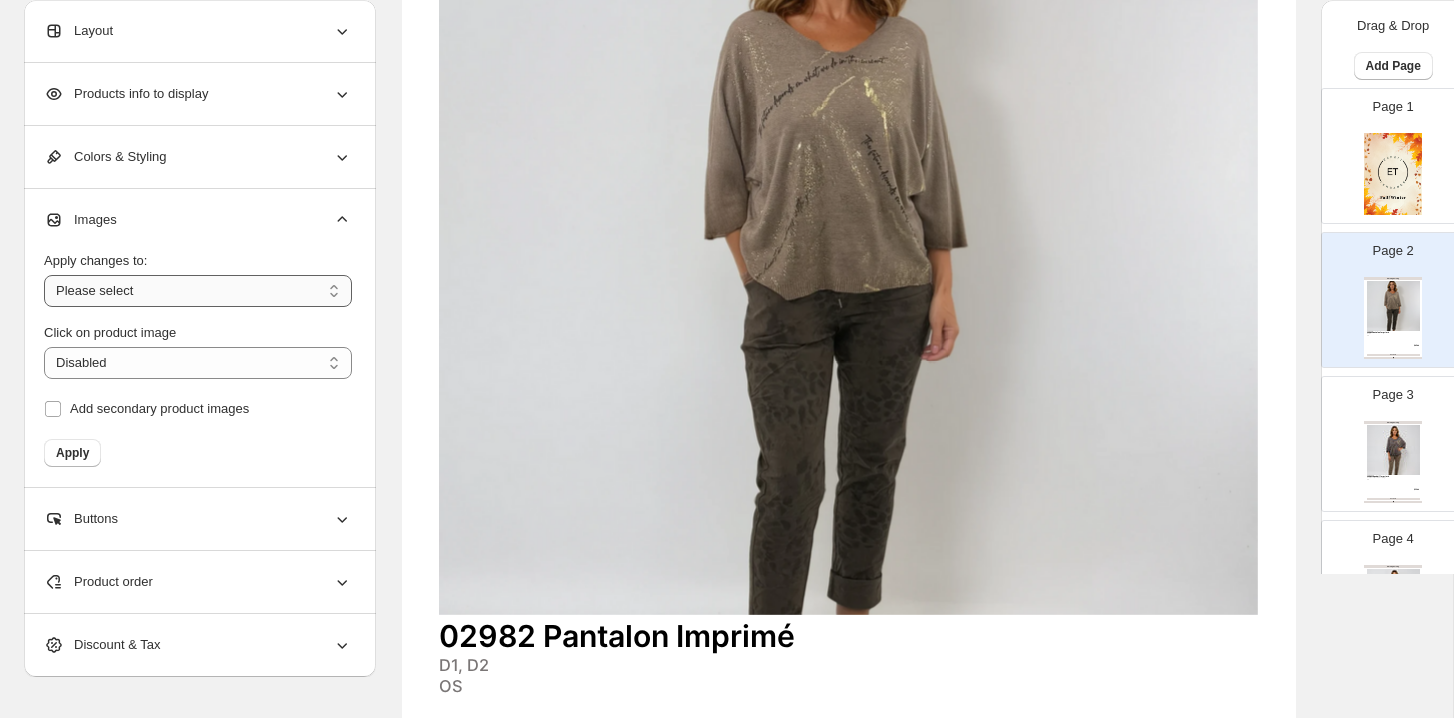 select on "**********" 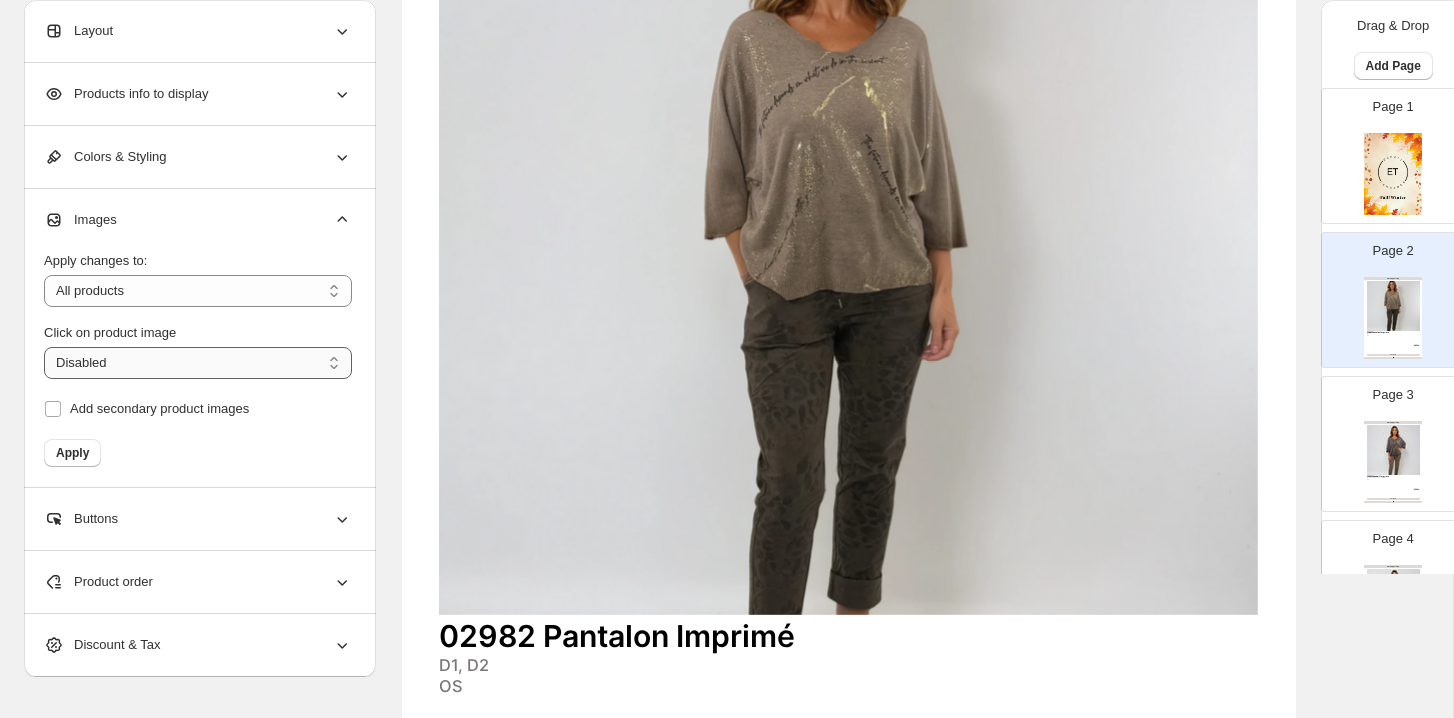 click on "**********" at bounding box center [198, 363] 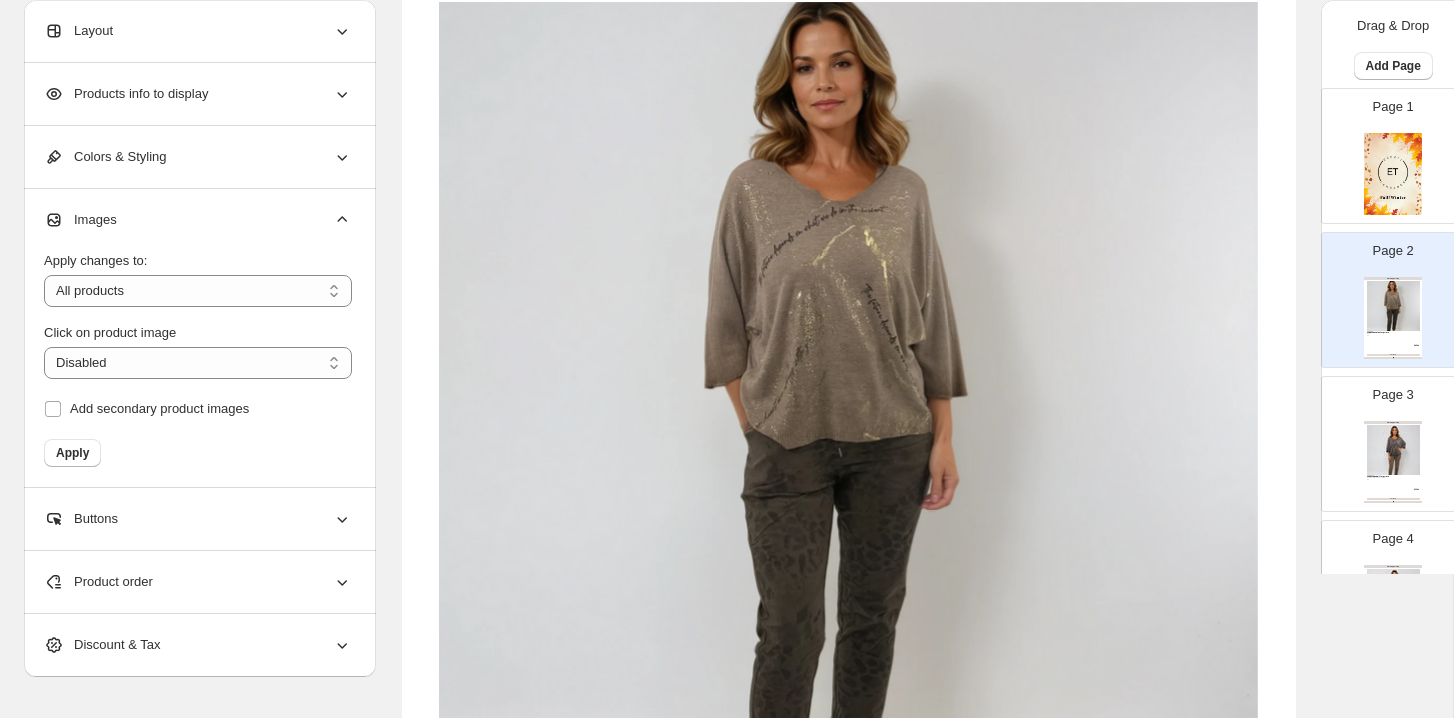 scroll, scrollTop: 0, scrollLeft: 0, axis: both 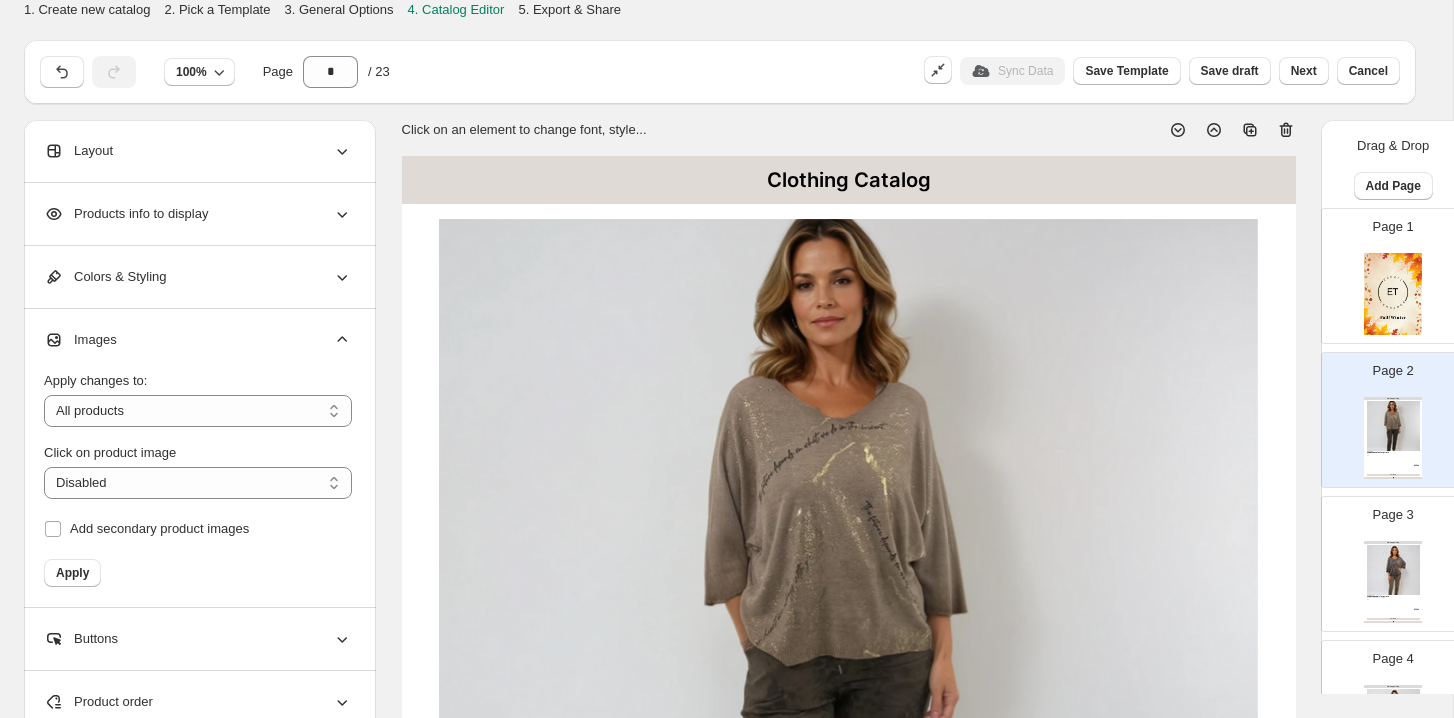 click at bounding box center [848, 600] 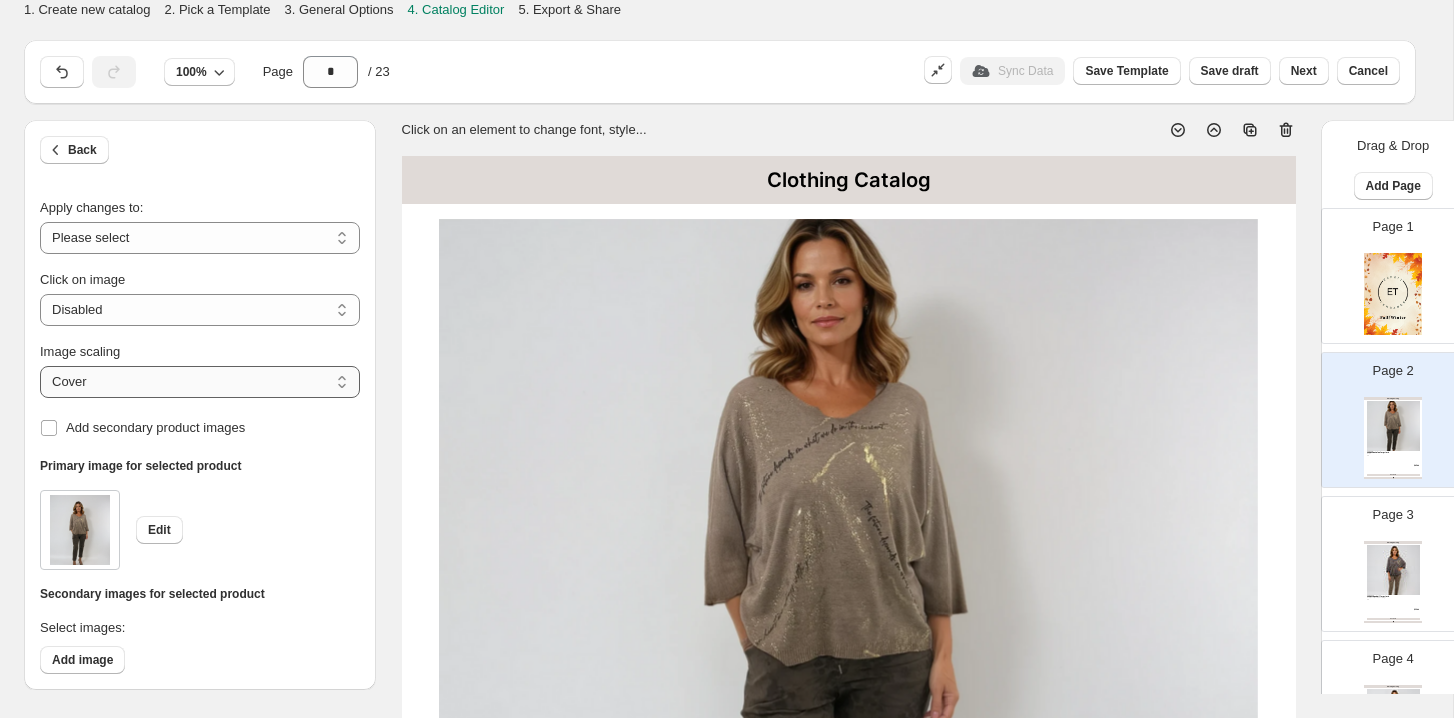 click on "***** *******" at bounding box center (200, 382) 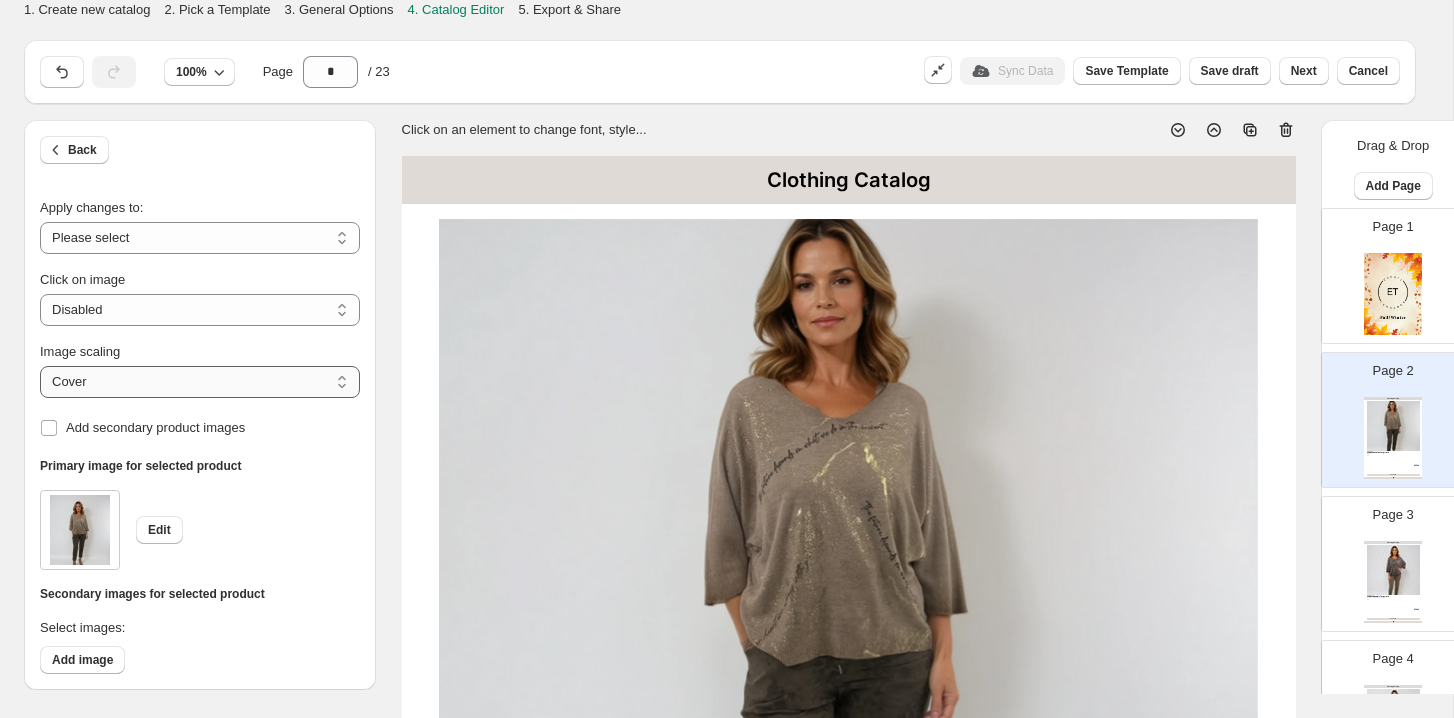 select on "*****" 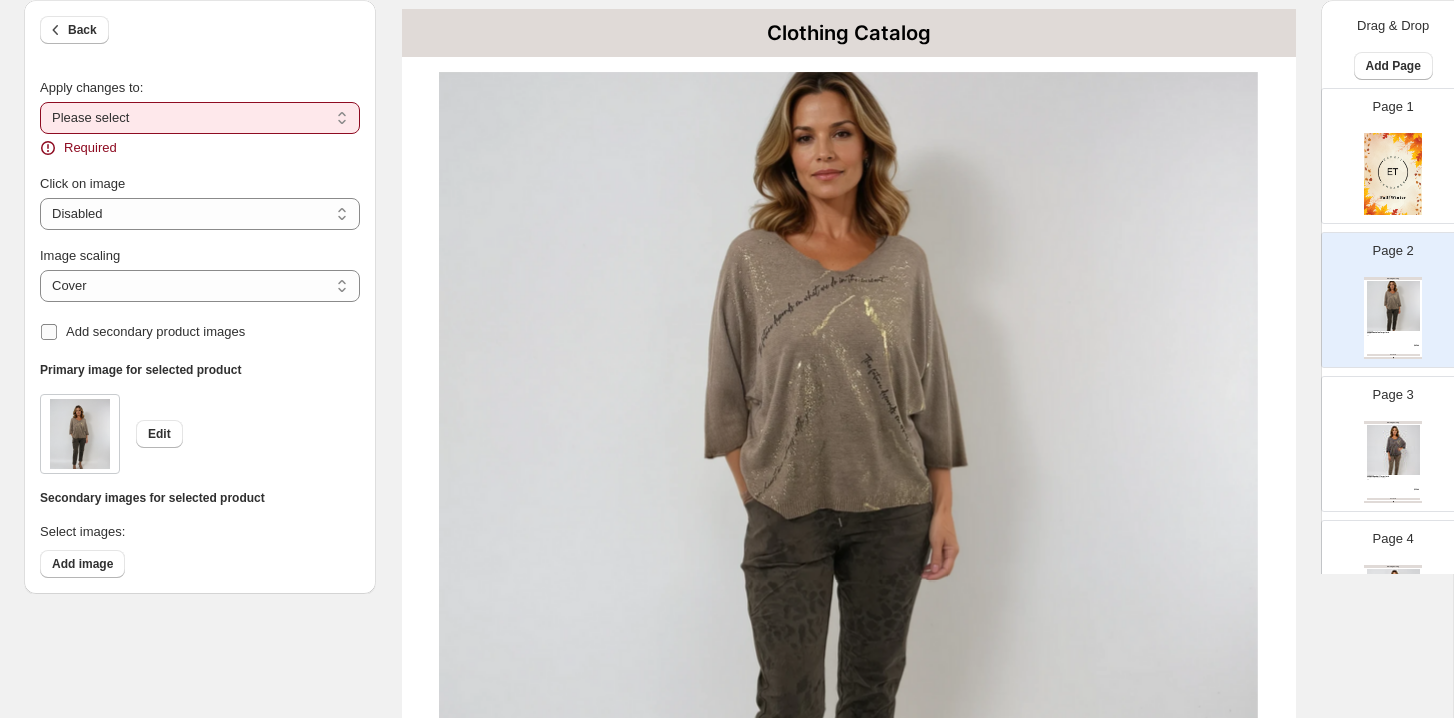 scroll, scrollTop: 137, scrollLeft: 0, axis: vertical 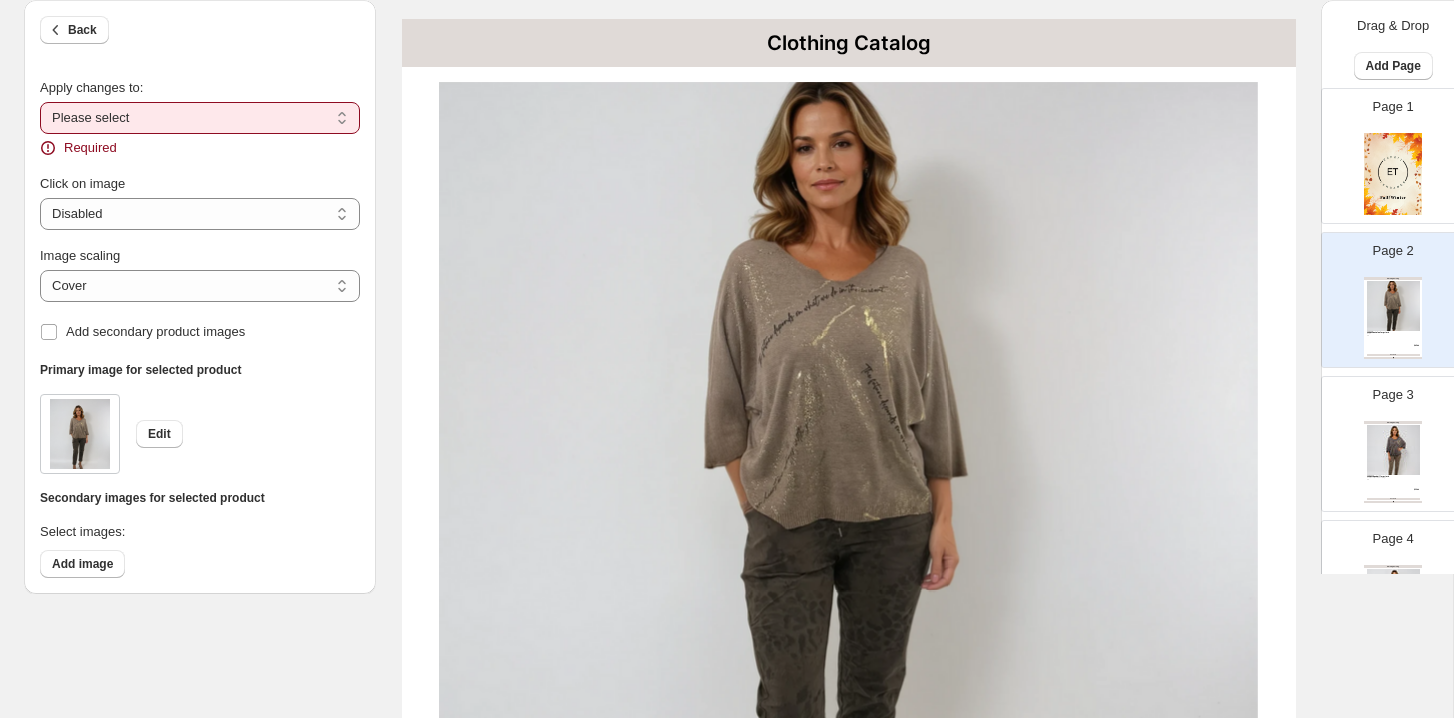 click on "**********" at bounding box center (200, 118) 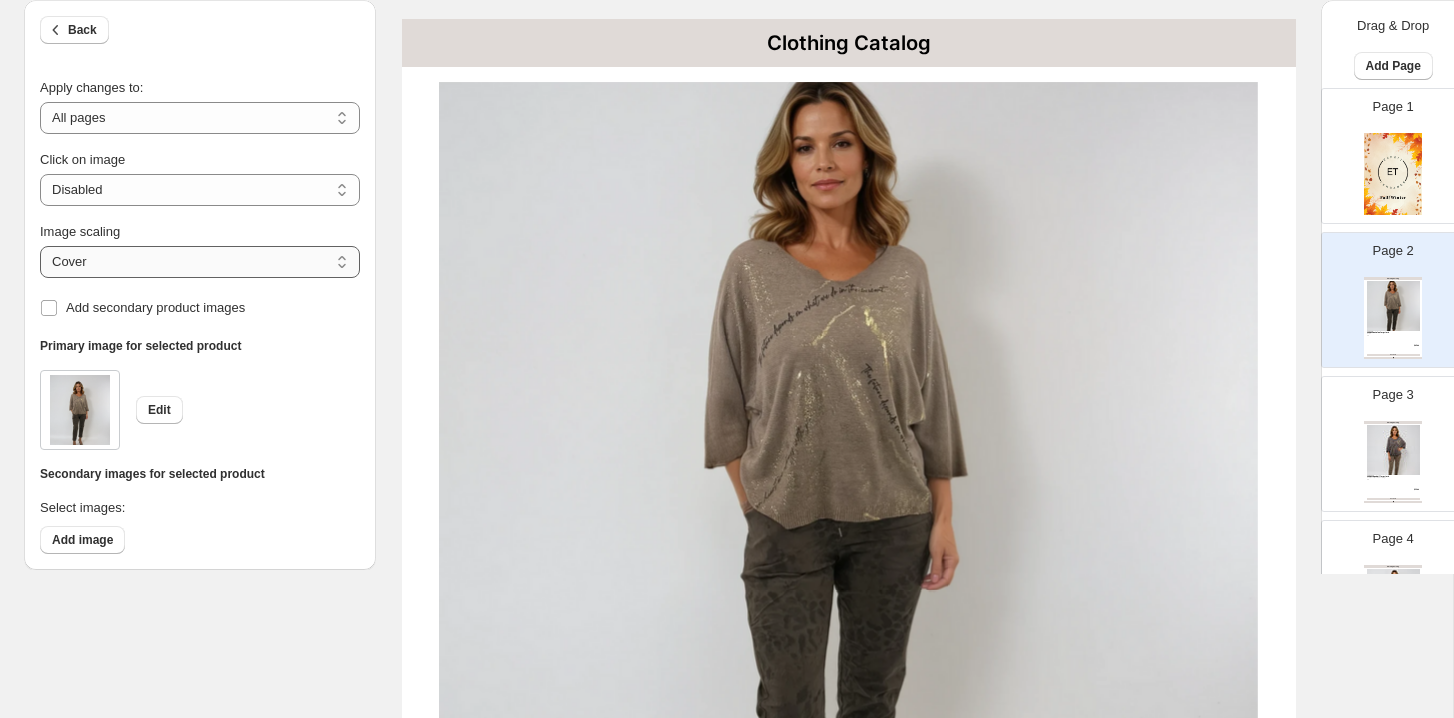 click on "***** *******" at bounding box center [200, 262] 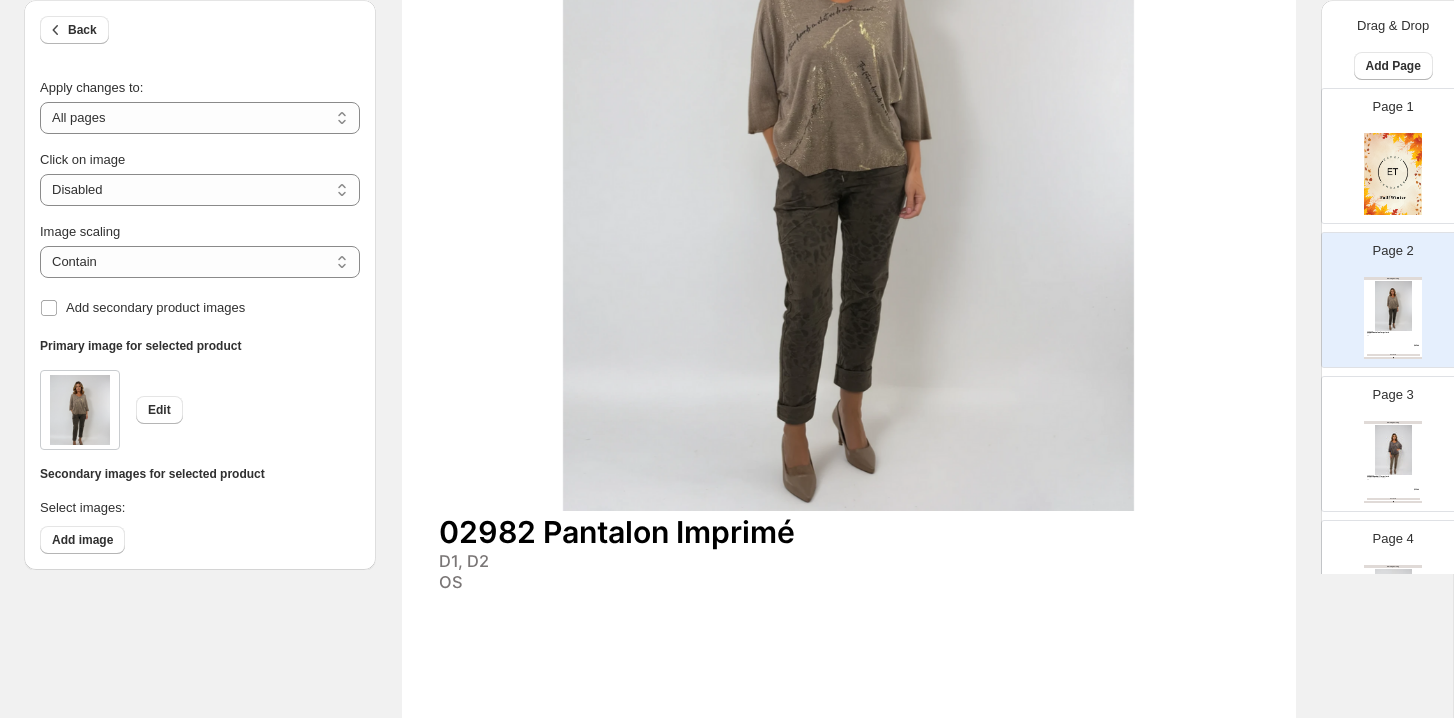 scroll, scrollTop: 581, scrollLeft: 0, axis: vertical 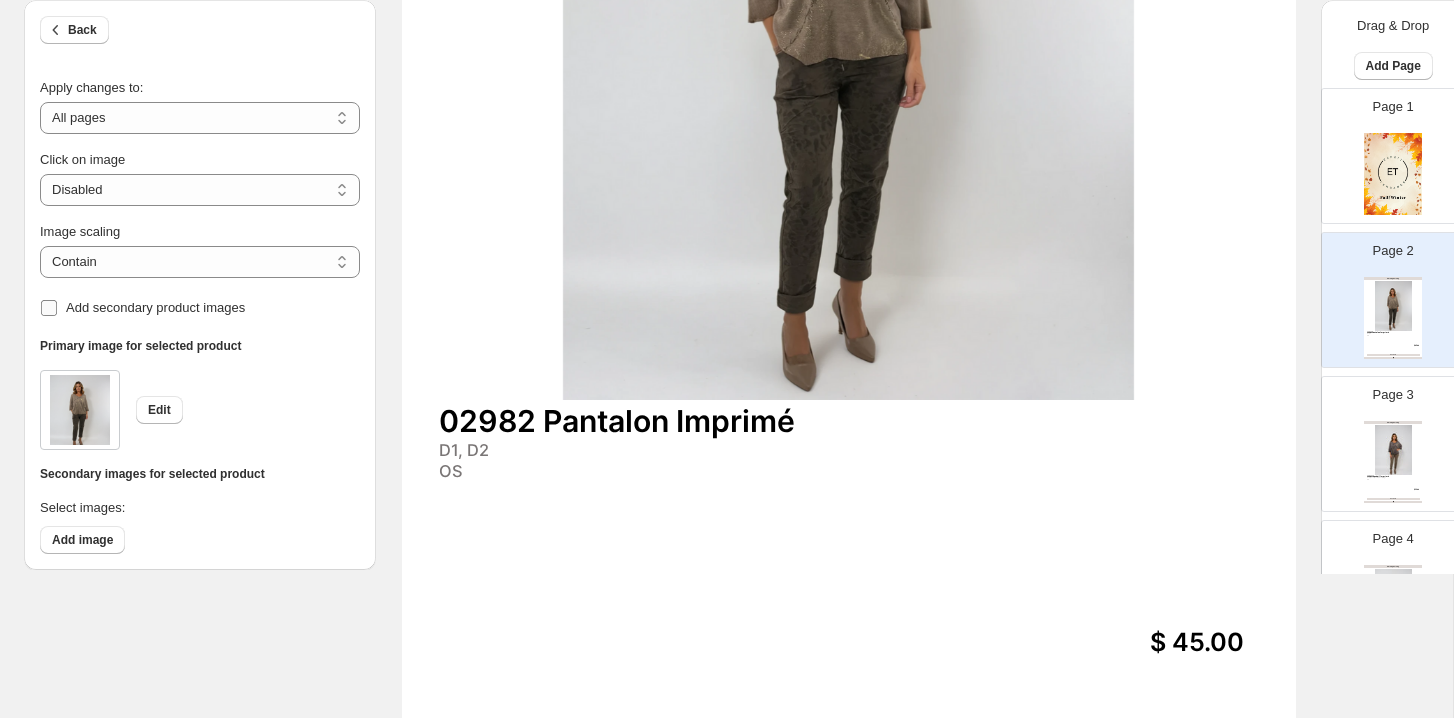 click on "Add secondary product images" at bounding box center [155, 307] 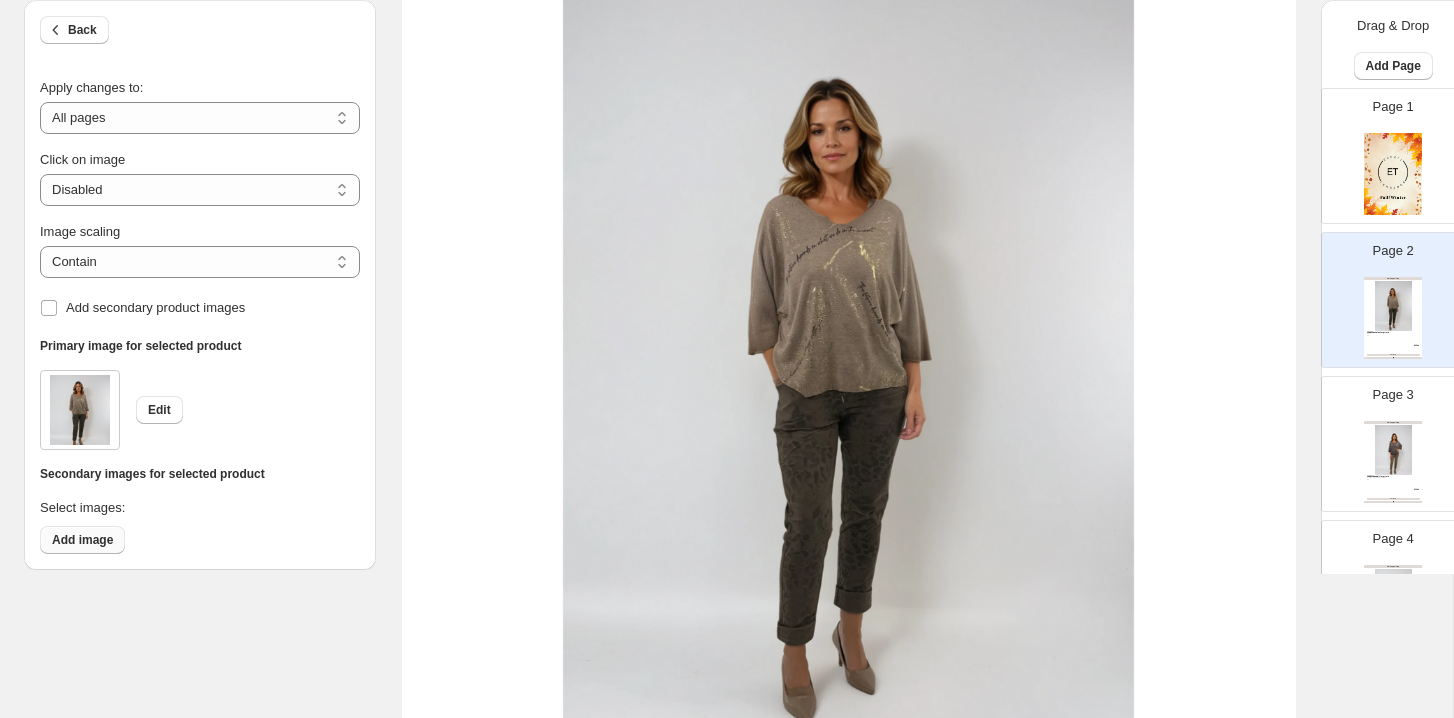 scroll, scrollTop: 0, scrollLeft: 0, axis: both 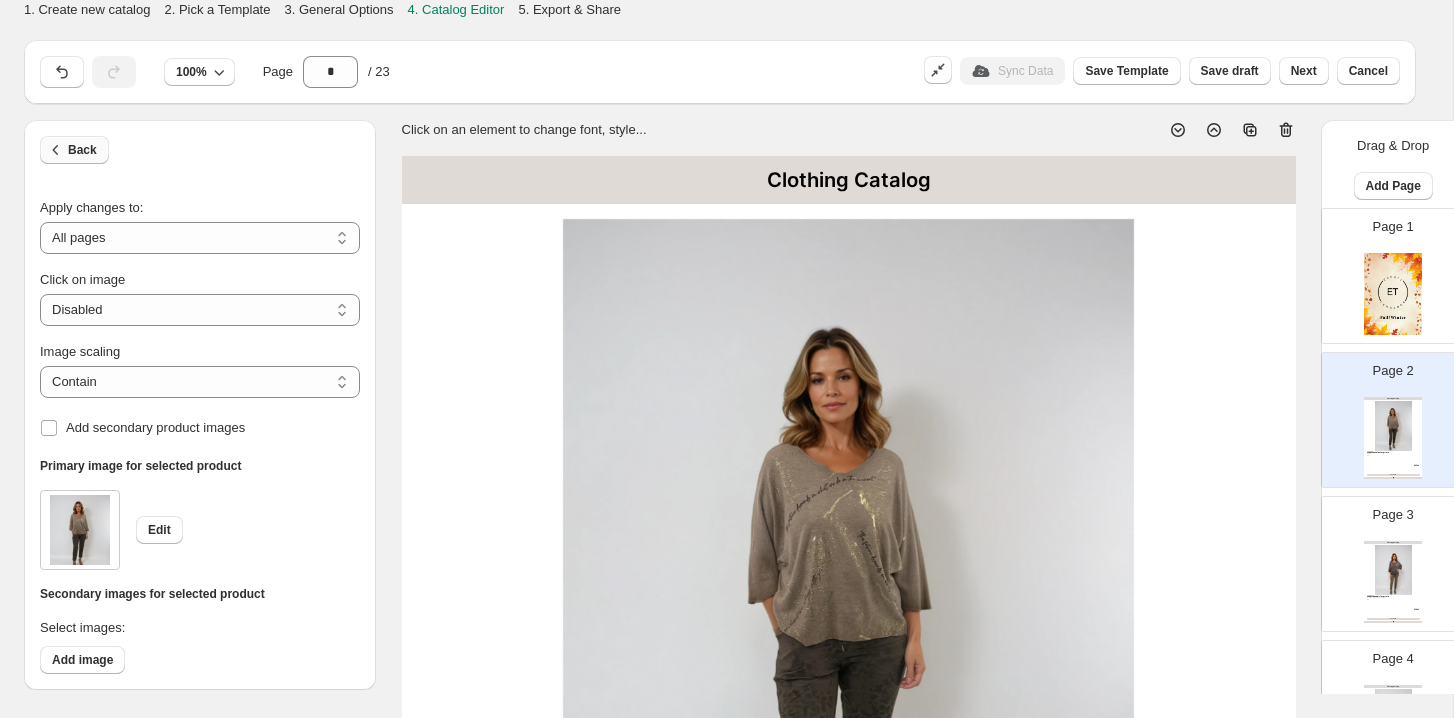 click 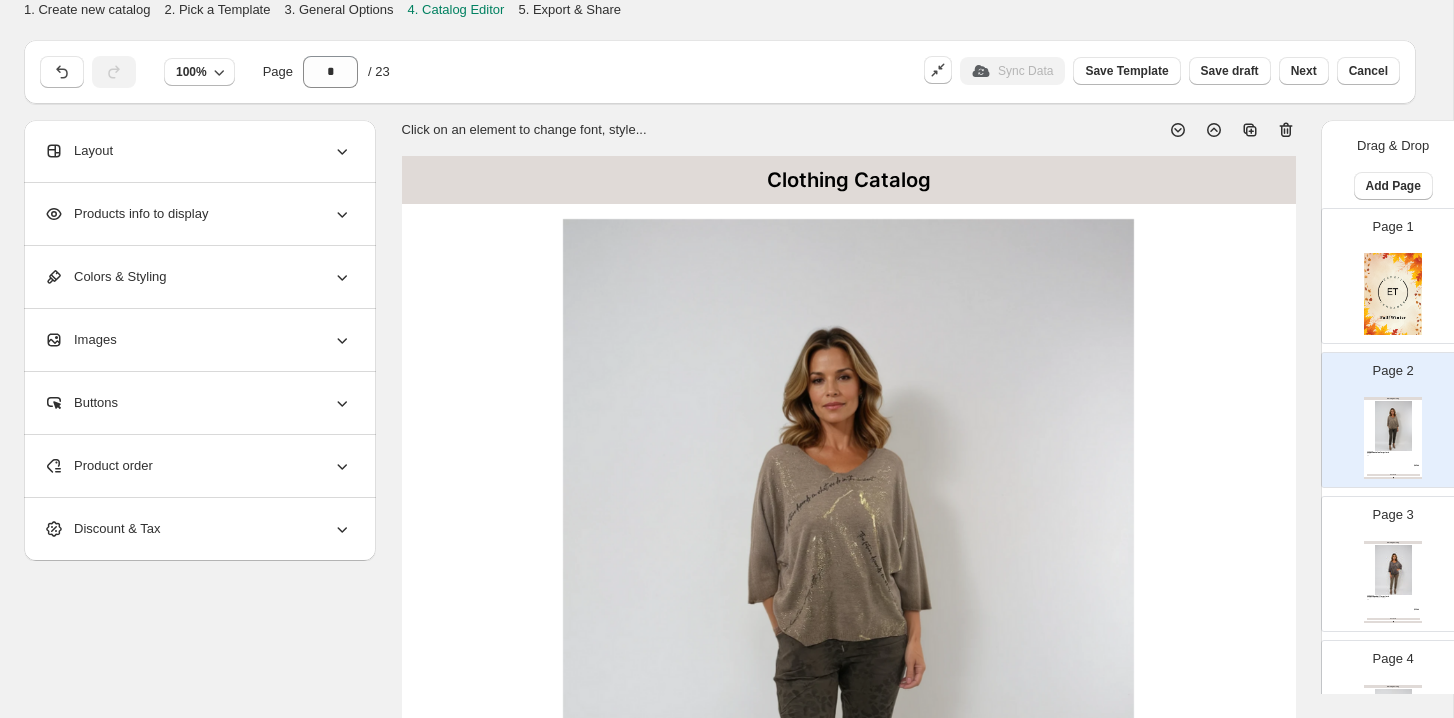 click on "Products info to display" at bounding box center [198, 214] 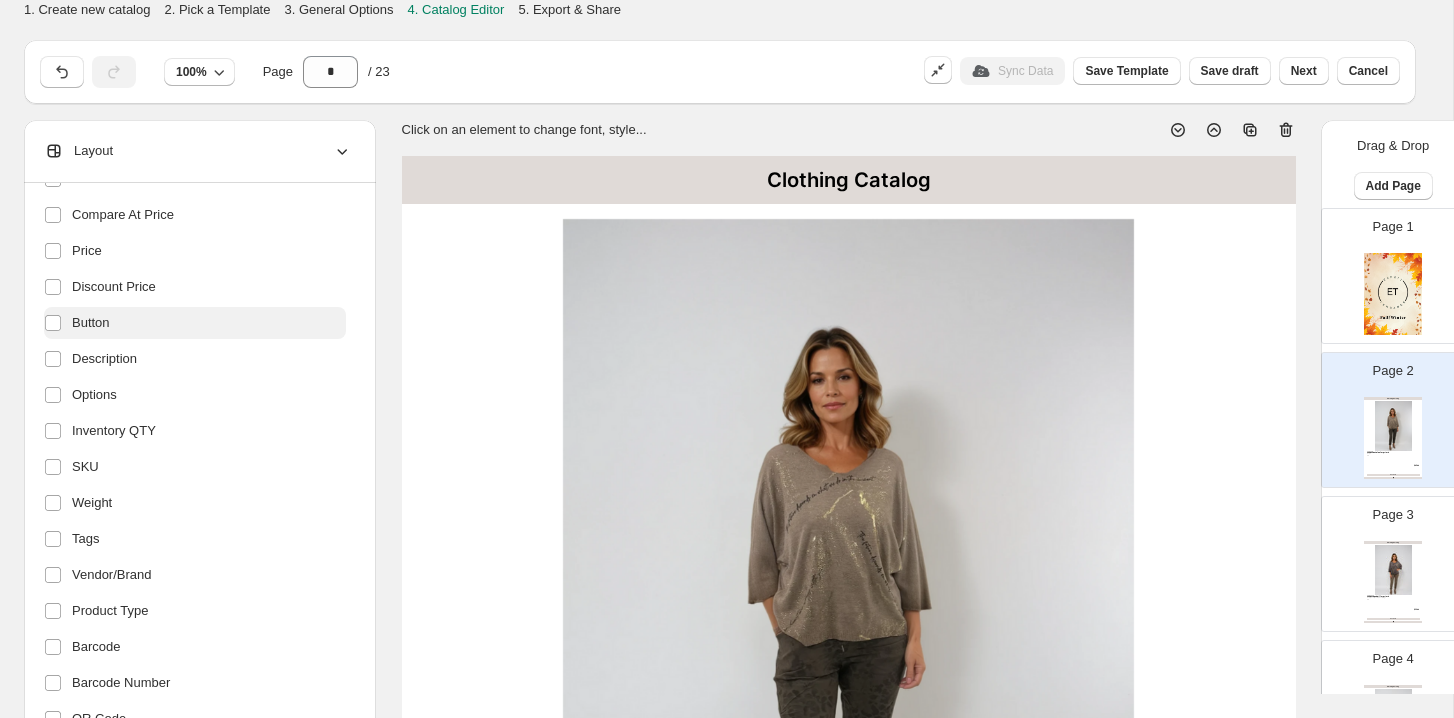 click on "Button" at bounding box center [91, 323] 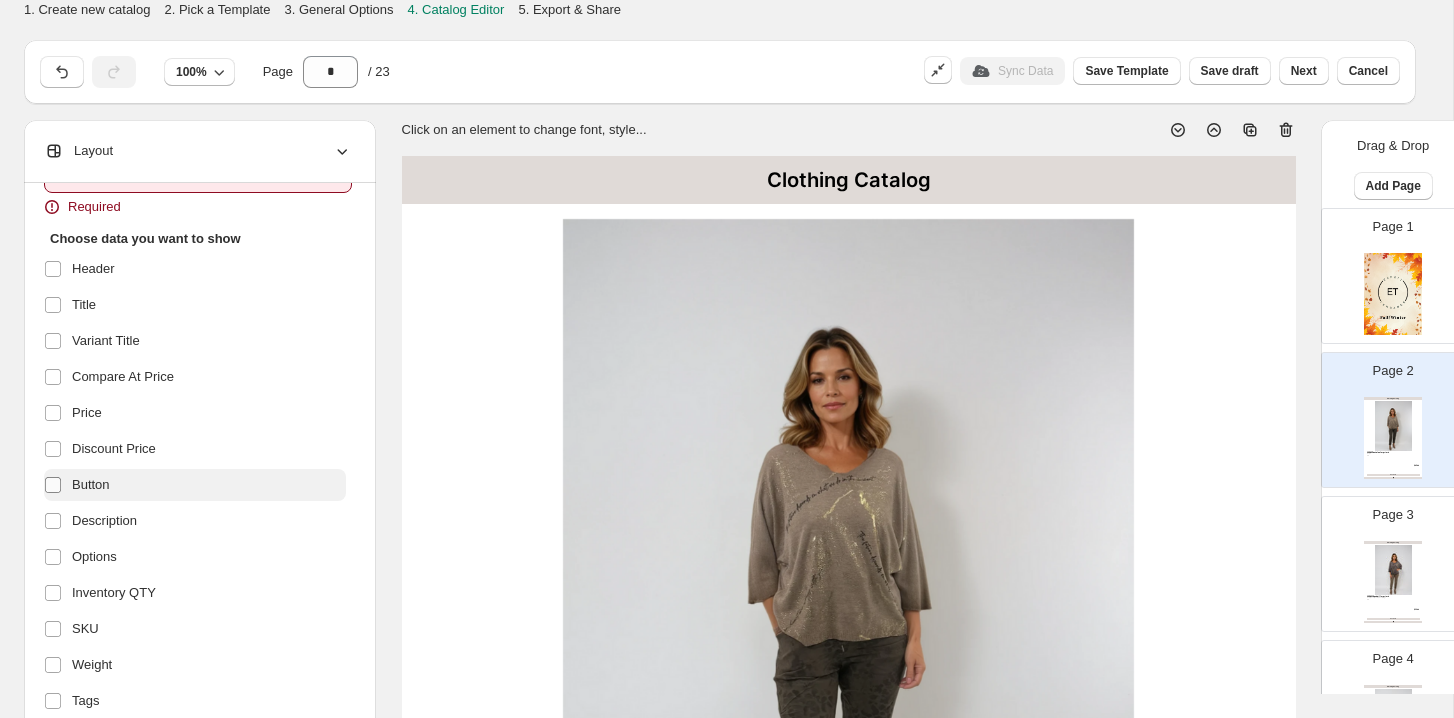 scroll, scrollTop: 67, scrollLeft: 0, axis: vertical 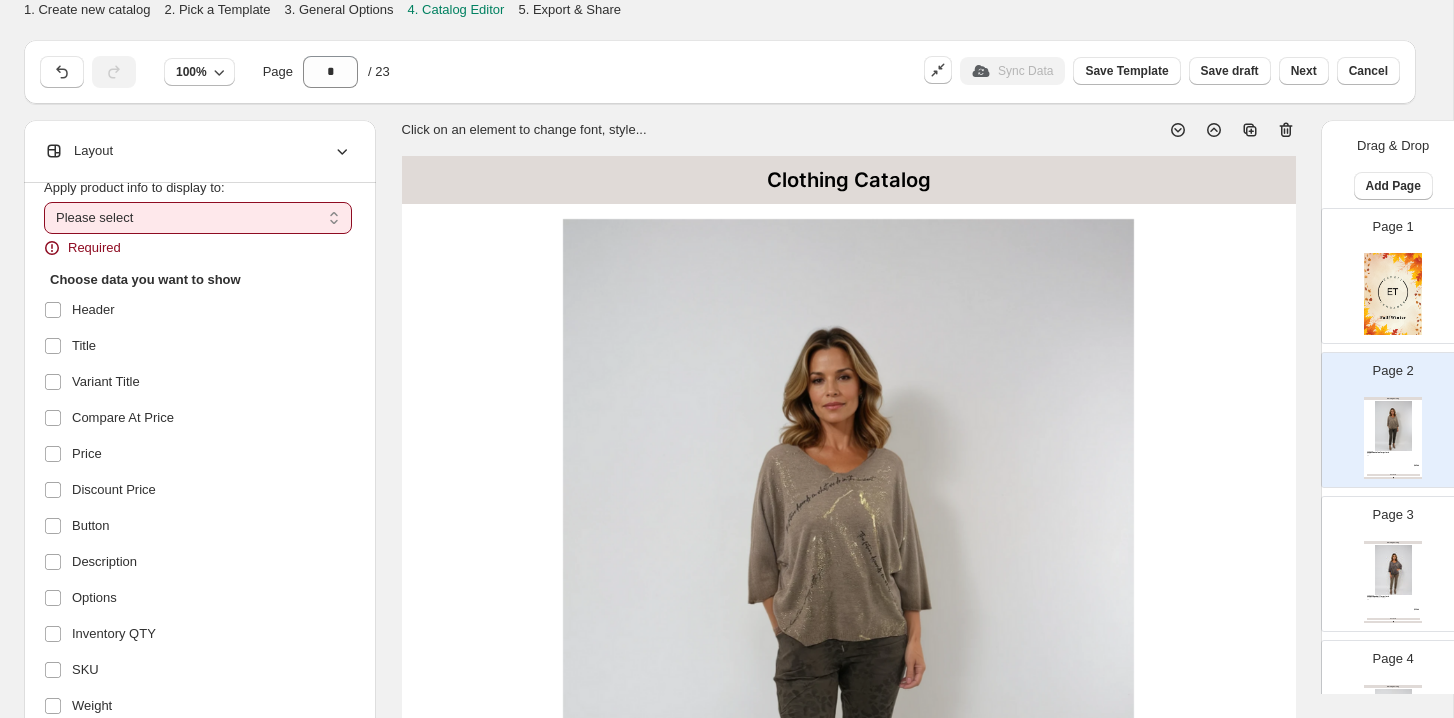 click on "**********" at bounding box center (198, 218) 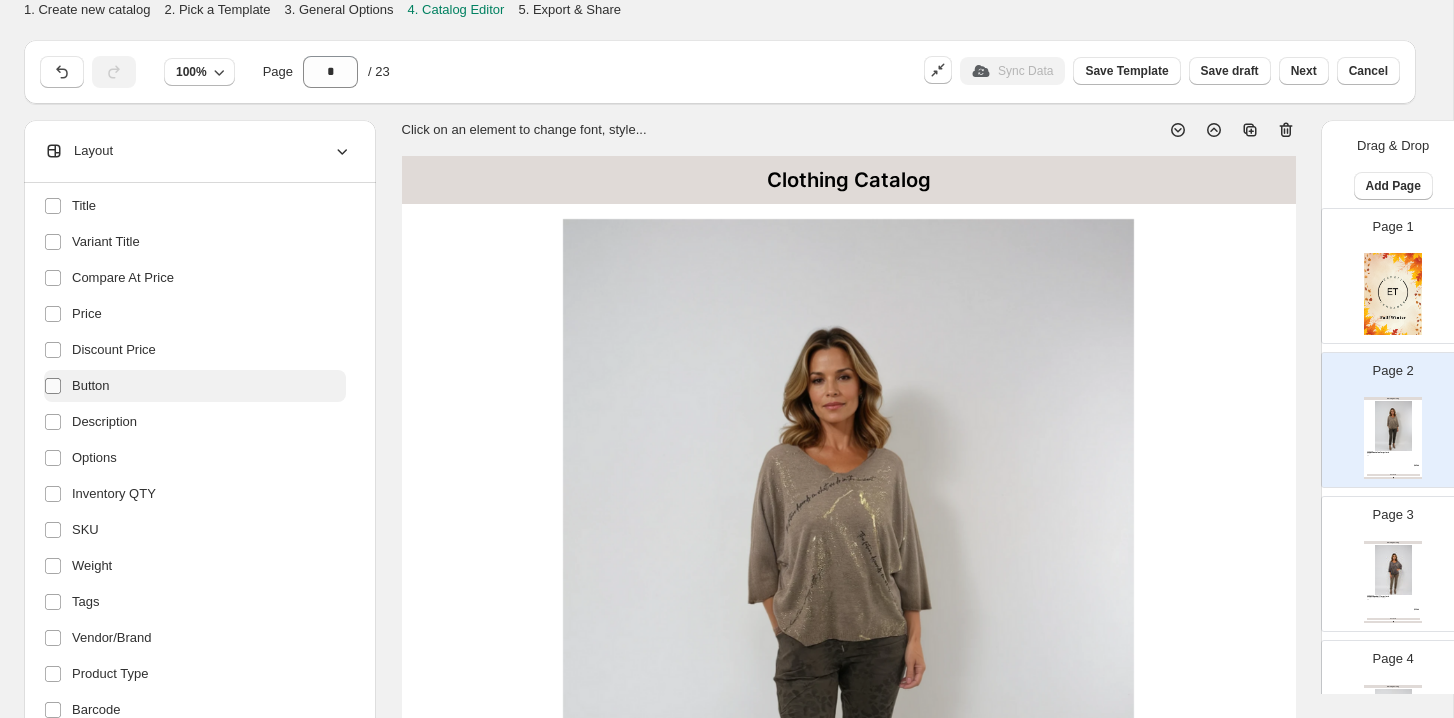 scroll, scrollTop: 350, scrollLeft: 0, axis: vertical 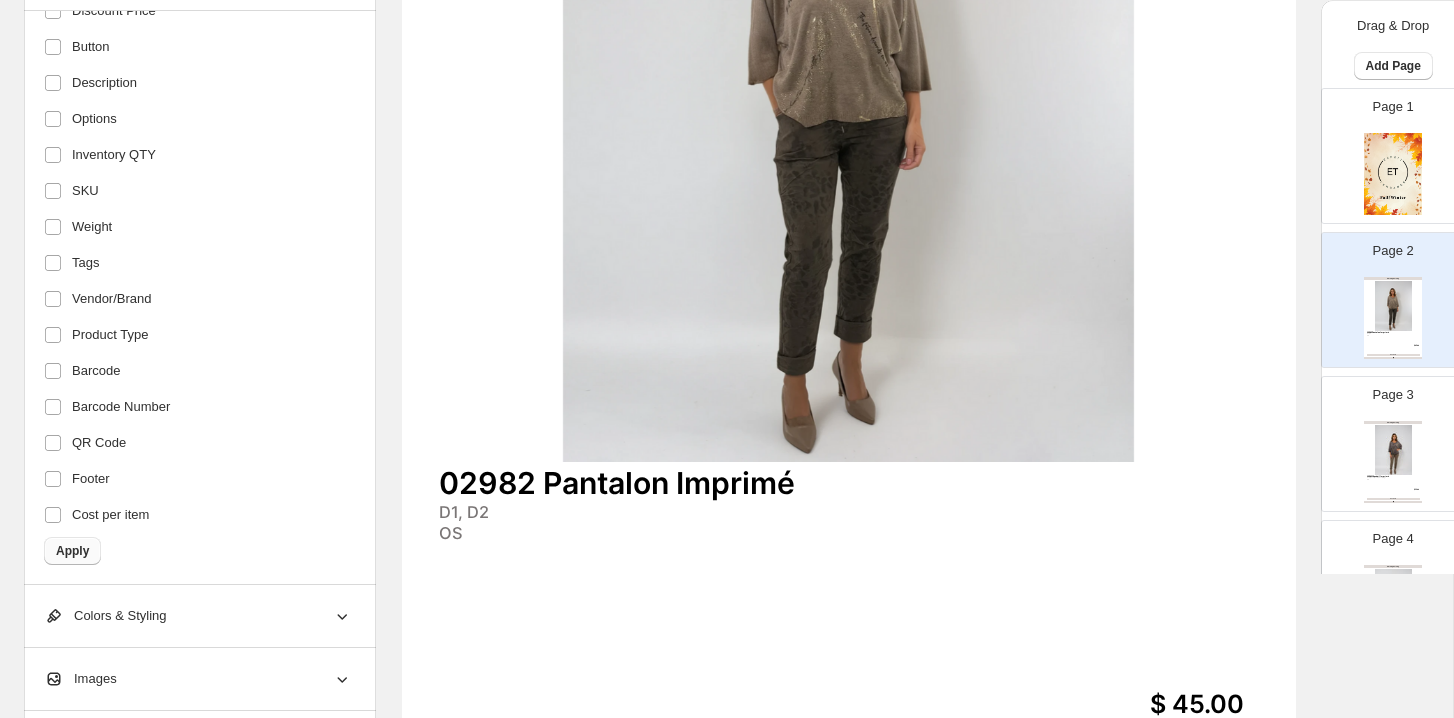 click on "Apply" at bounding box center (72, 551) 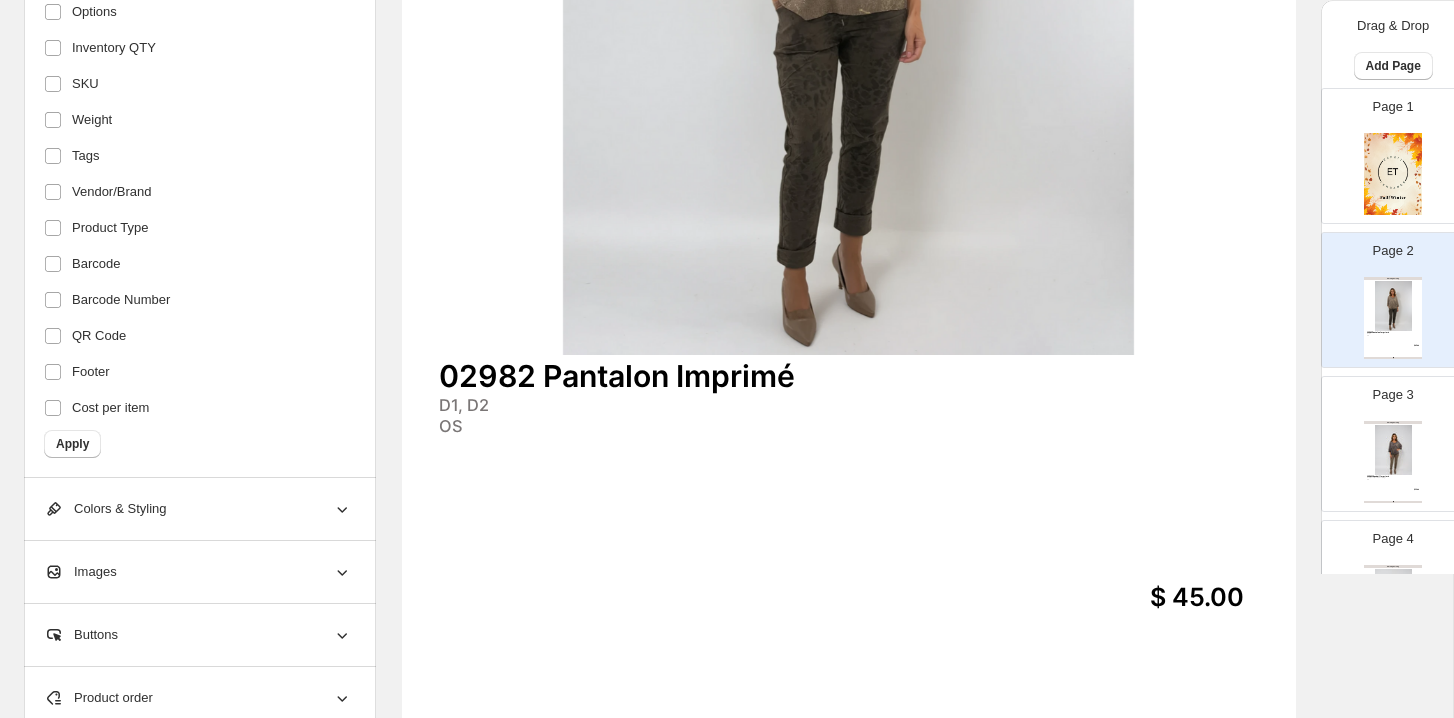 scroll, scrollTop: 782, scrollLeft: 0, axis: vertical 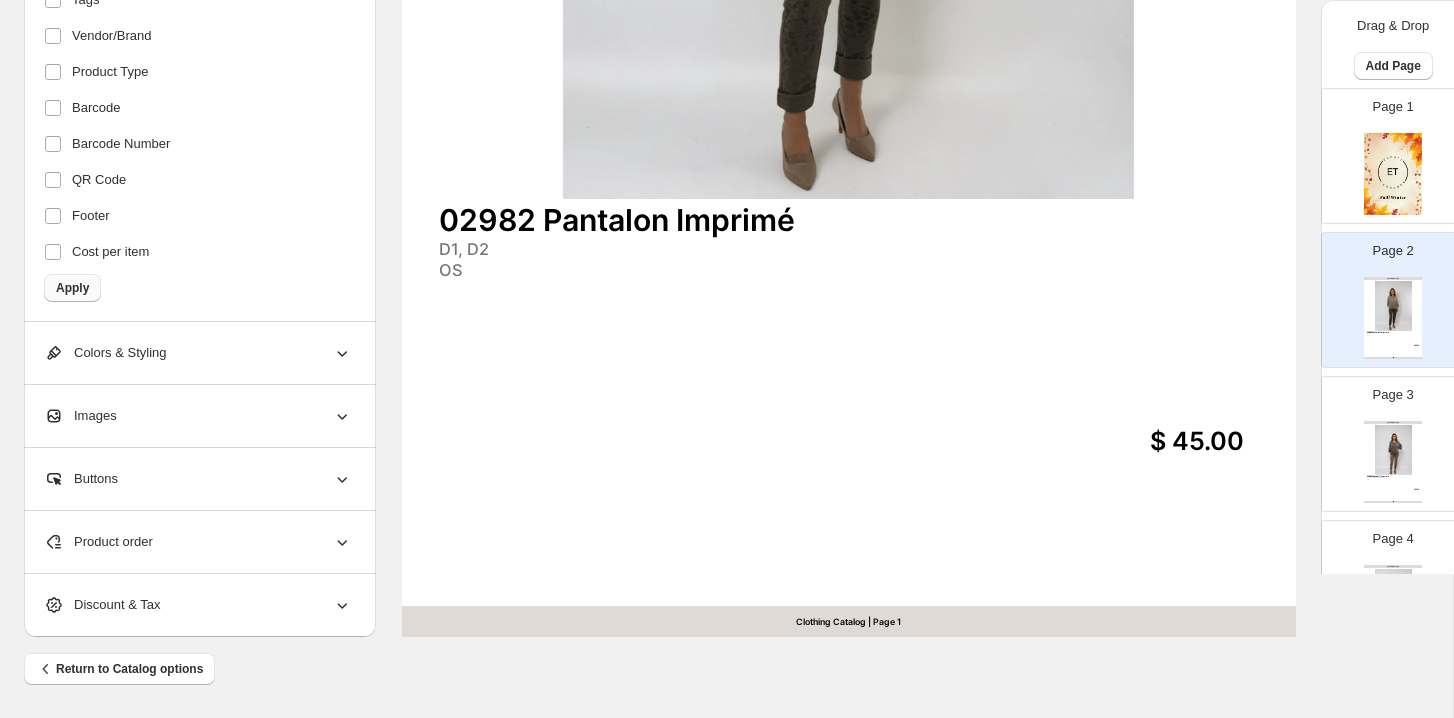 click on "Apply" at bounding box center (72, 288) 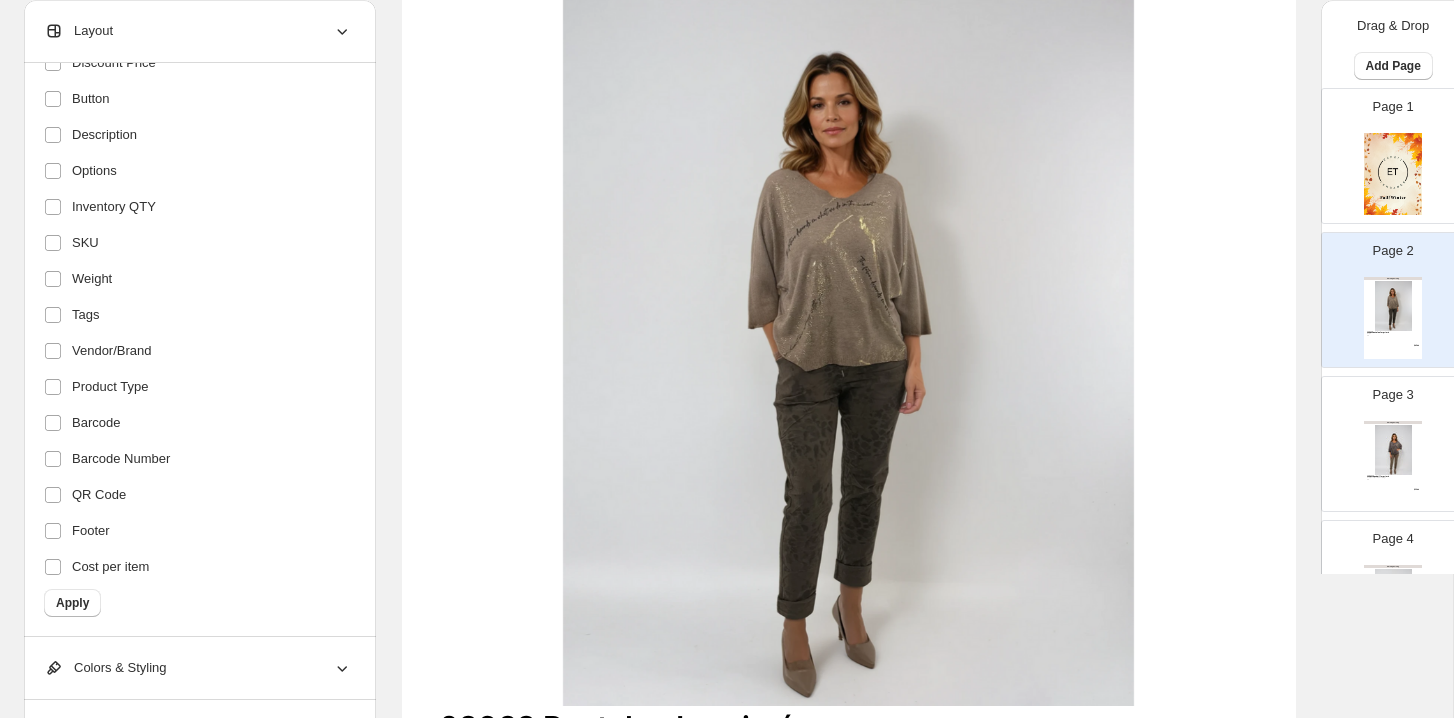 scroll, scrollTop: 0, scrollLeft: 0, axis: both 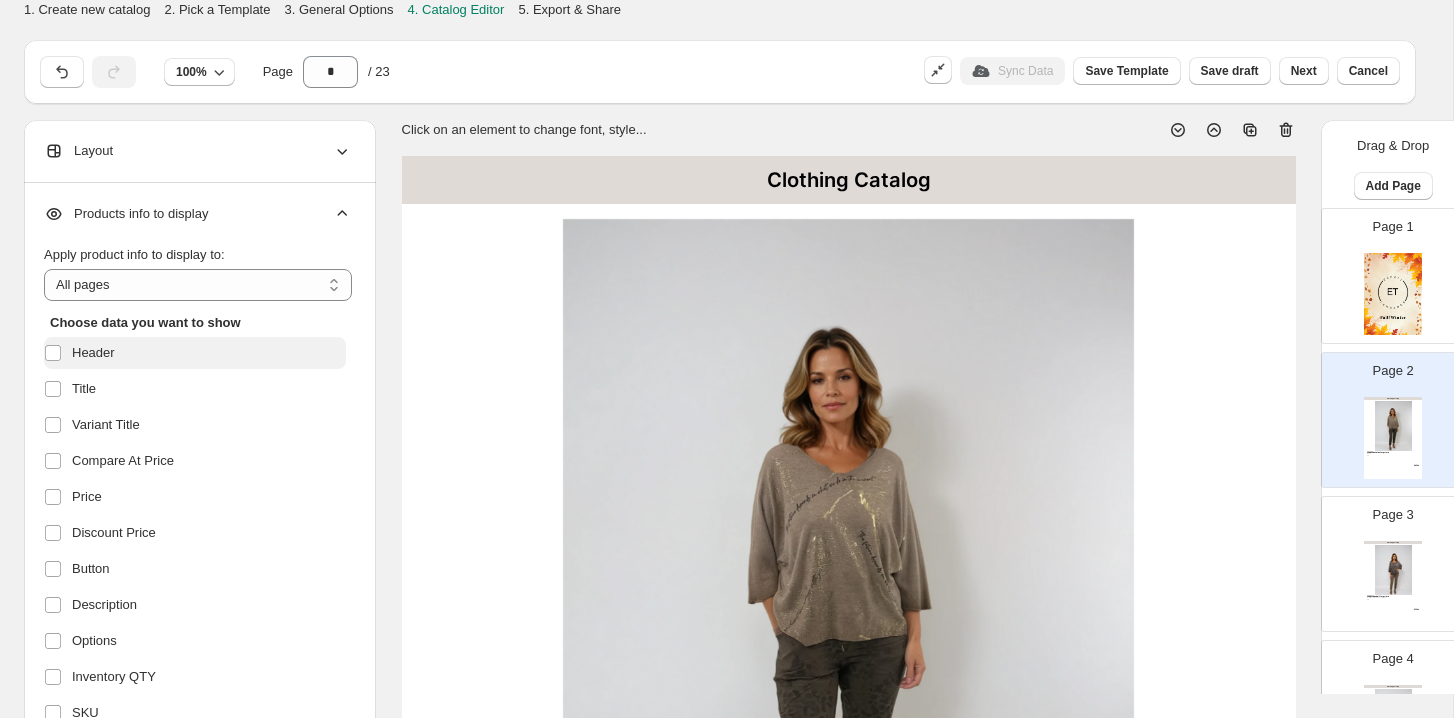 click on "Header" at bounding box center (195, 353) 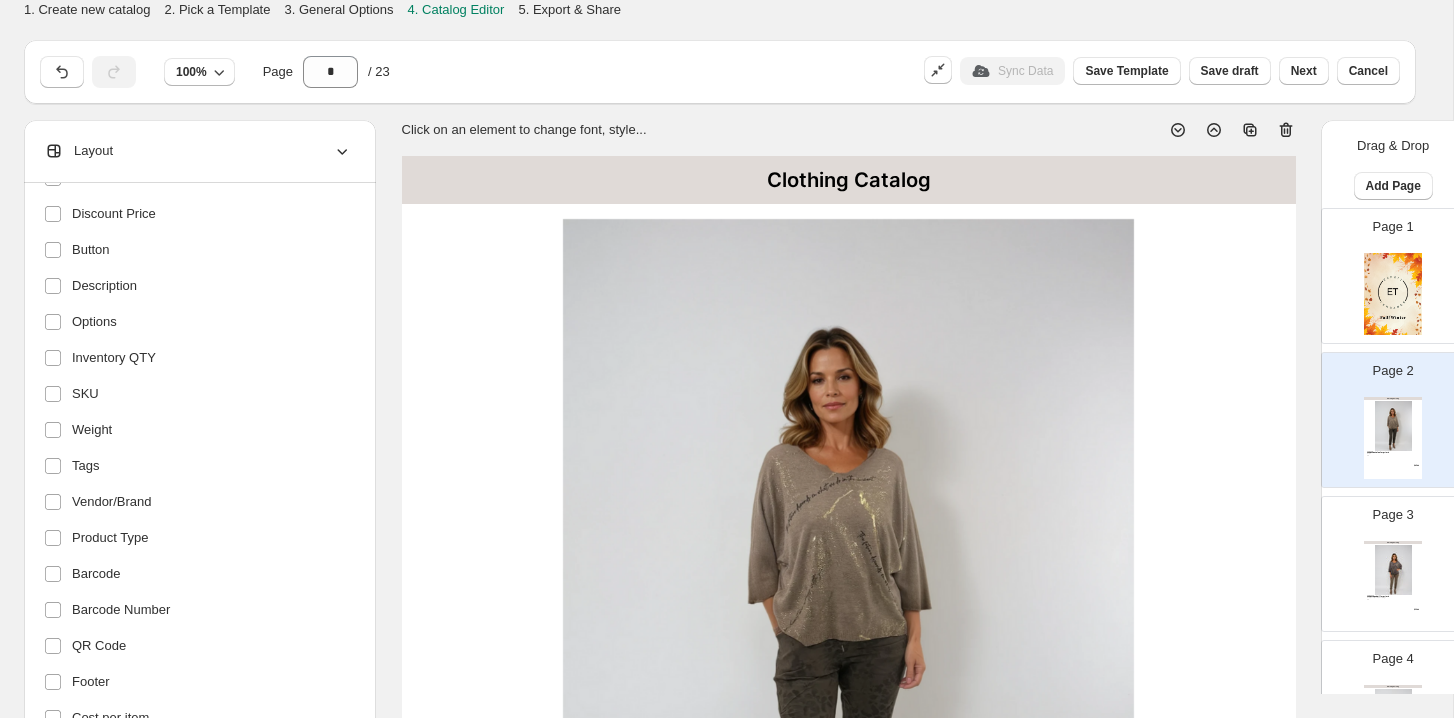scroll, scrollTop: 350, scrollLeft: 0, axis: vertical 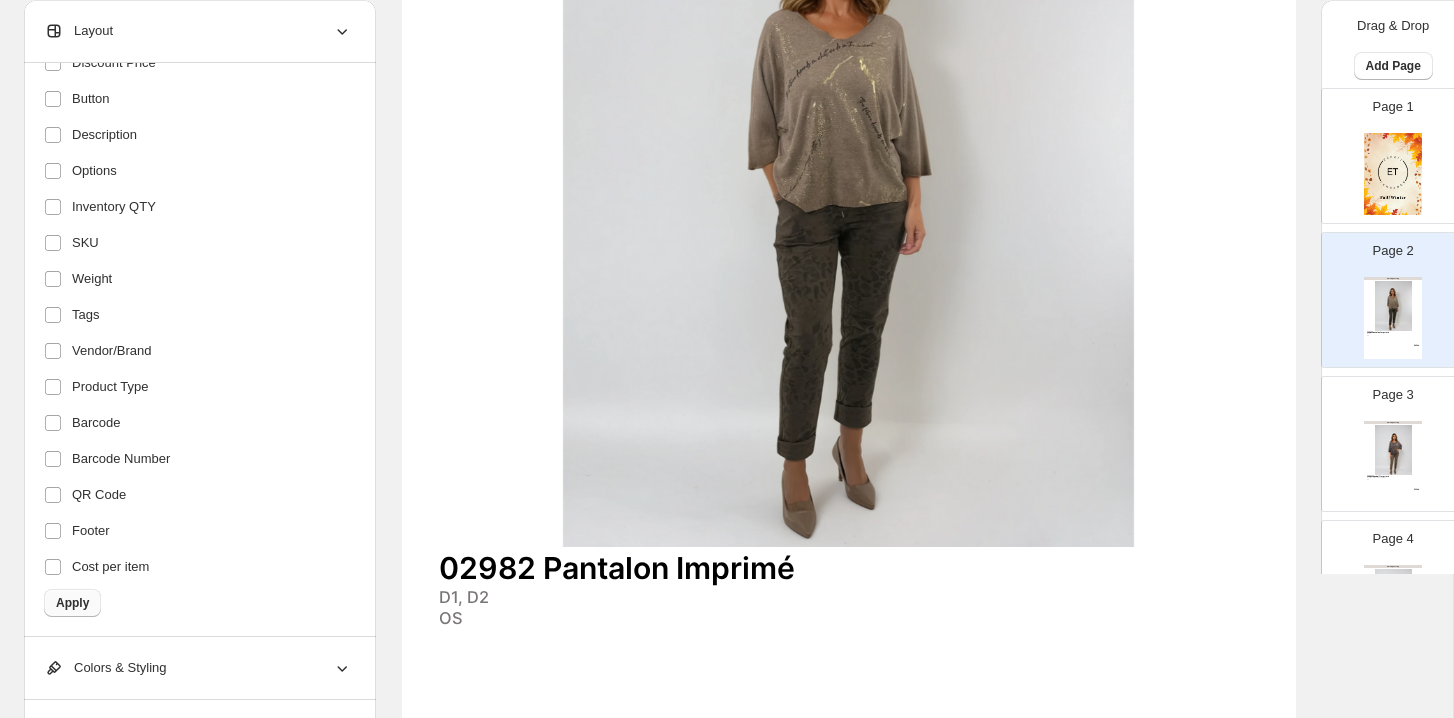 click on "Apply" at bounding box center [72, 603] 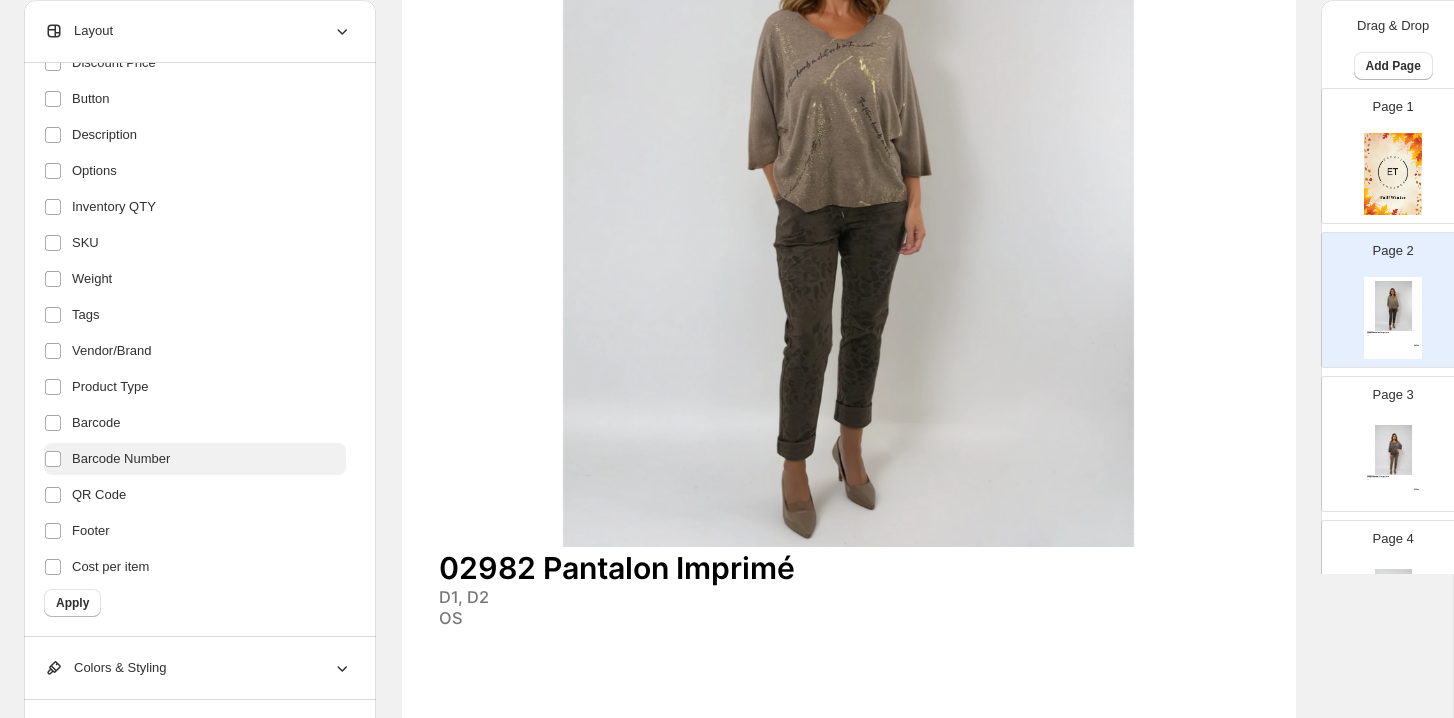 scroll, scrollTop: 0, scrollLeft: 0, axis: both 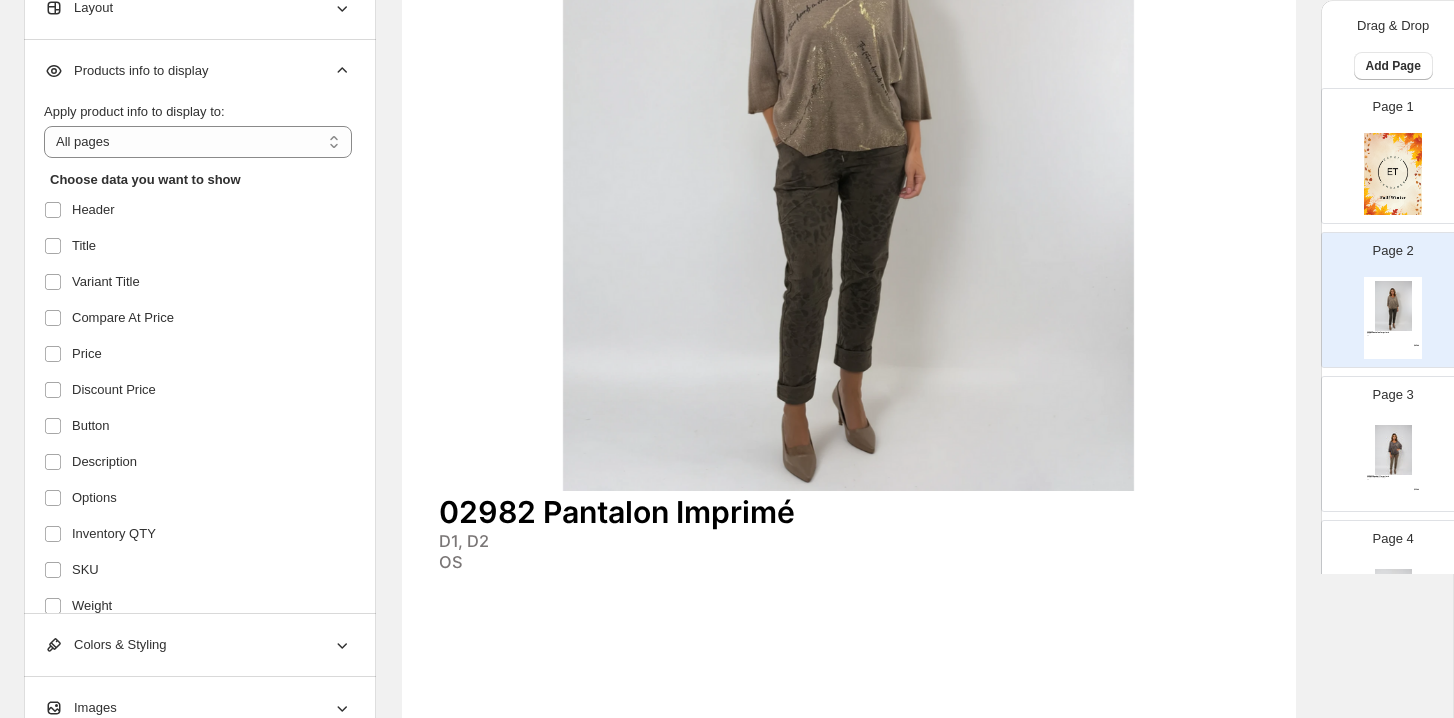 click on "Page 3" at bounding box center (1393, 395) 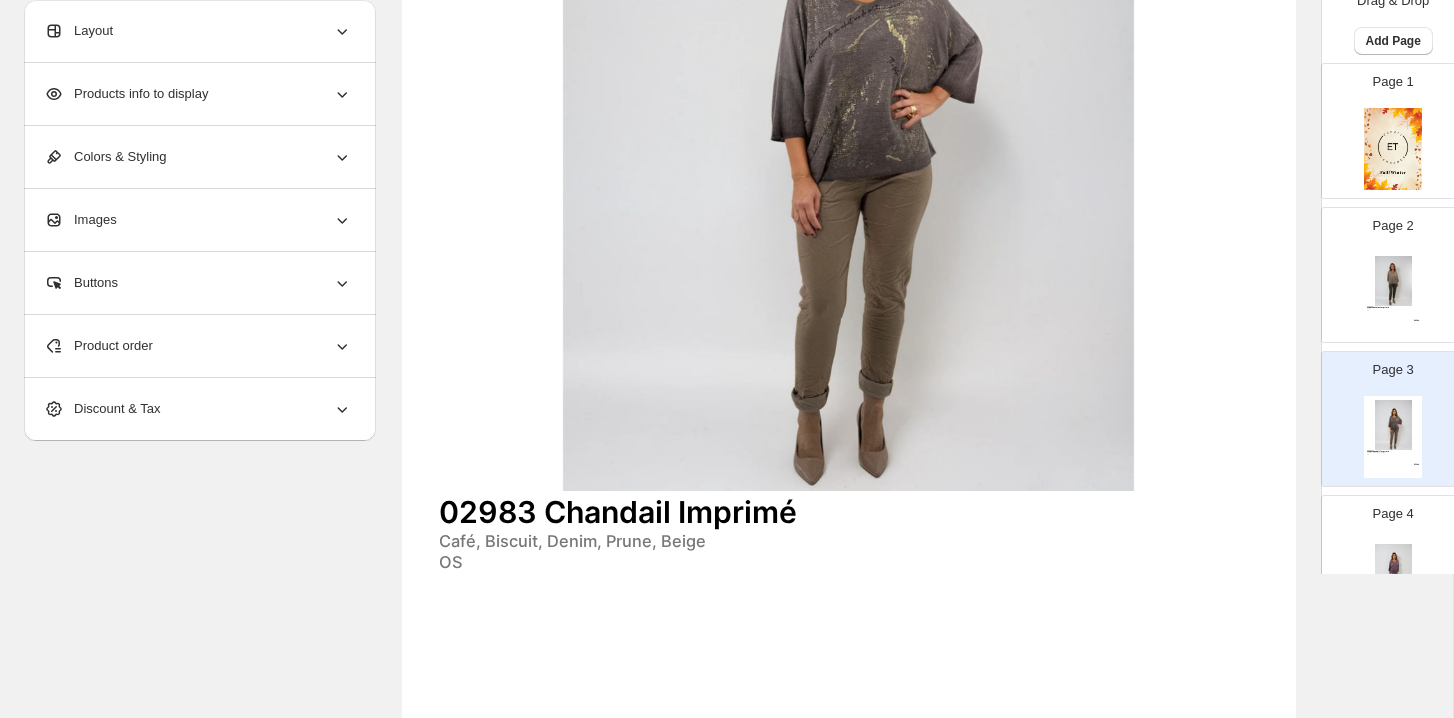 scroll, scrollTop: 0, scrollLeft: 0, axis: both 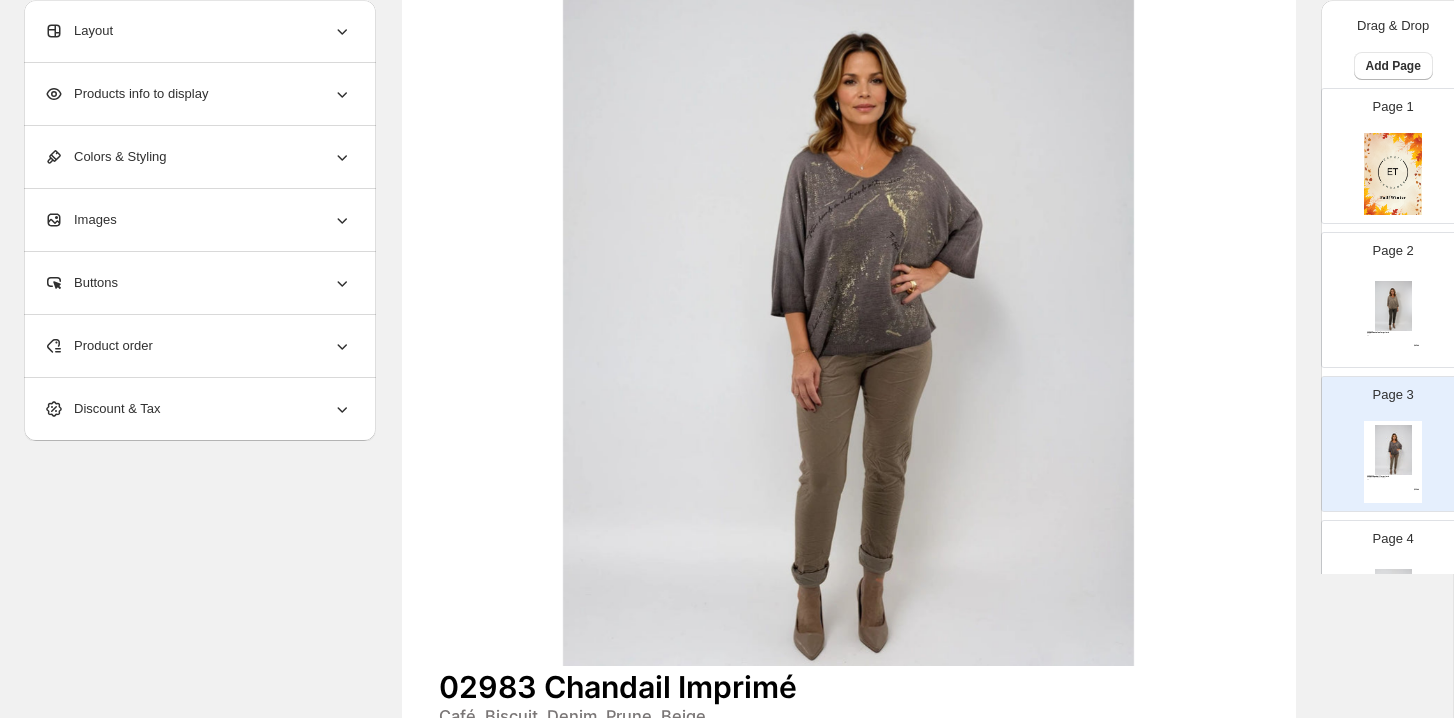 click on "Products info to display" at bounding box center (126, 94) 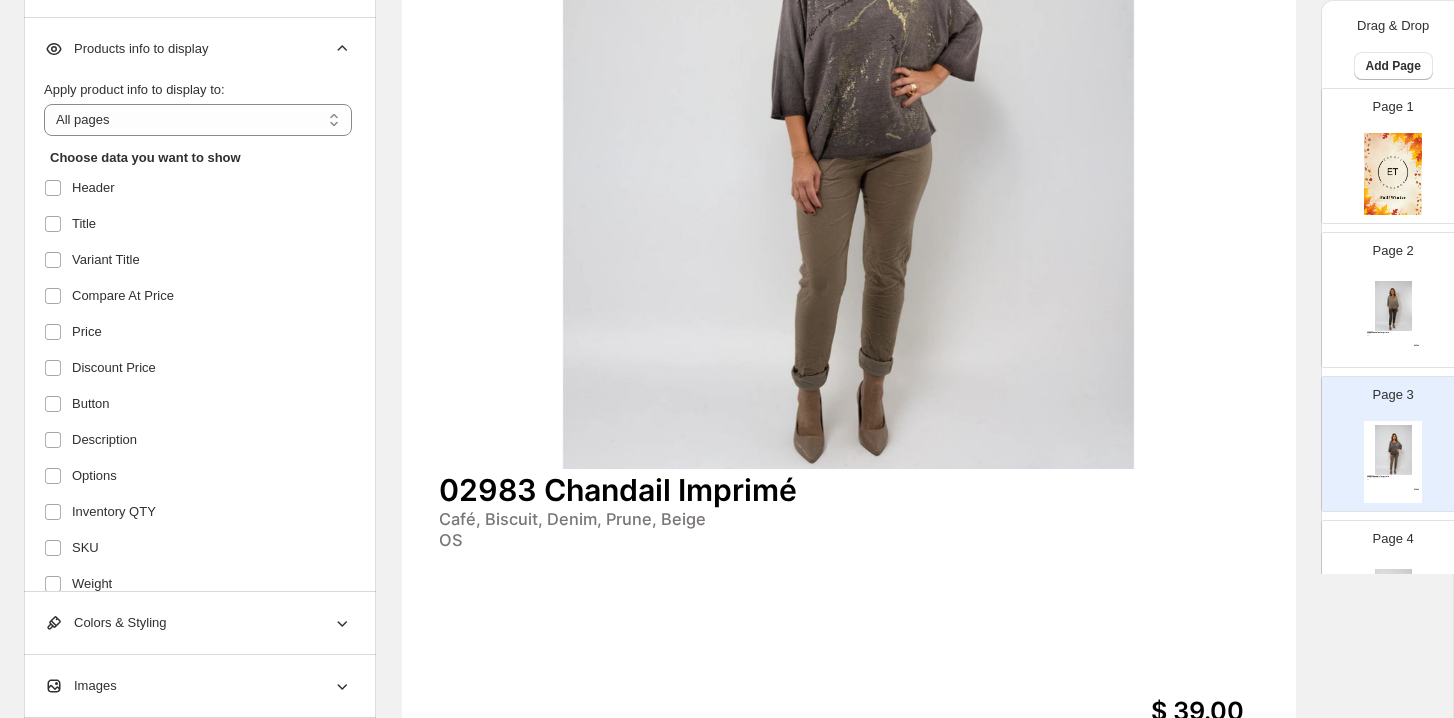 scroll, scrollTop: 542, scrollLeft: 0, axis: vertical 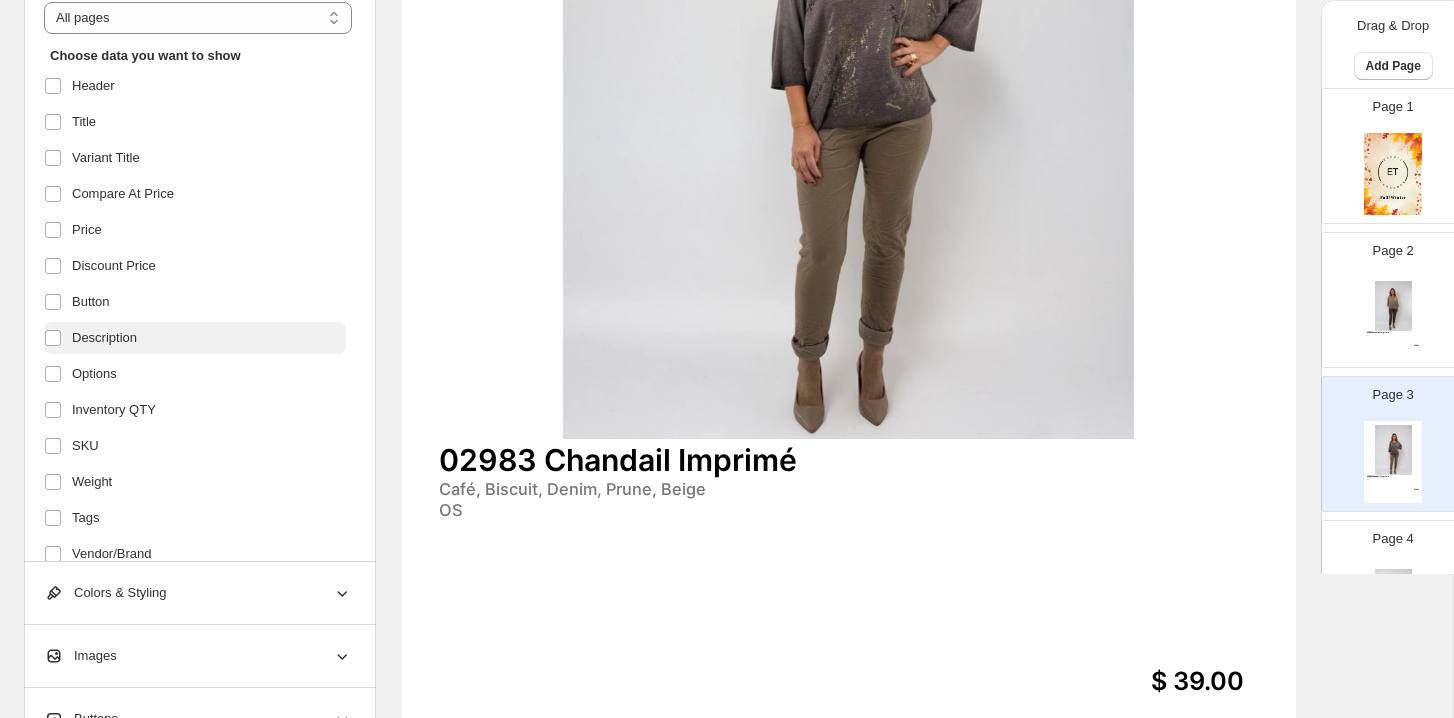 click on "Description" at bounding box center [195, 338] 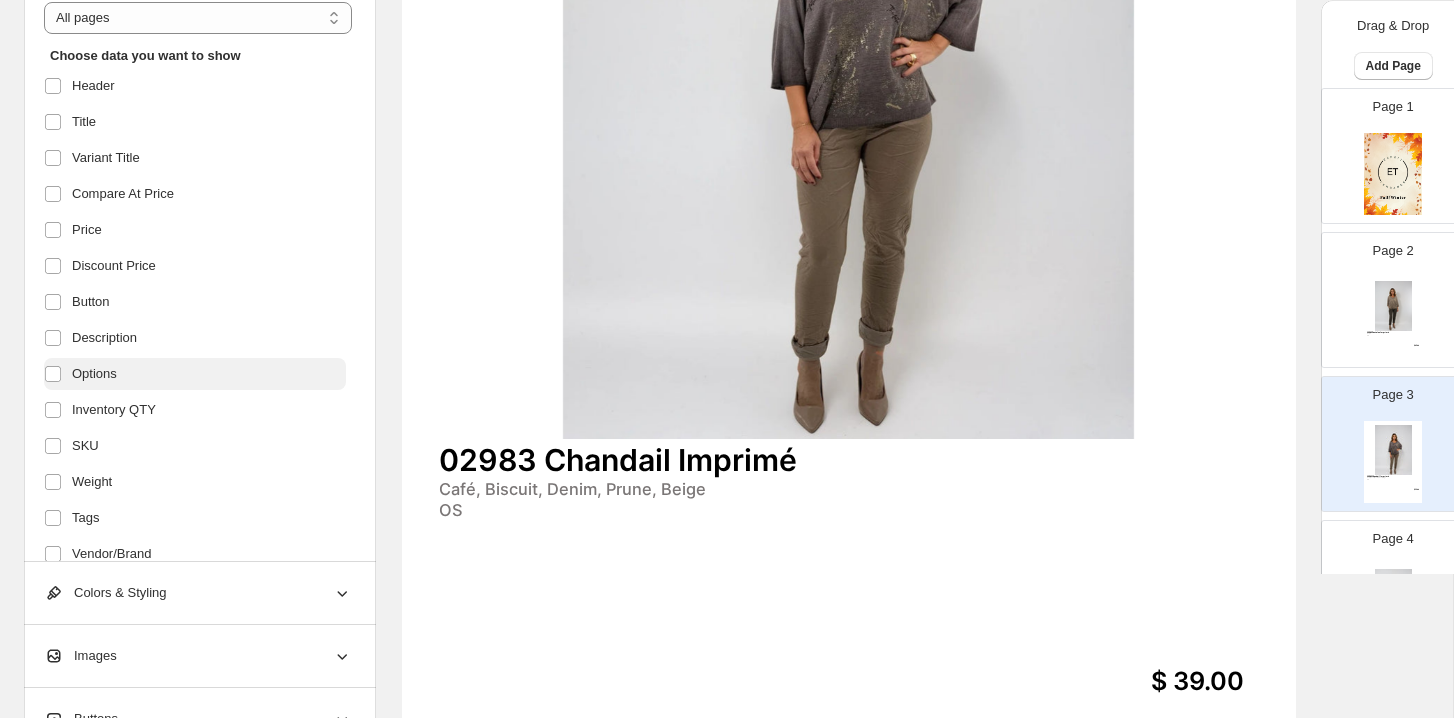 scroll, scrollTop: 350, scrollLeft: 0, axis: vertical 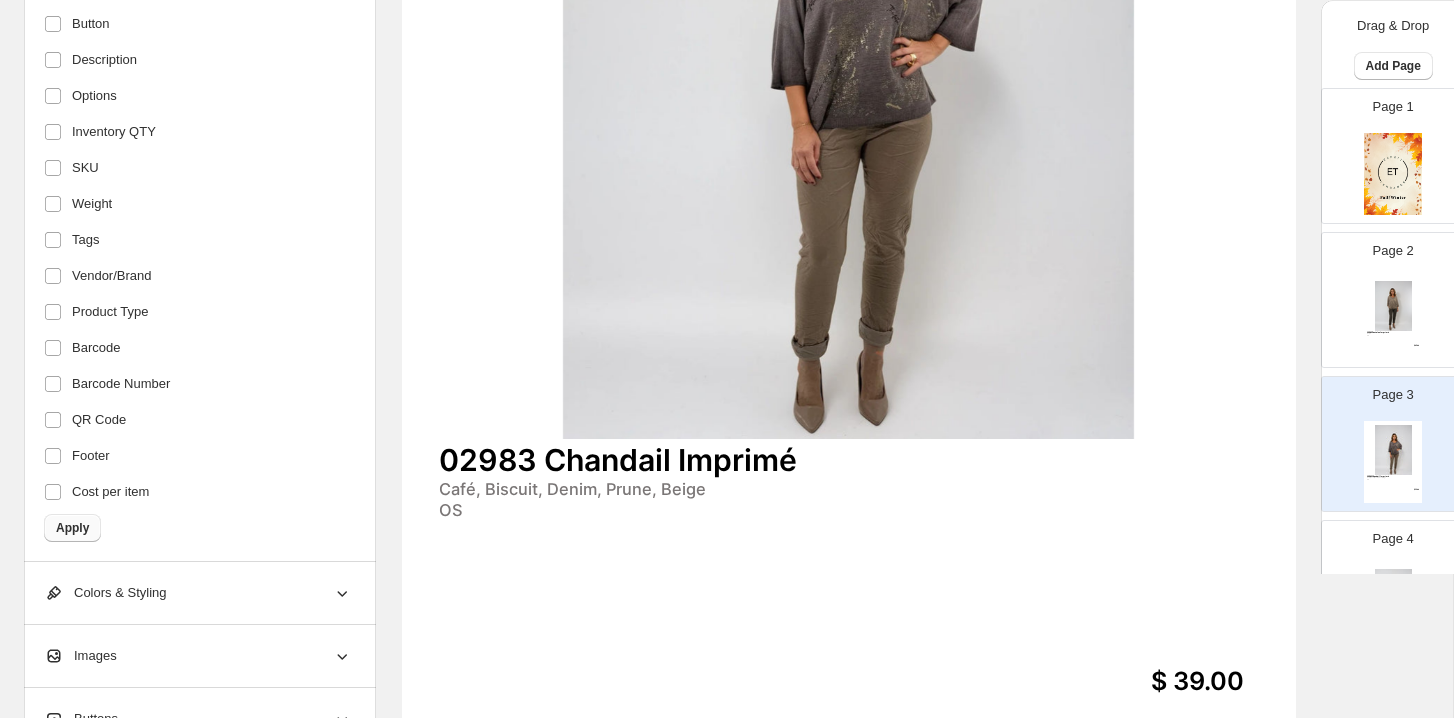 click on "Apply" at bounding box center (72, 528) 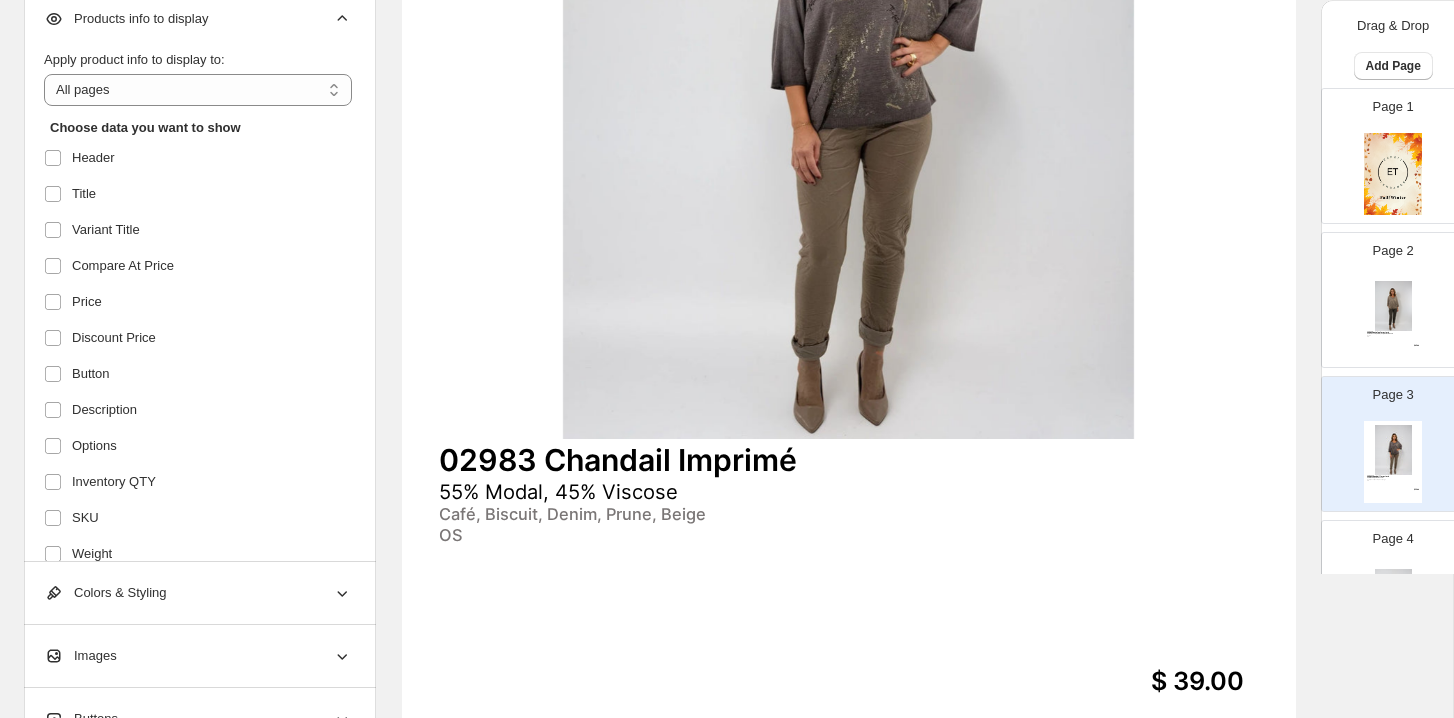 scroll, scrollTop: 0, scrollLeft: 0, axis: both 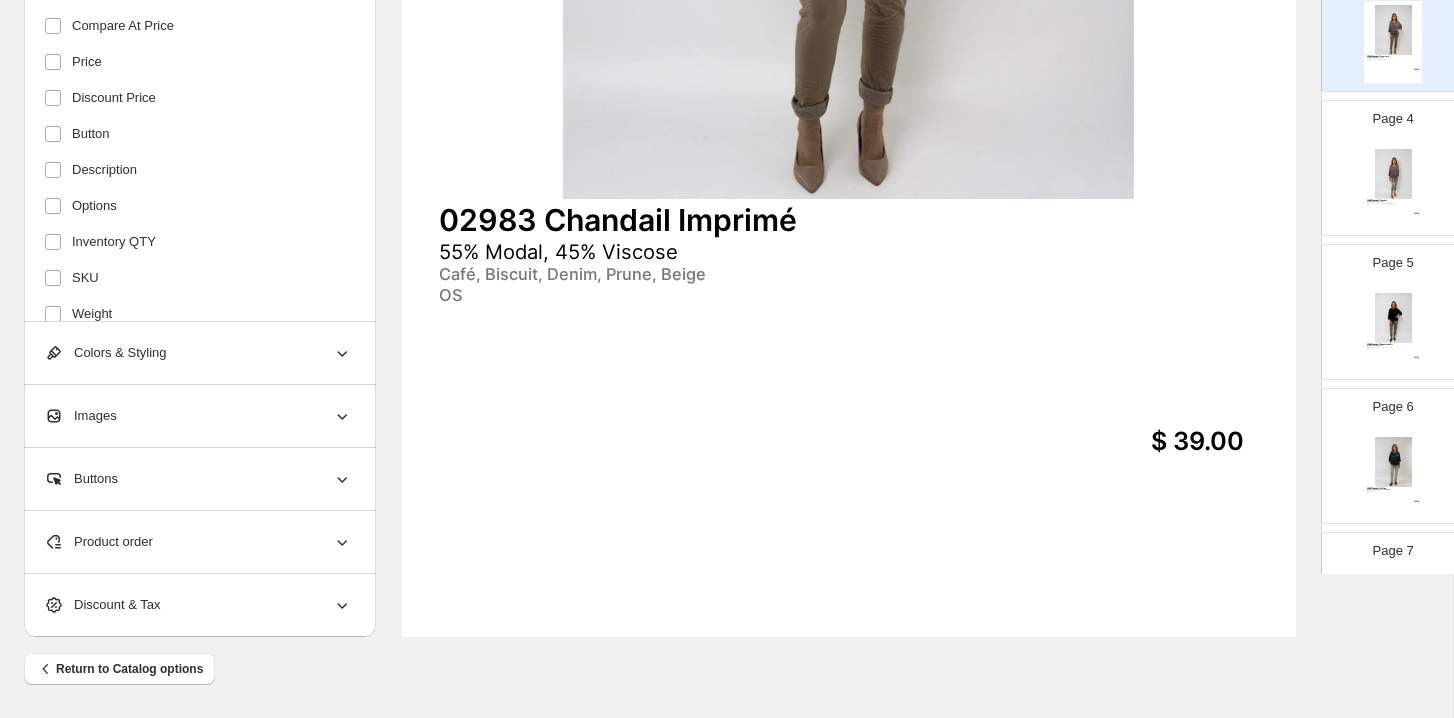 click at bounding box center [1393, 317] 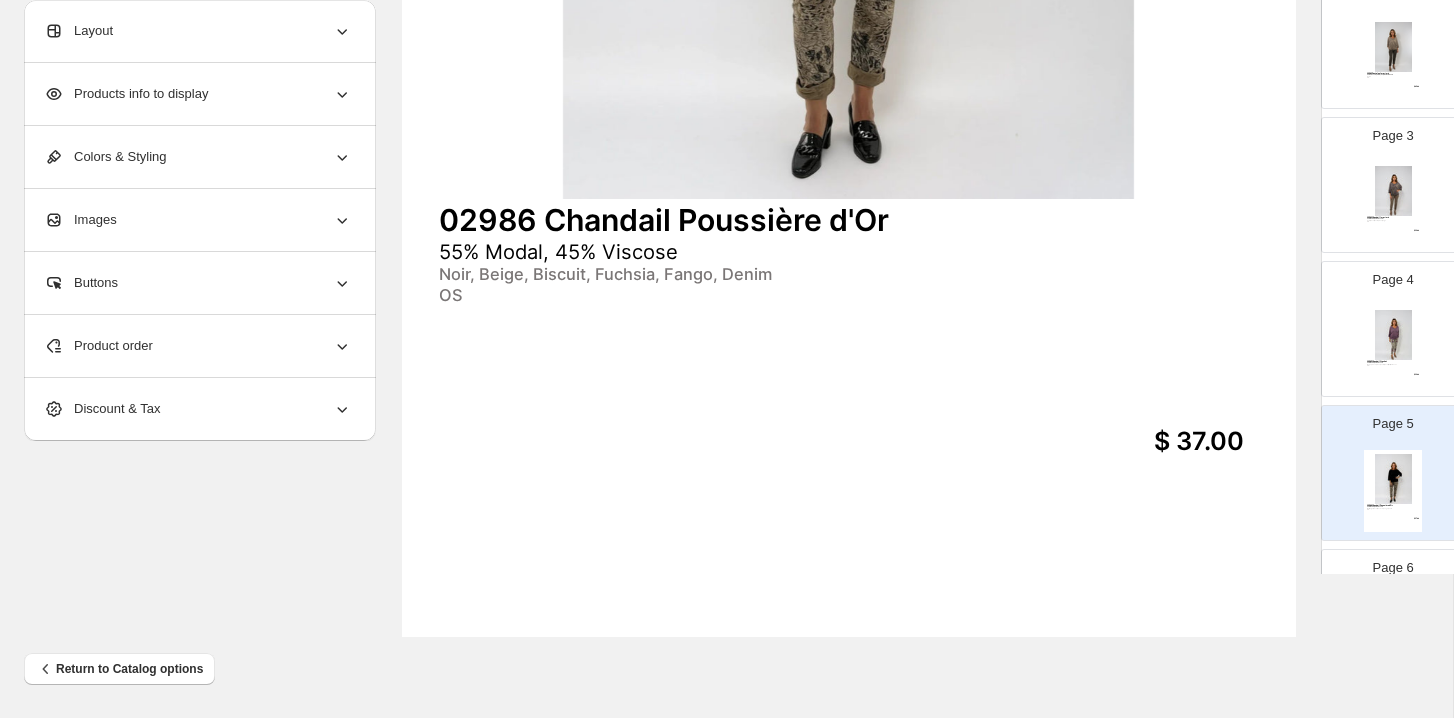 scroll, scrollTop: 0, scrollLeft: 0, axis: both 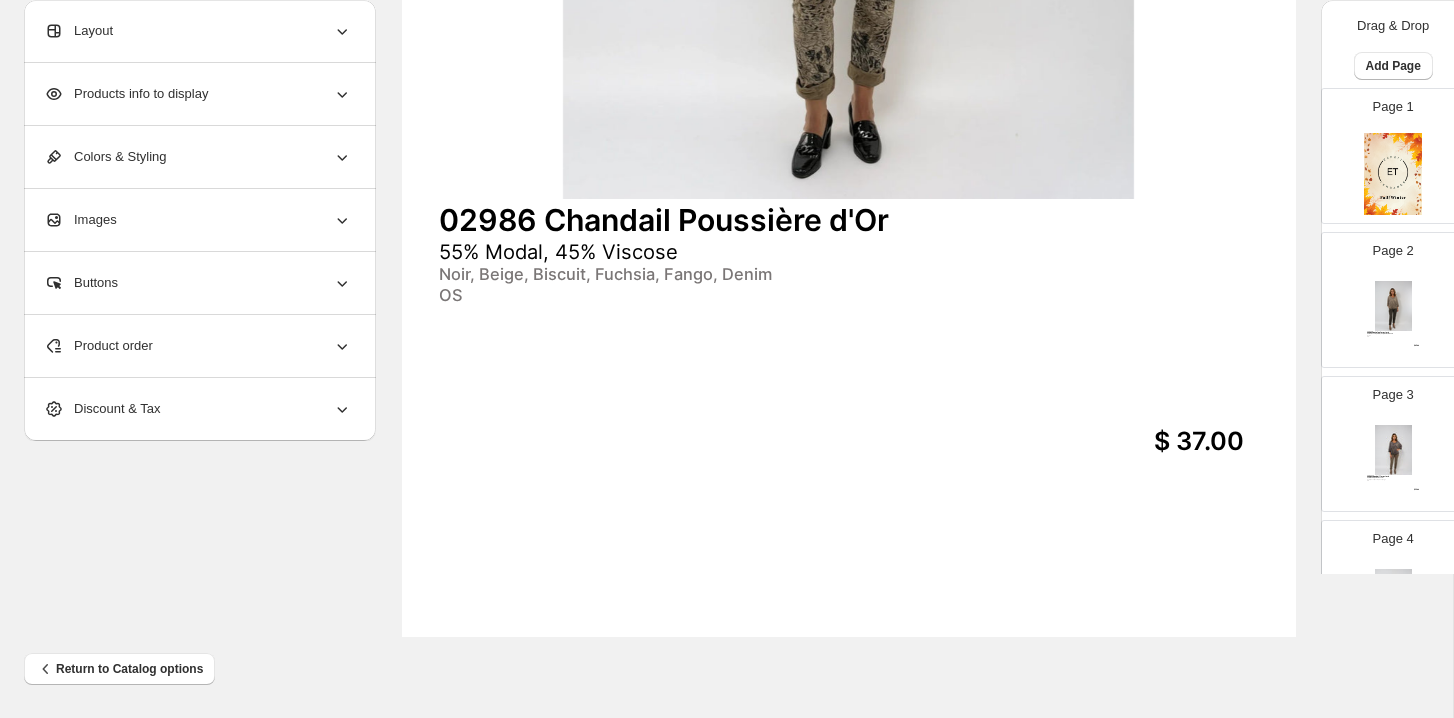 click on "02982 Pantalon Imprimé 75% Viscose, 20% Nylon, 5% Élasthanne D1, D2 OS $ 45.00" at bounding box center [1393, 318] 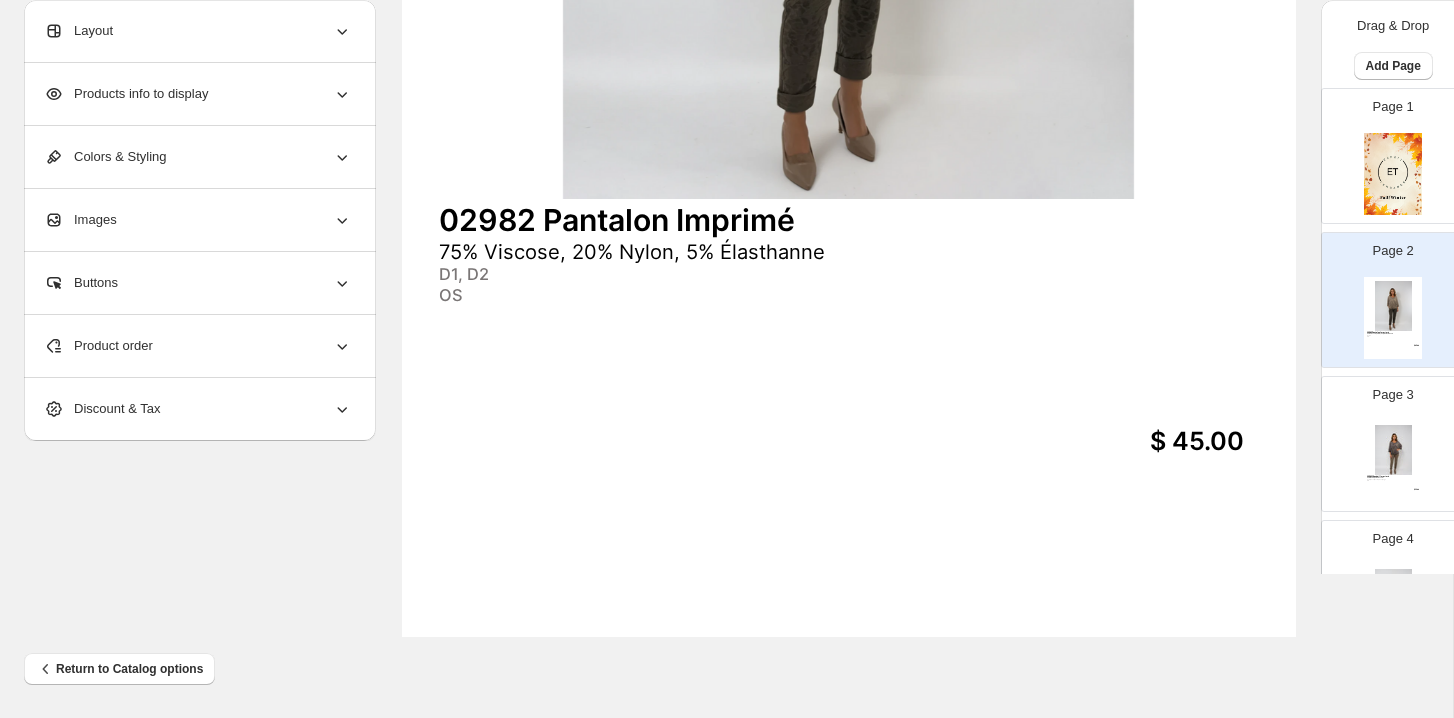 click at bounding box center (1393, 449) 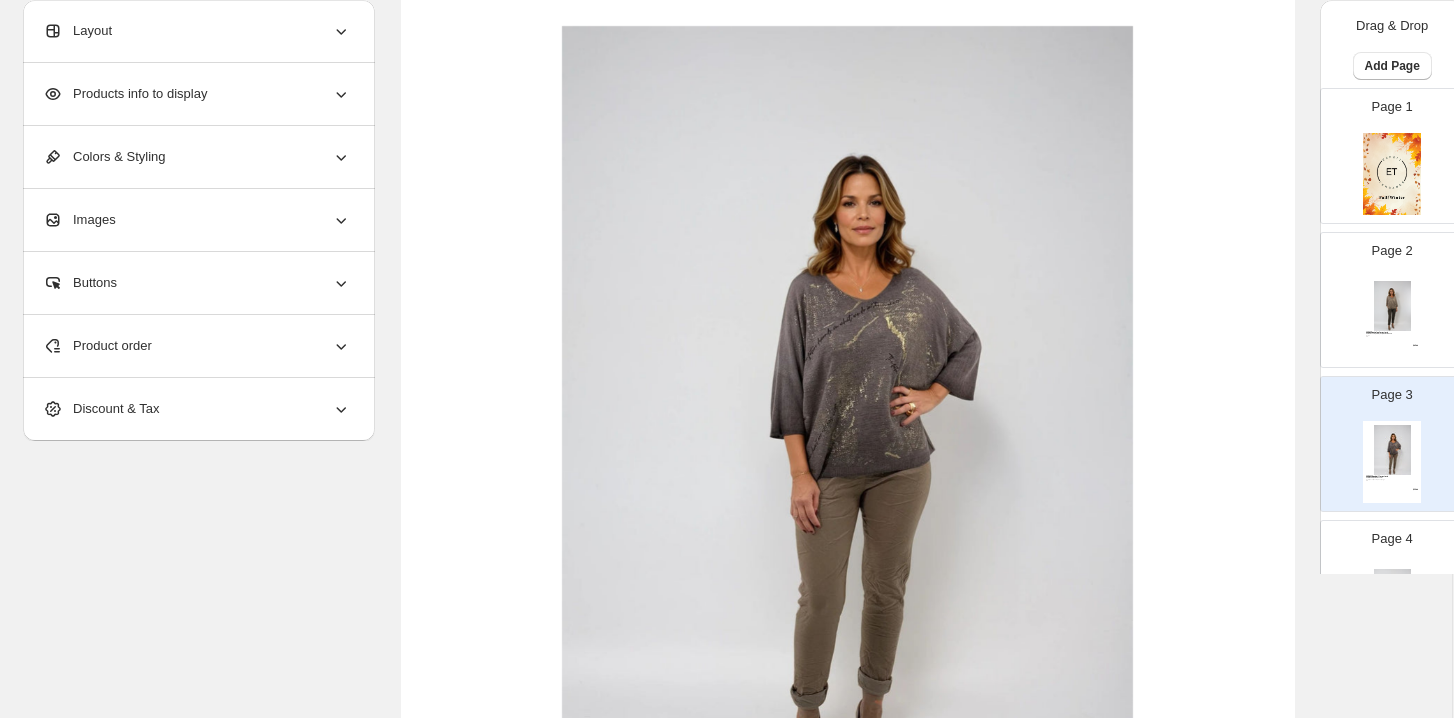 scroll, scrollTop: 238, scrollLeft: 1, axis: both 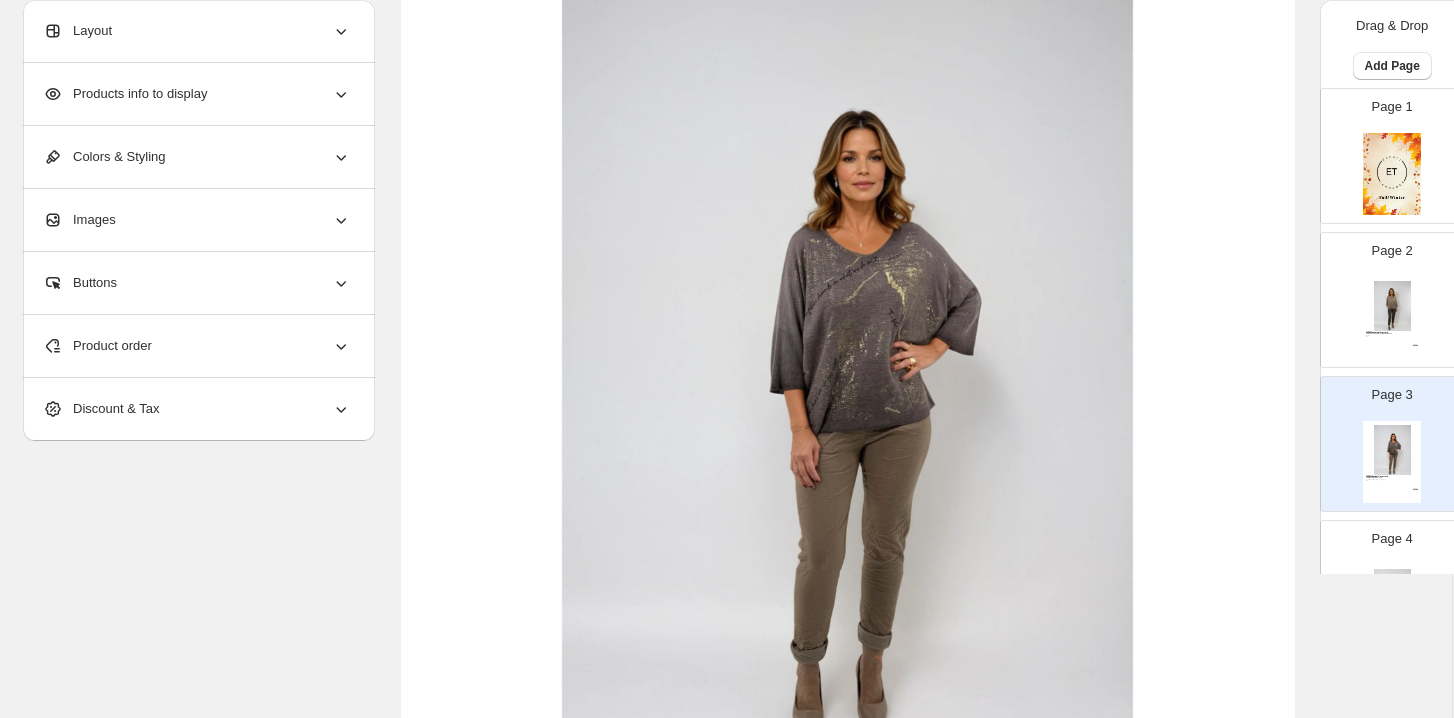 click on "Layout" at bounding box center [197, 31] 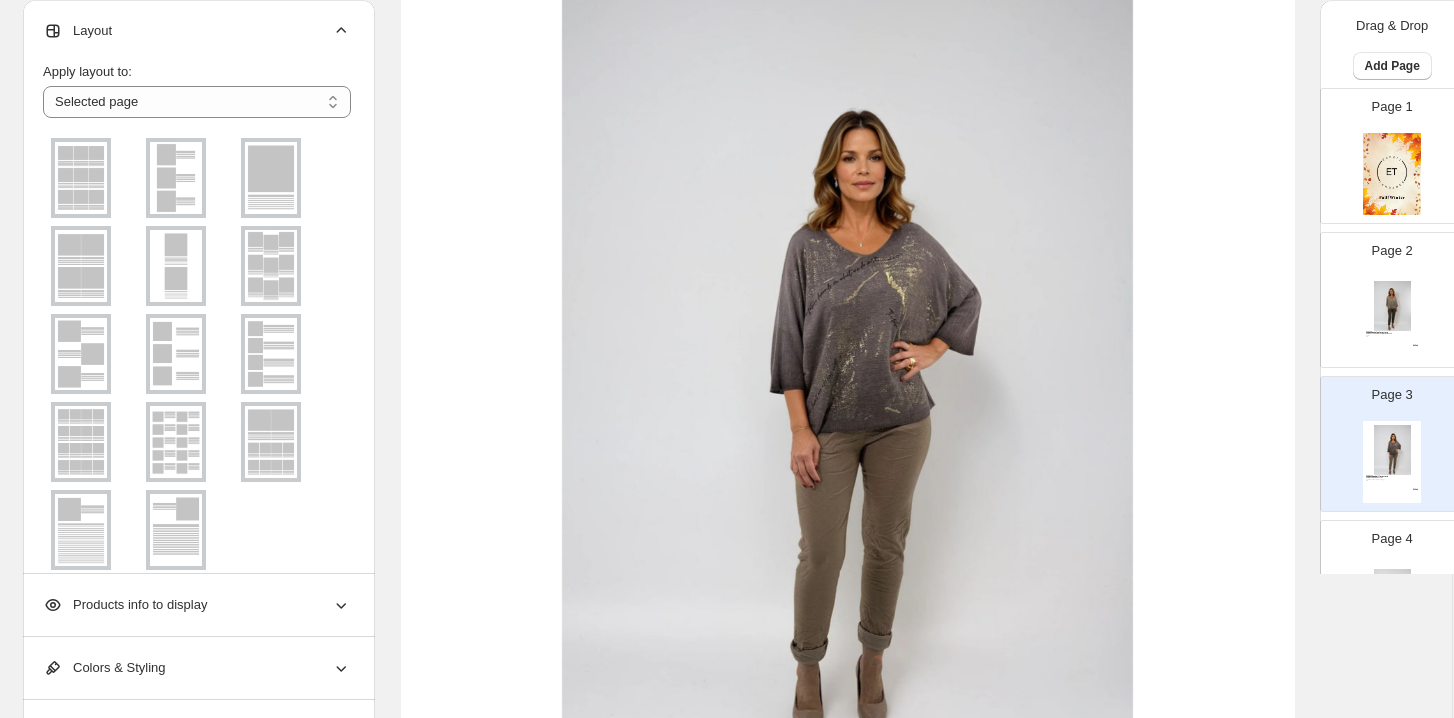 click on "Layout" at bounding box center [197, 31] 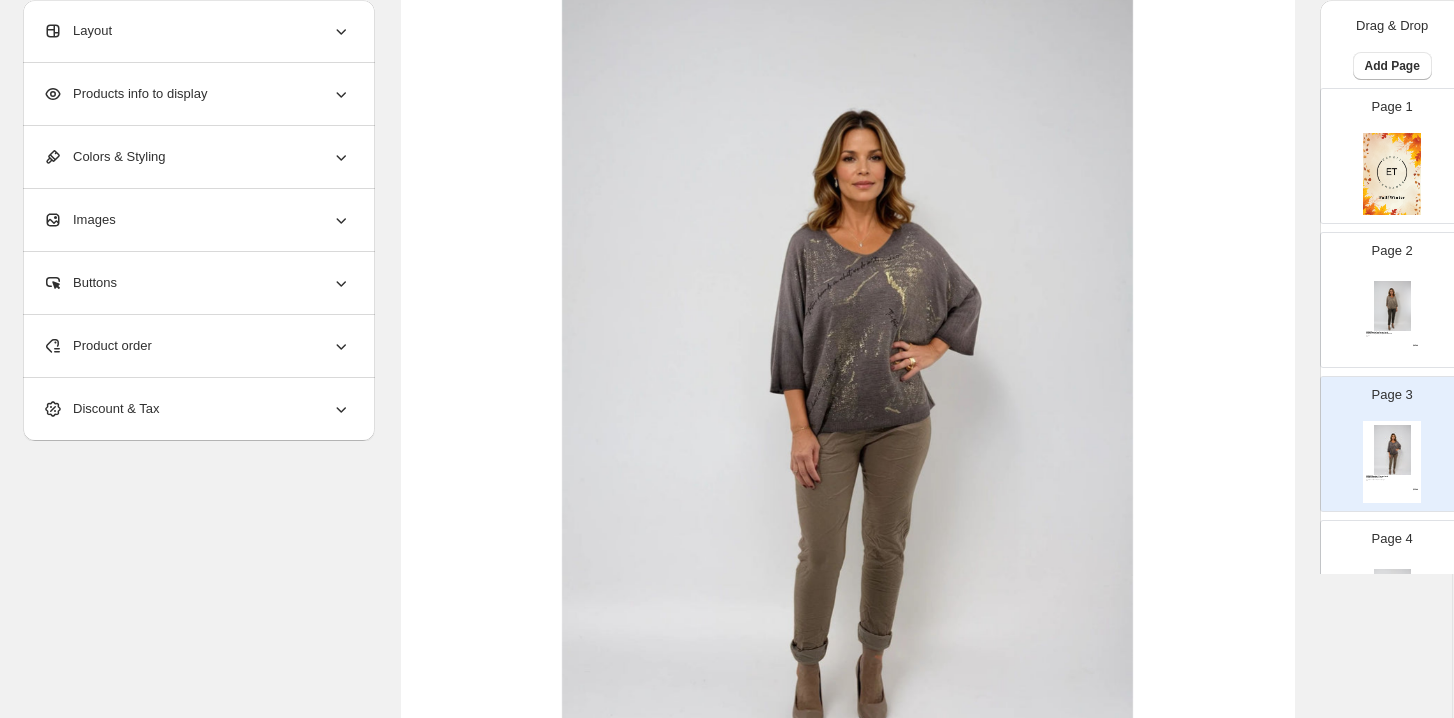 click on "Products info to display" at bounding box center (197, 94) 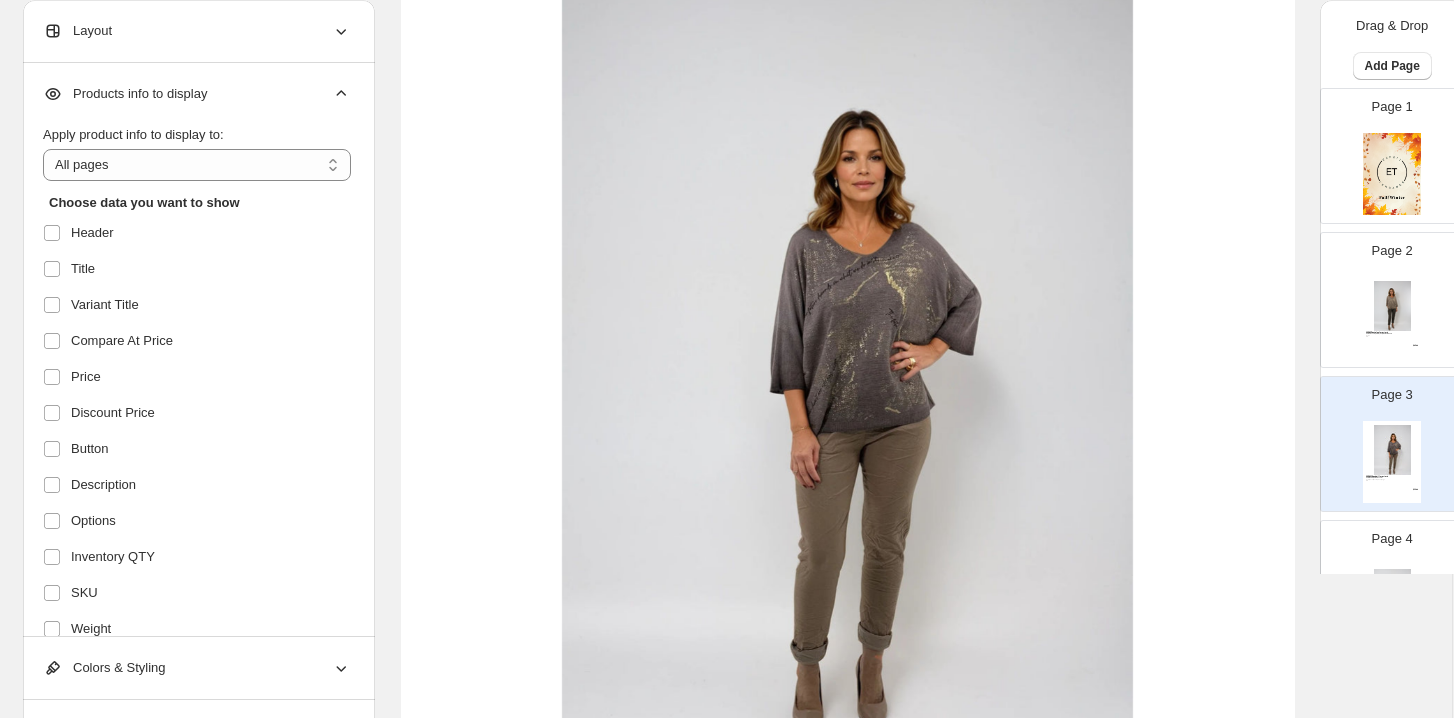 click on "Products info to display" at bounding box center (197, 94) 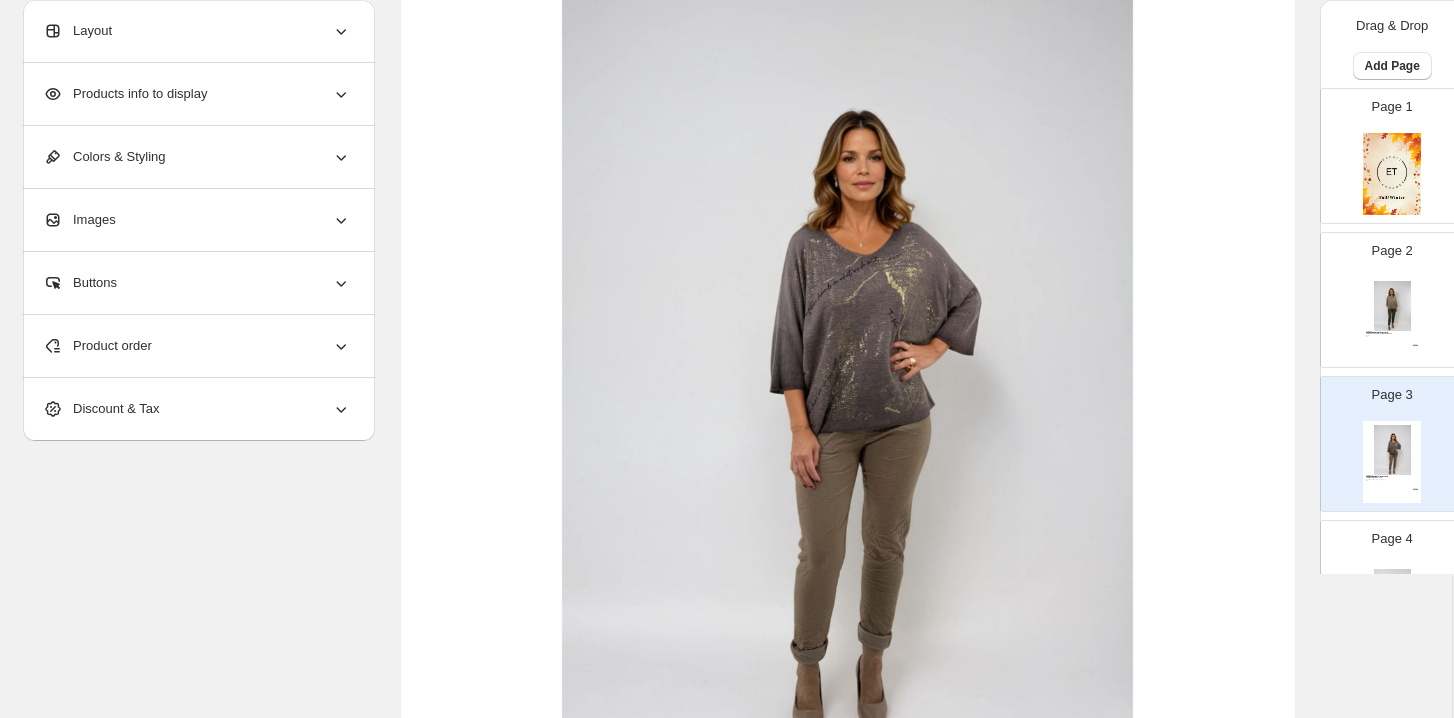 click on "Colors & Styling" at bounding box center [197, 157] 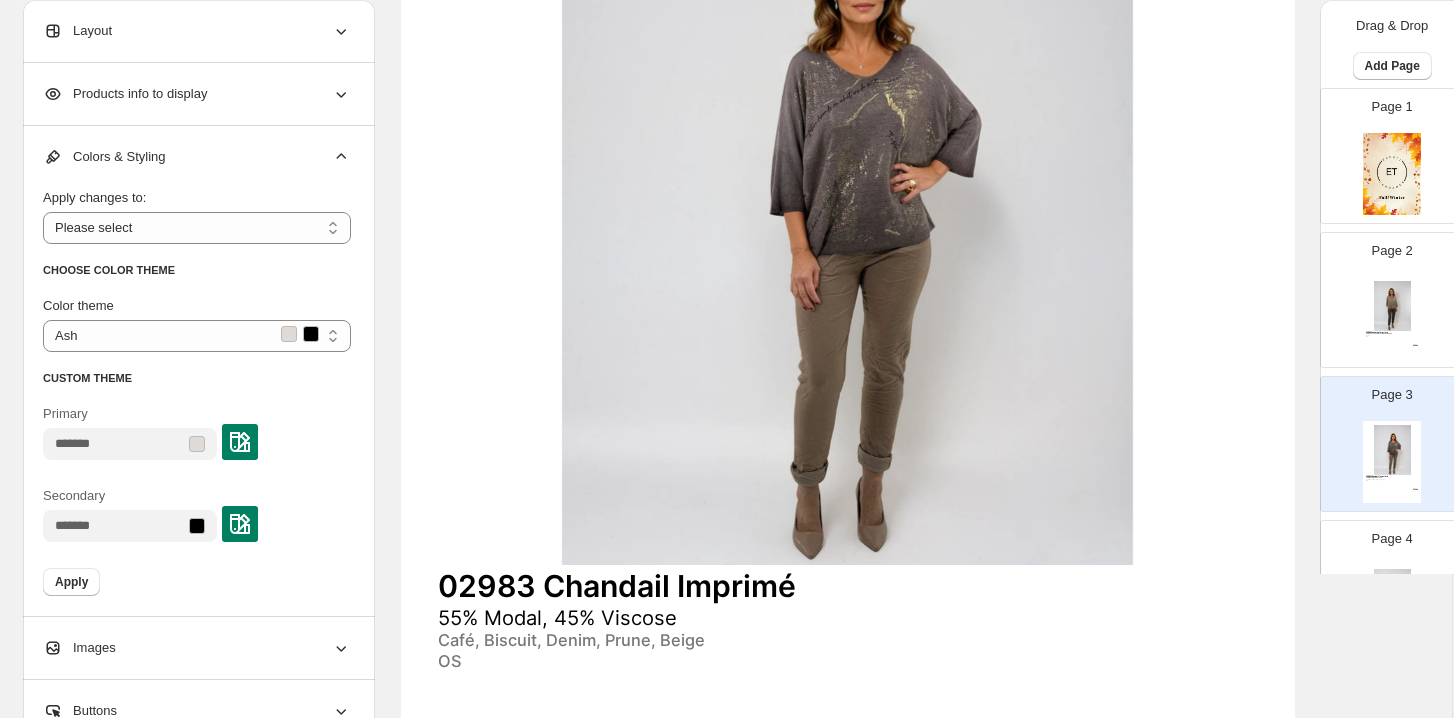 scroll, scrollTop: 367, scrollLeft: 1, axis: both 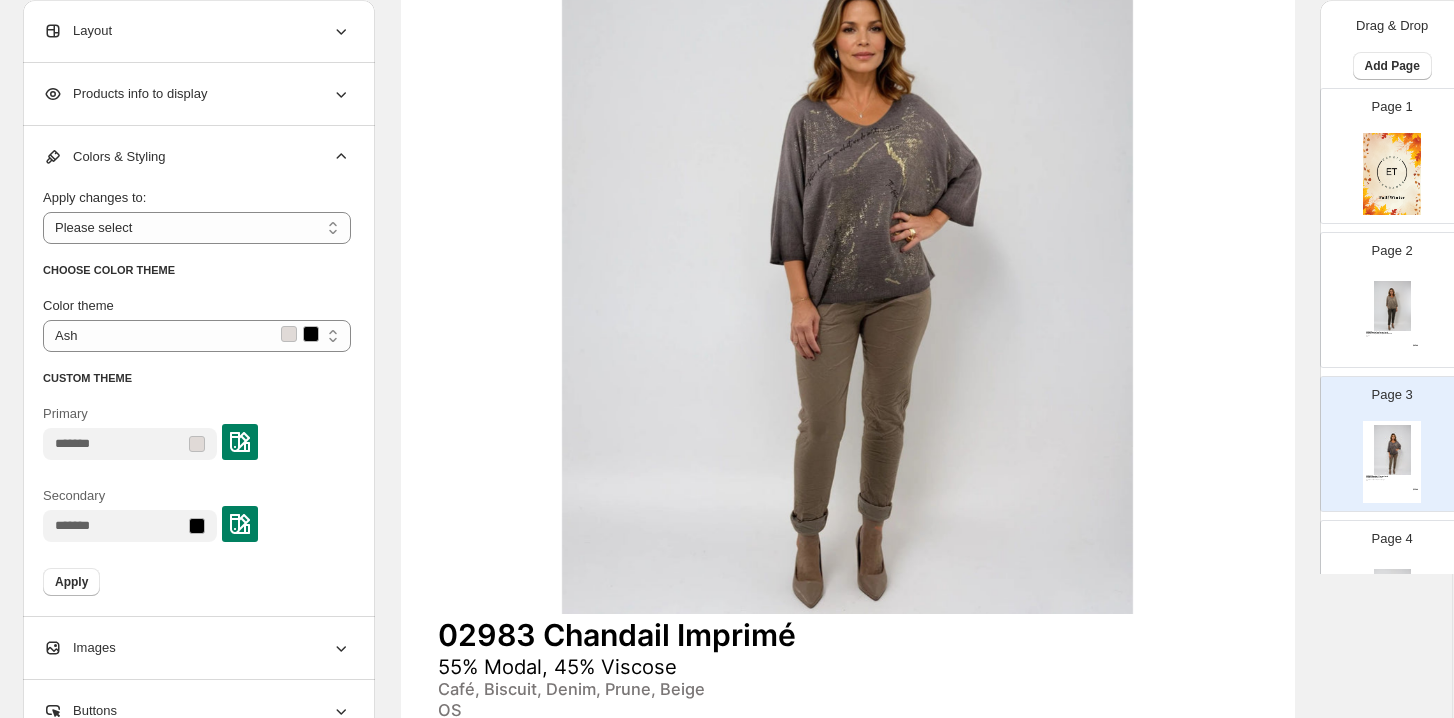 click on "Colors & Styling" at bounding box center (197, 157) 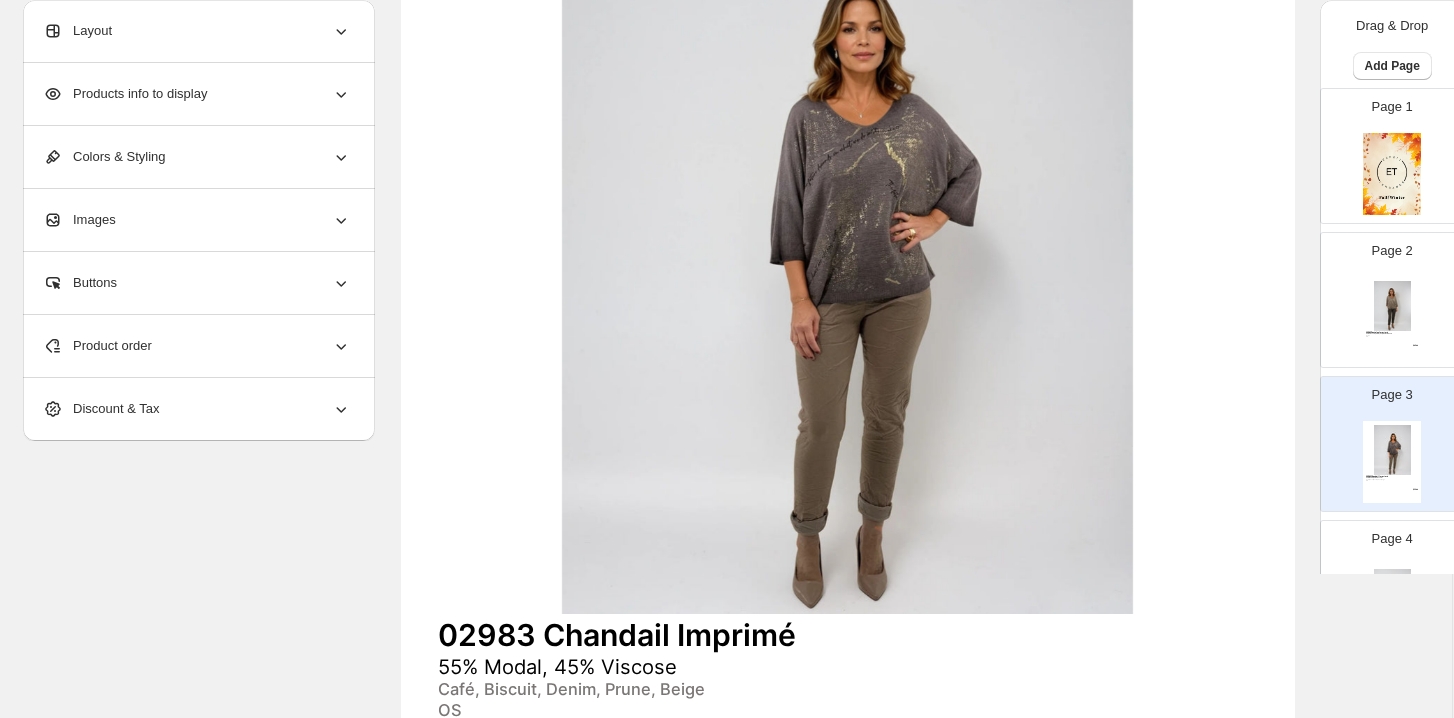 click on "Images" at bounding box center (197, 220) 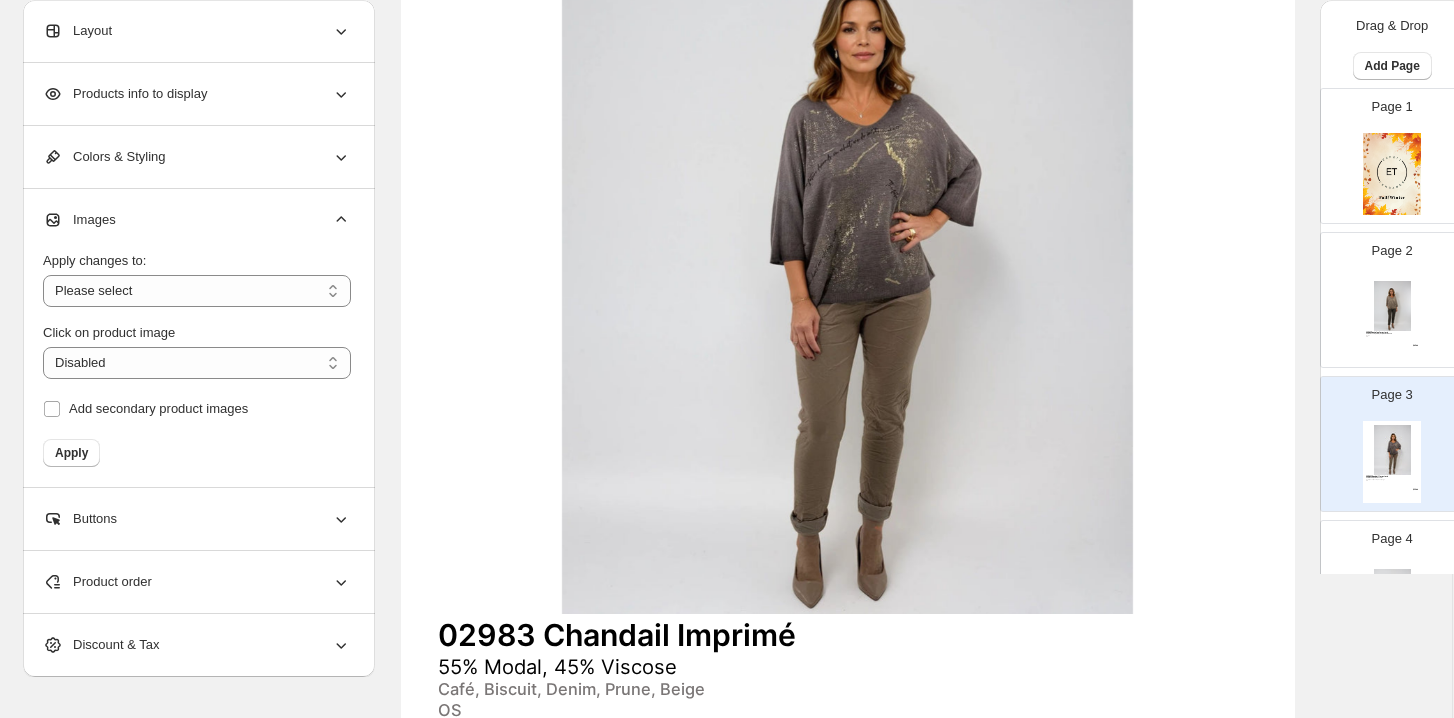 click on "**********" at bounding box center [197, 351] 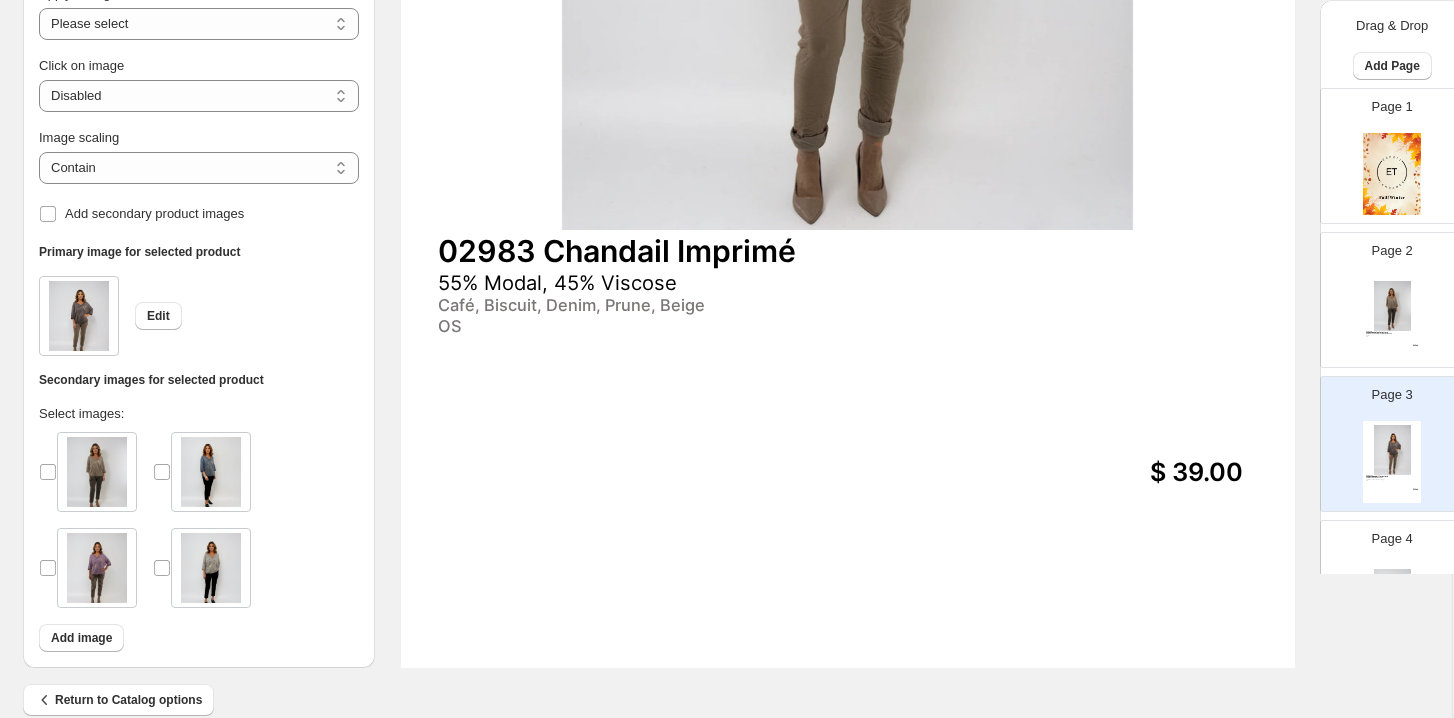 scroll, scrollTop: 782, scrollLeft: 1, axis: both 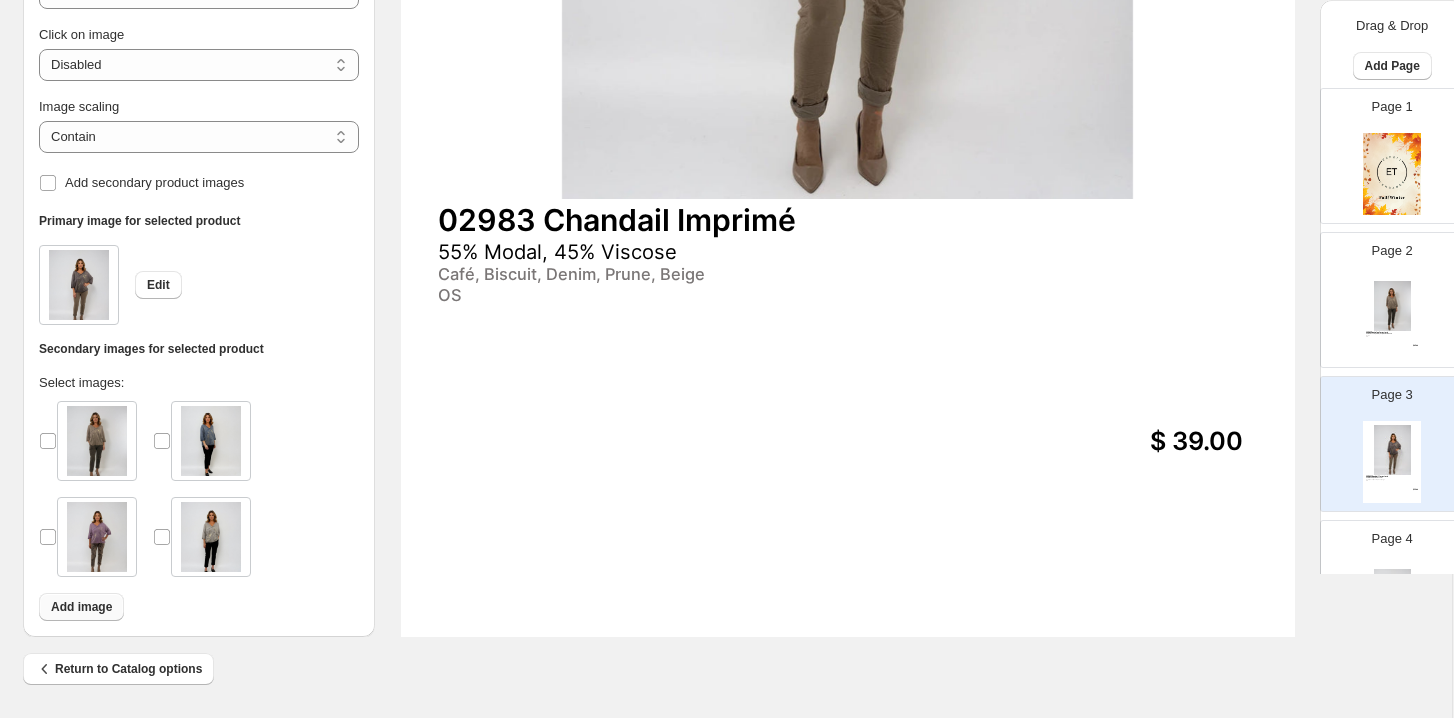 click on "Add image" at bounding box center [81, 607] 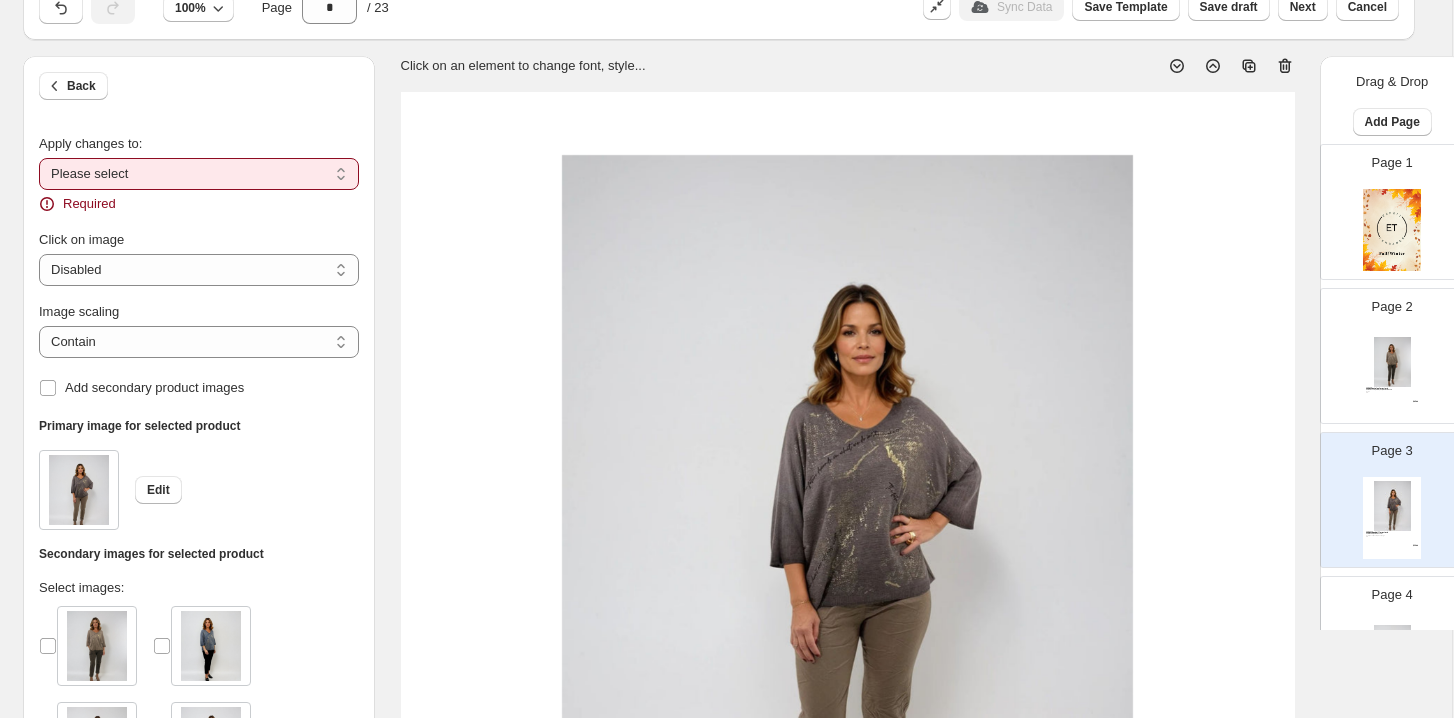 scroll, scrollTop: 0, scrollLeft: 1, axis: horizontal 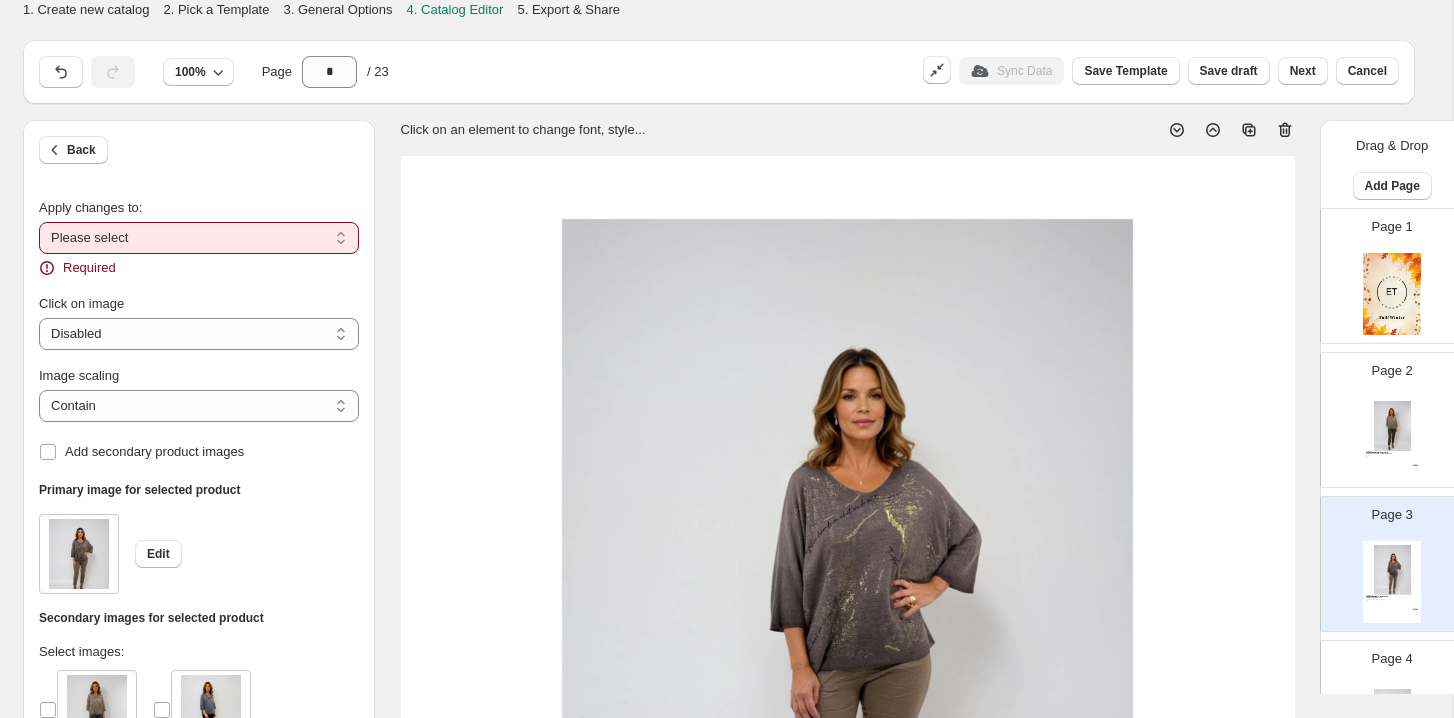 click on "**********" at bounding box center [199, 238] 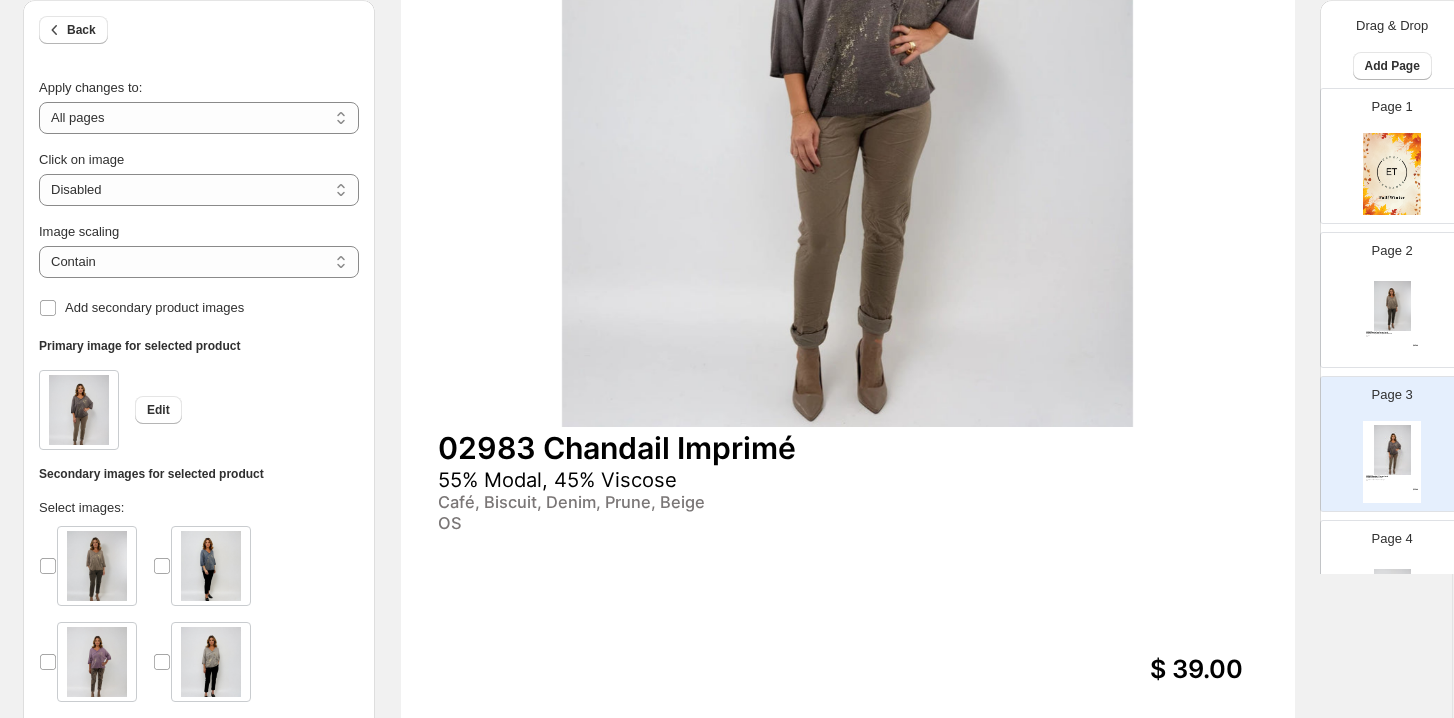 scroll, scrollTop: 782, scrollLeft: 1, axis: both 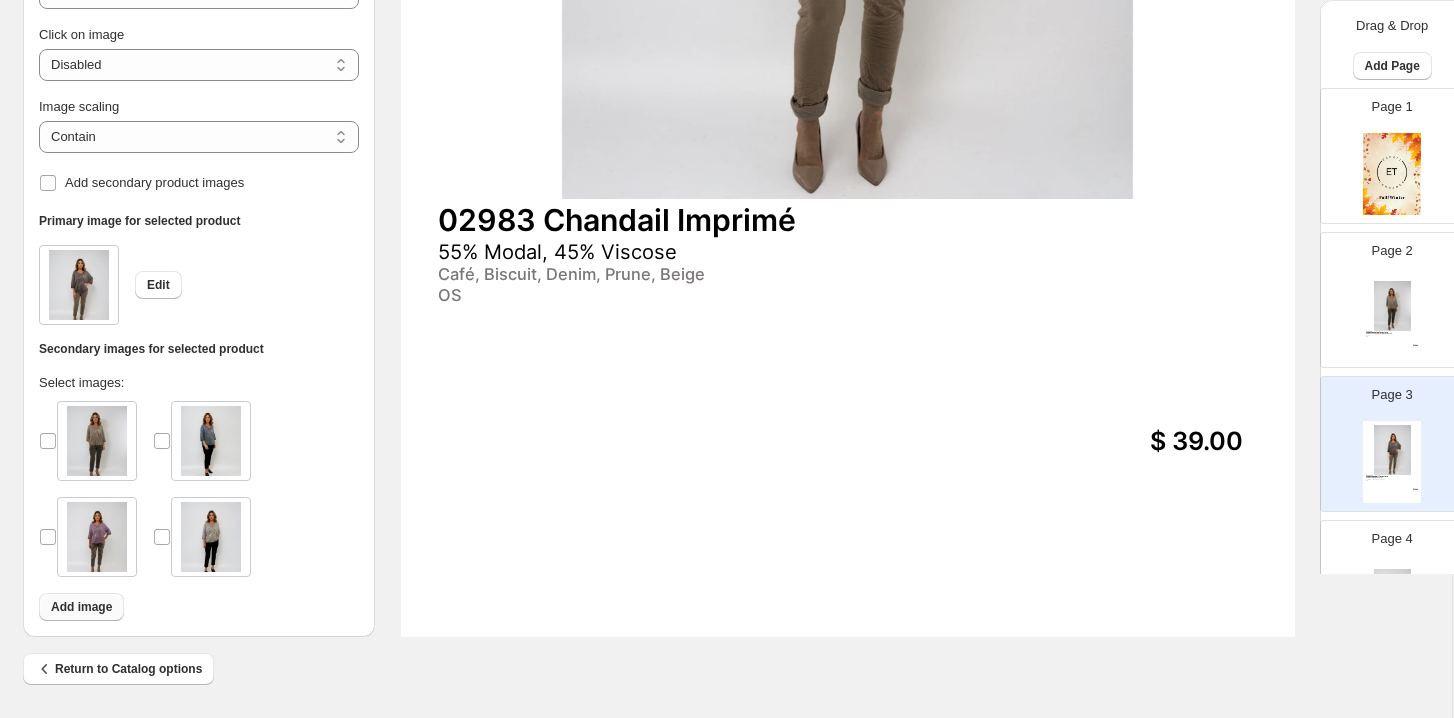 click on "Add image" at bounding box center [81, 607] 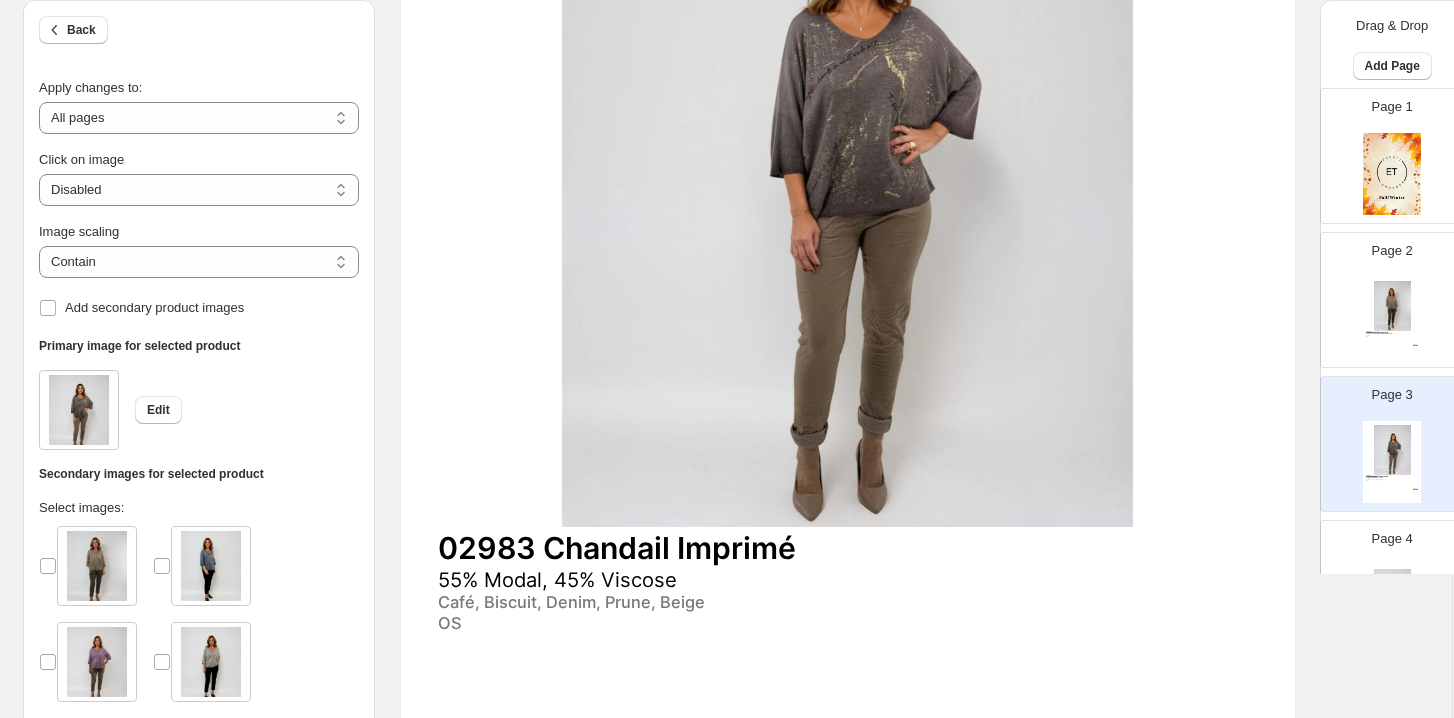 scroll, scrollTop: 453, scrollLeft: 1, axis: both 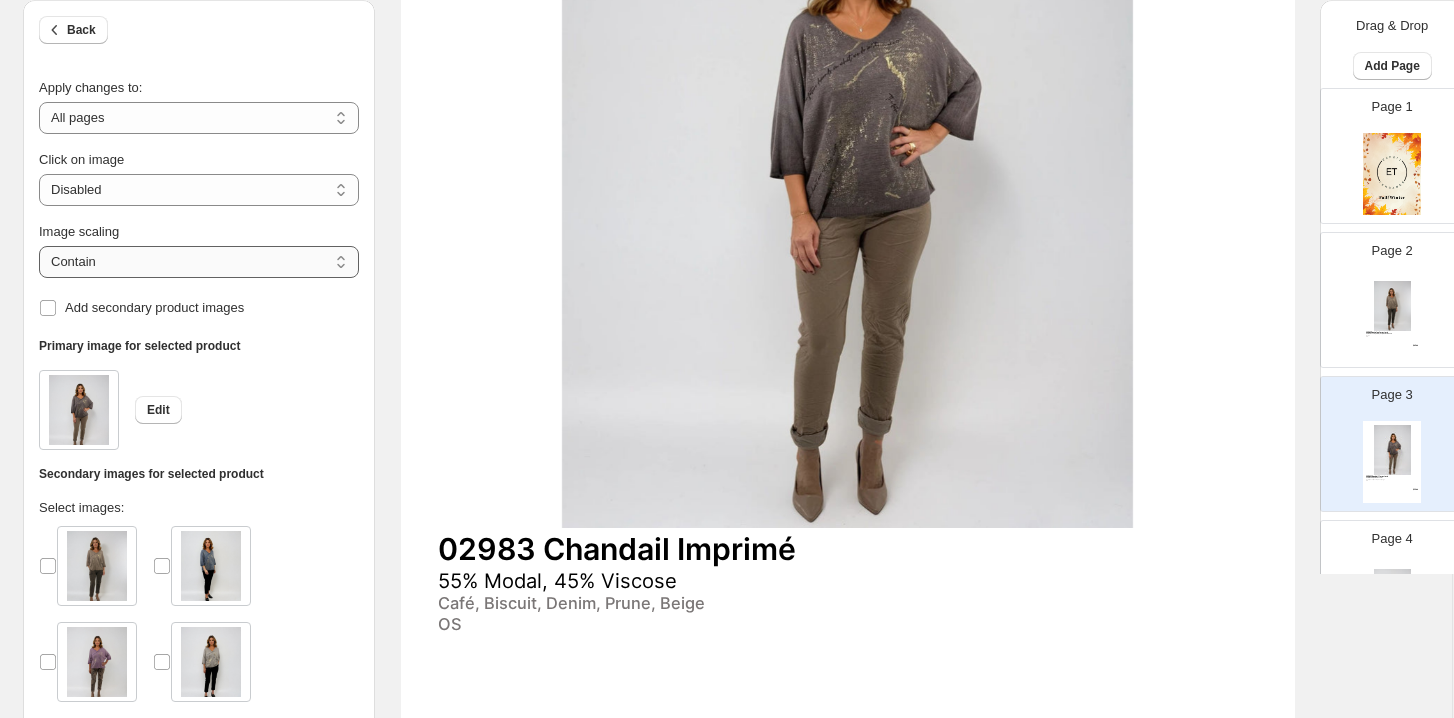 click on "***** *******" at bounding box center [199, 262] 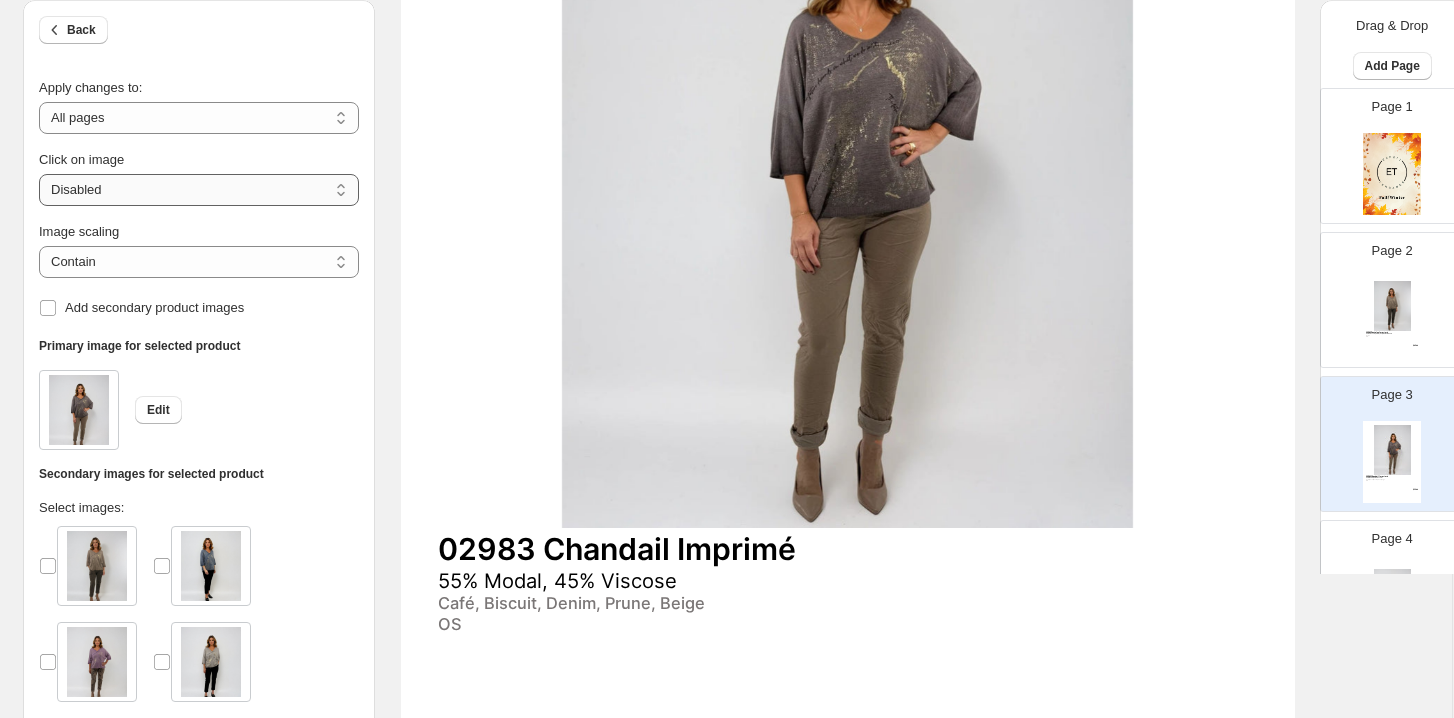 click on "**********" at bounding box center (199, 190) 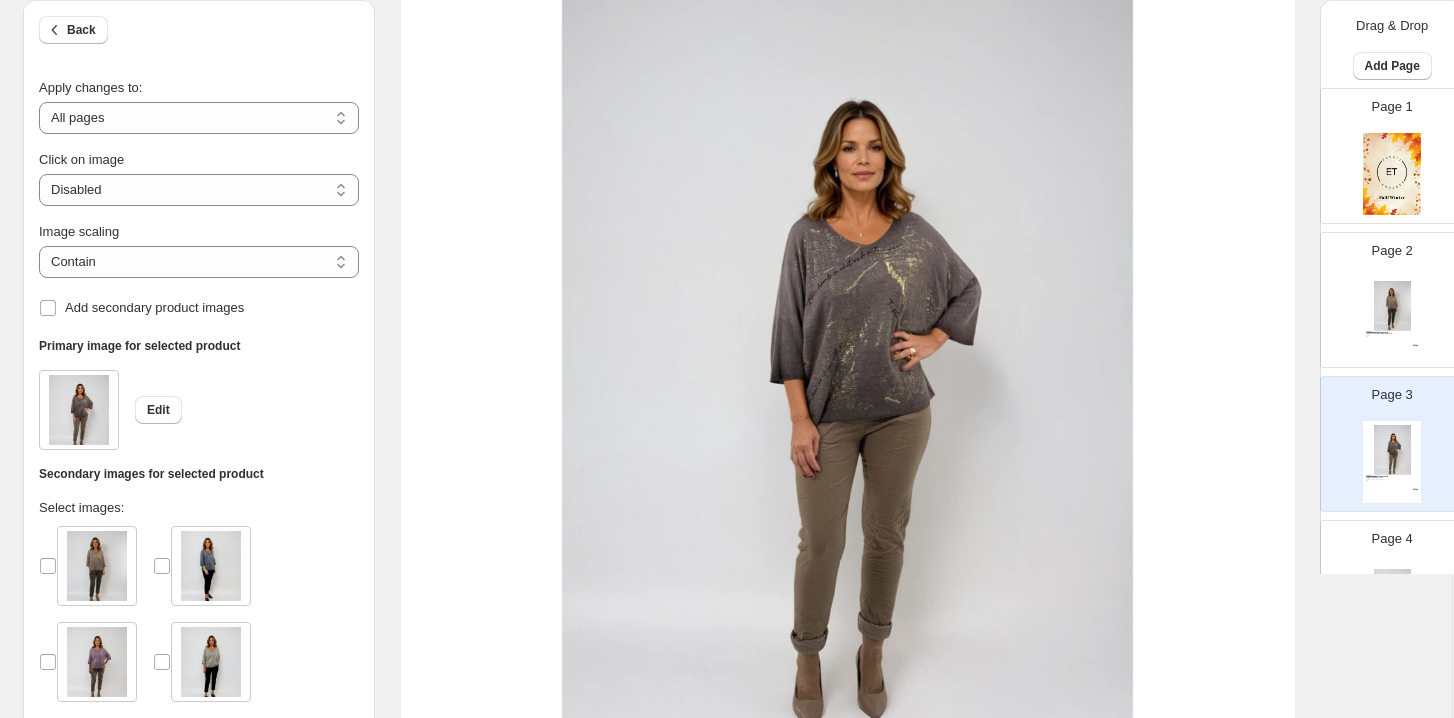 scroll, scrollTop: 52, scrollLeft: 1, axis: both 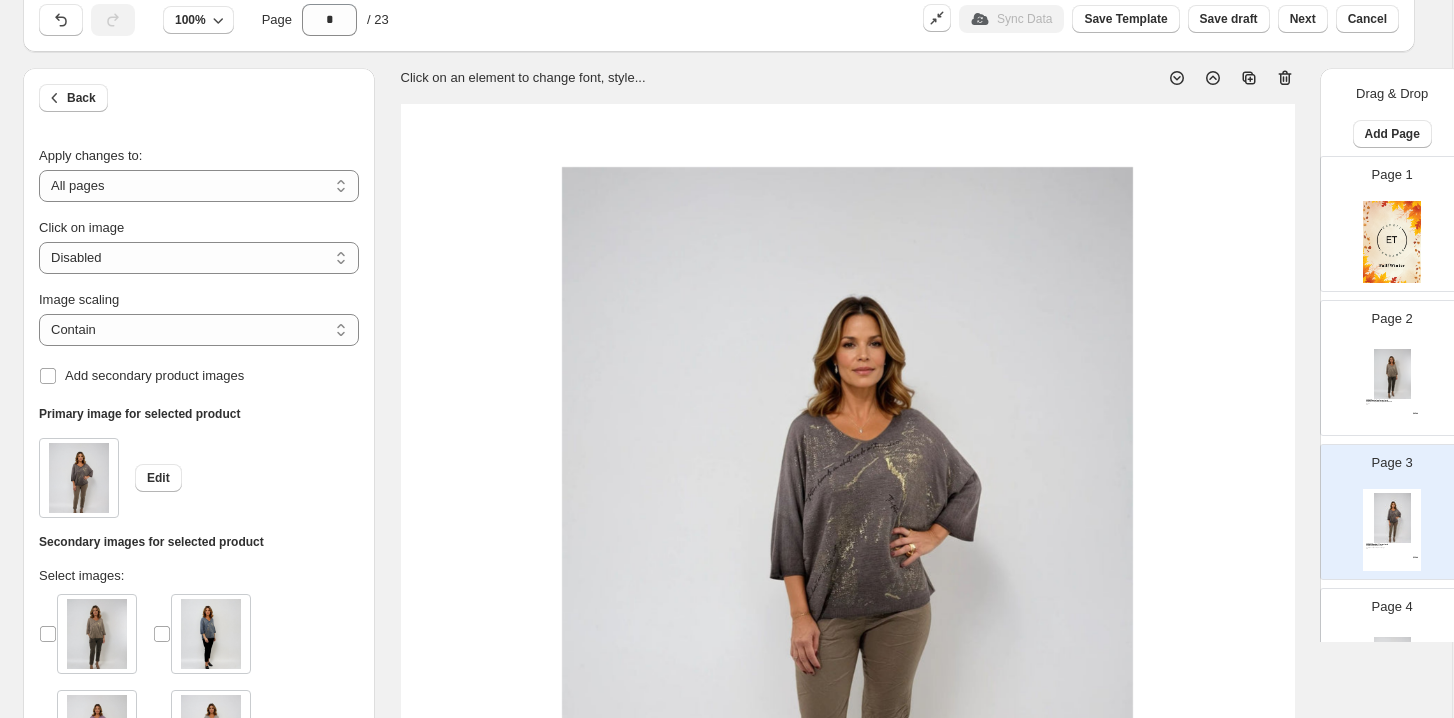 click on "Image scaling" at bounding box center [199, 300] 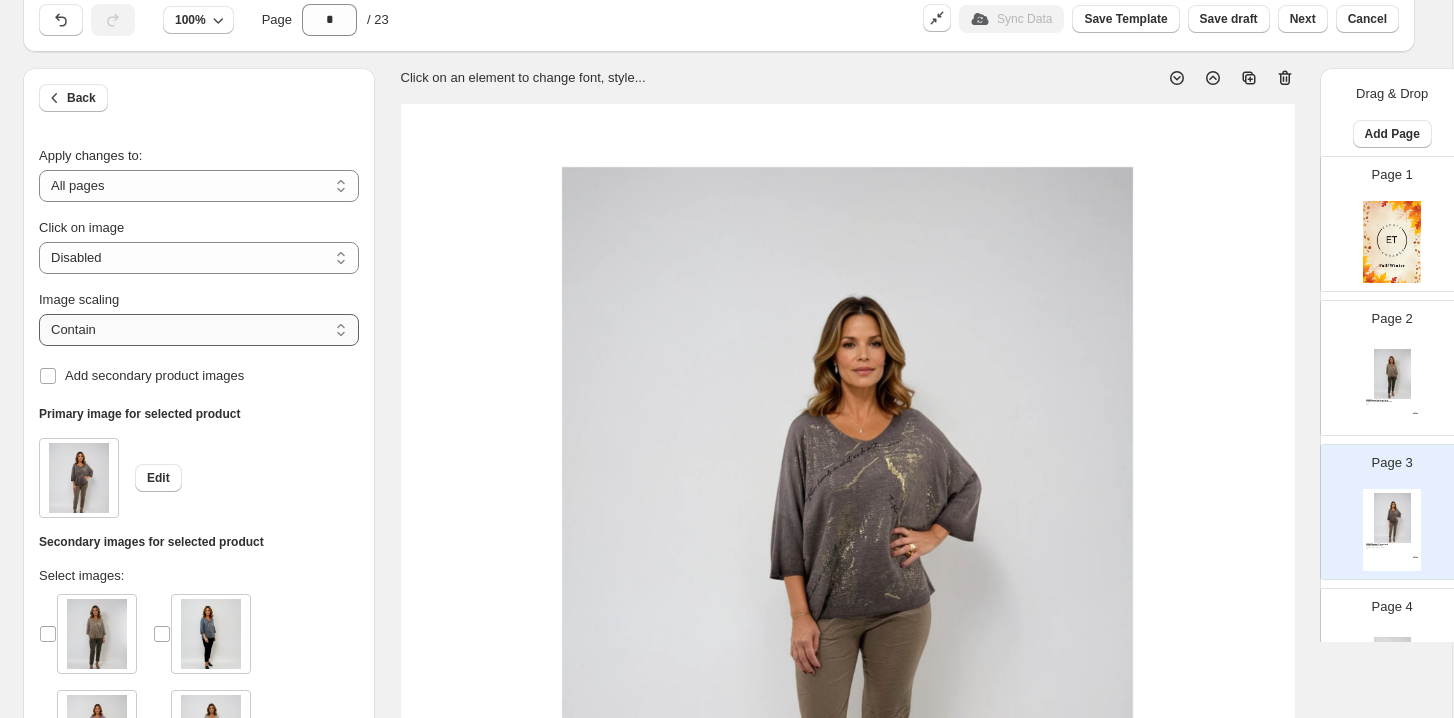 click on "***** *******" at bounding box center [199, 330] 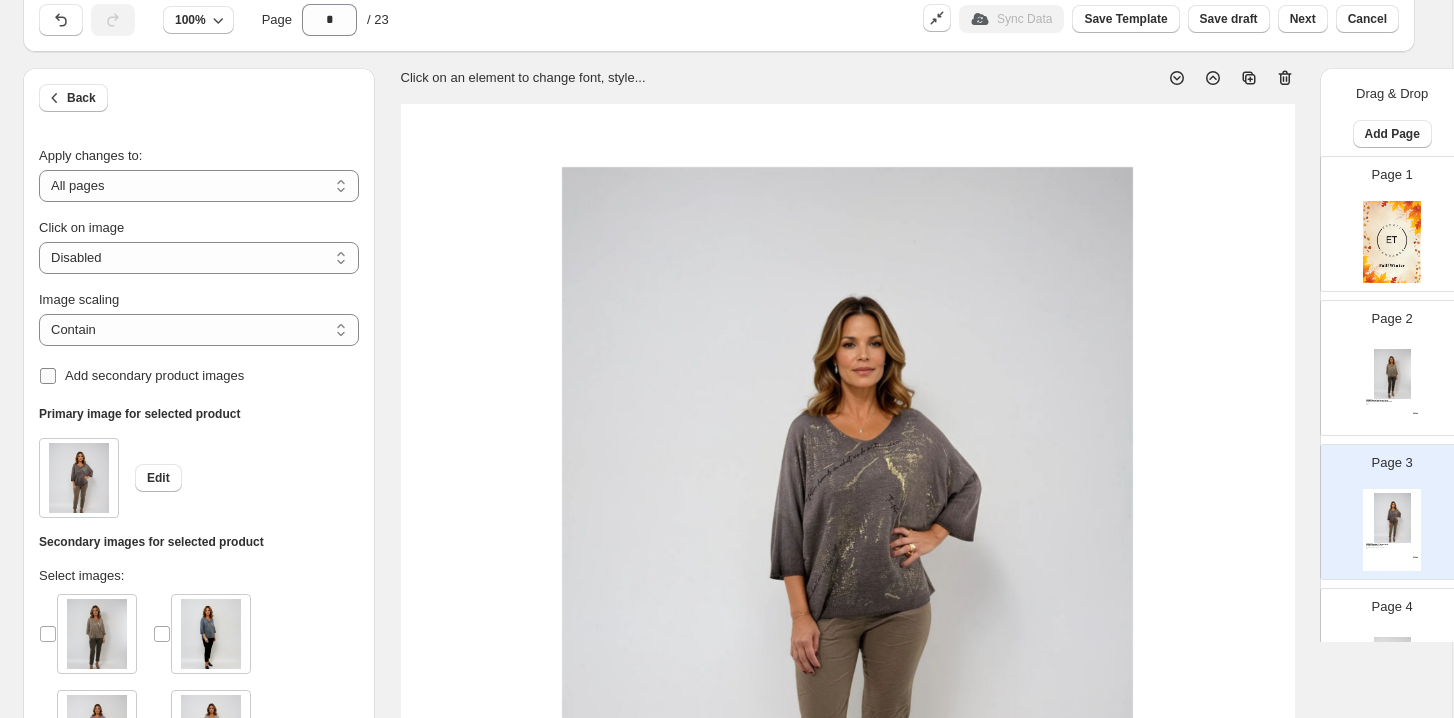 click on "Add secondary product images" at bounding box center [154, 375] 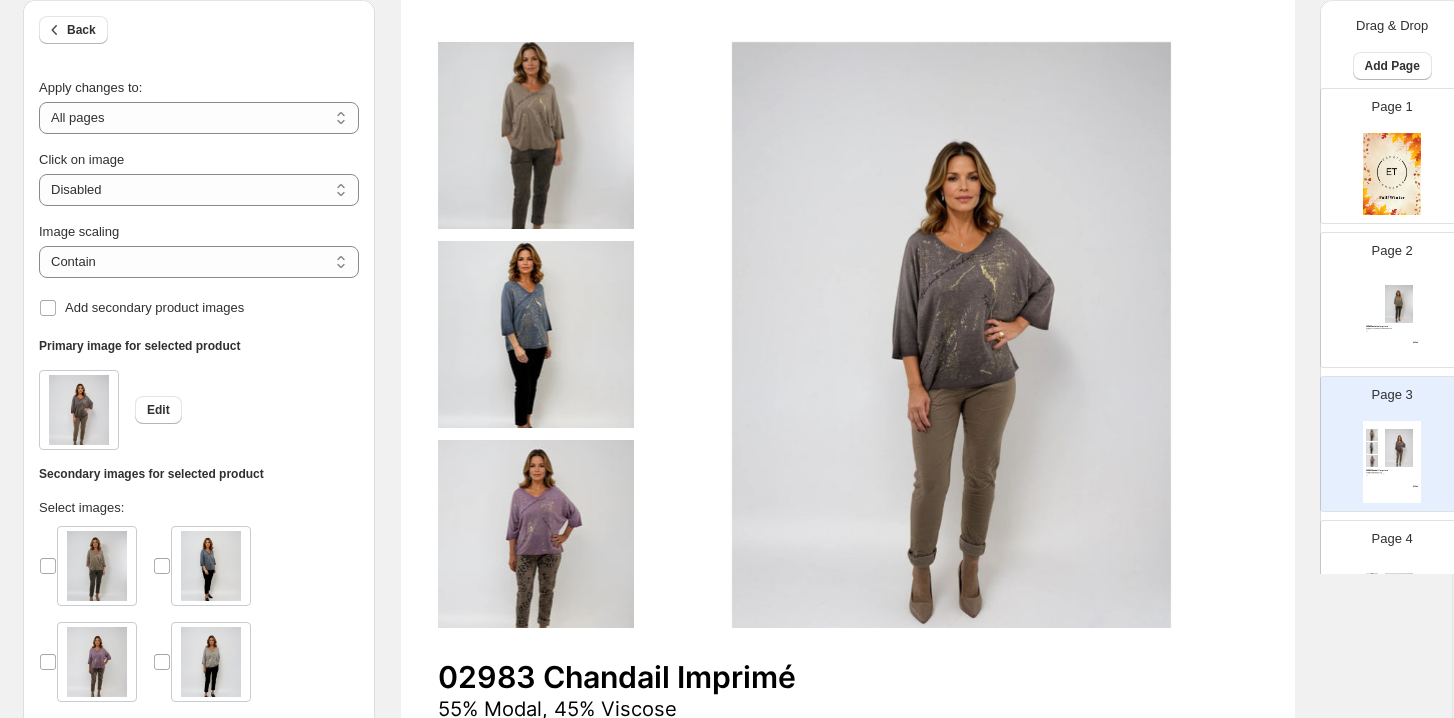 scroll, scrollTop: 283, scrollLeft: 1, axis: both 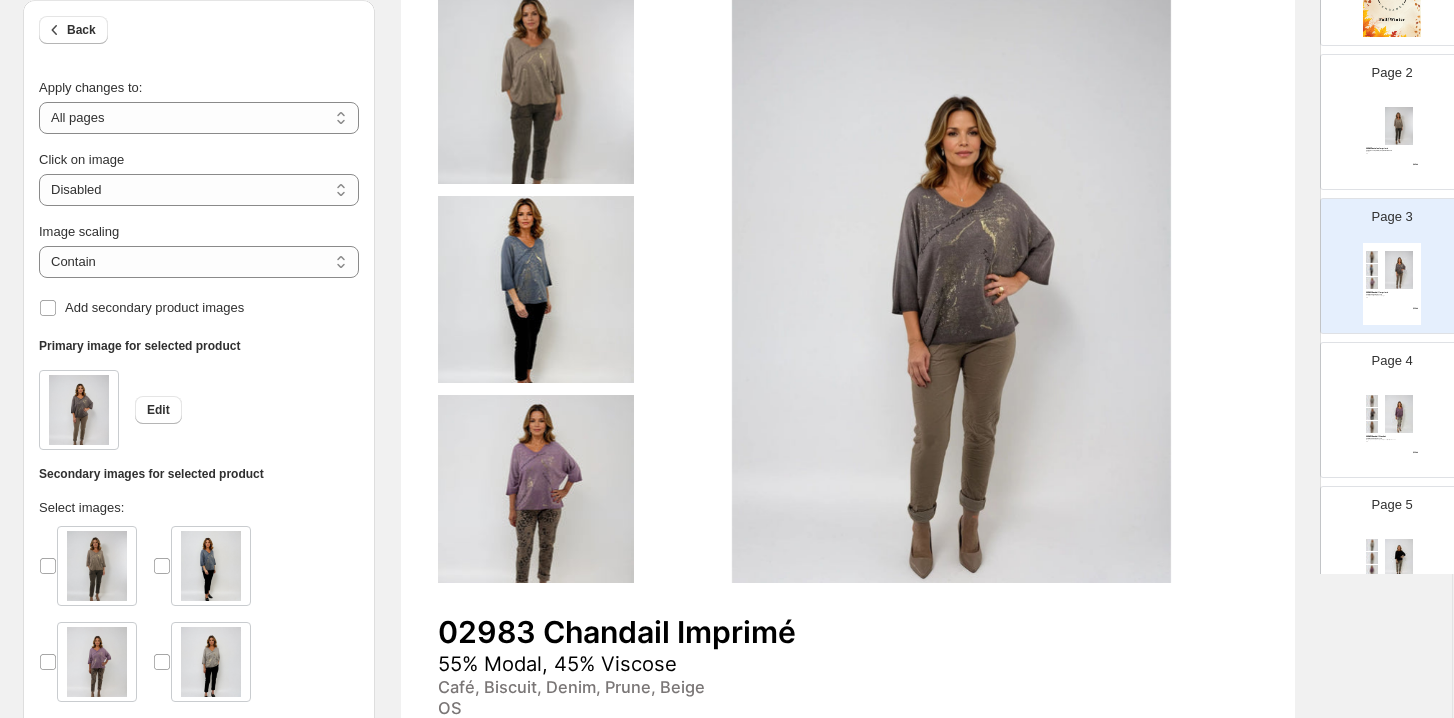 click at bounding box center [1399, 414] 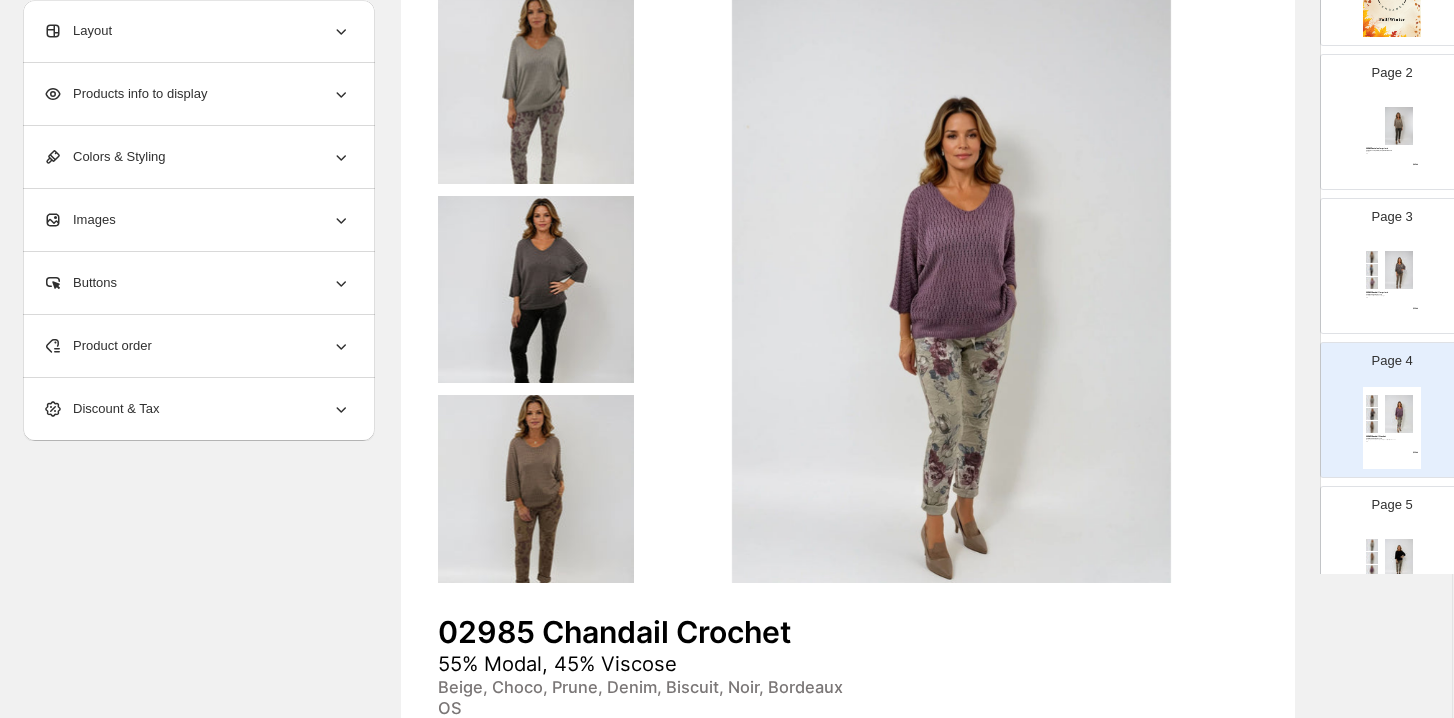 scroll, scrollTop: 443, scrollLeft: 0, axis: vertical 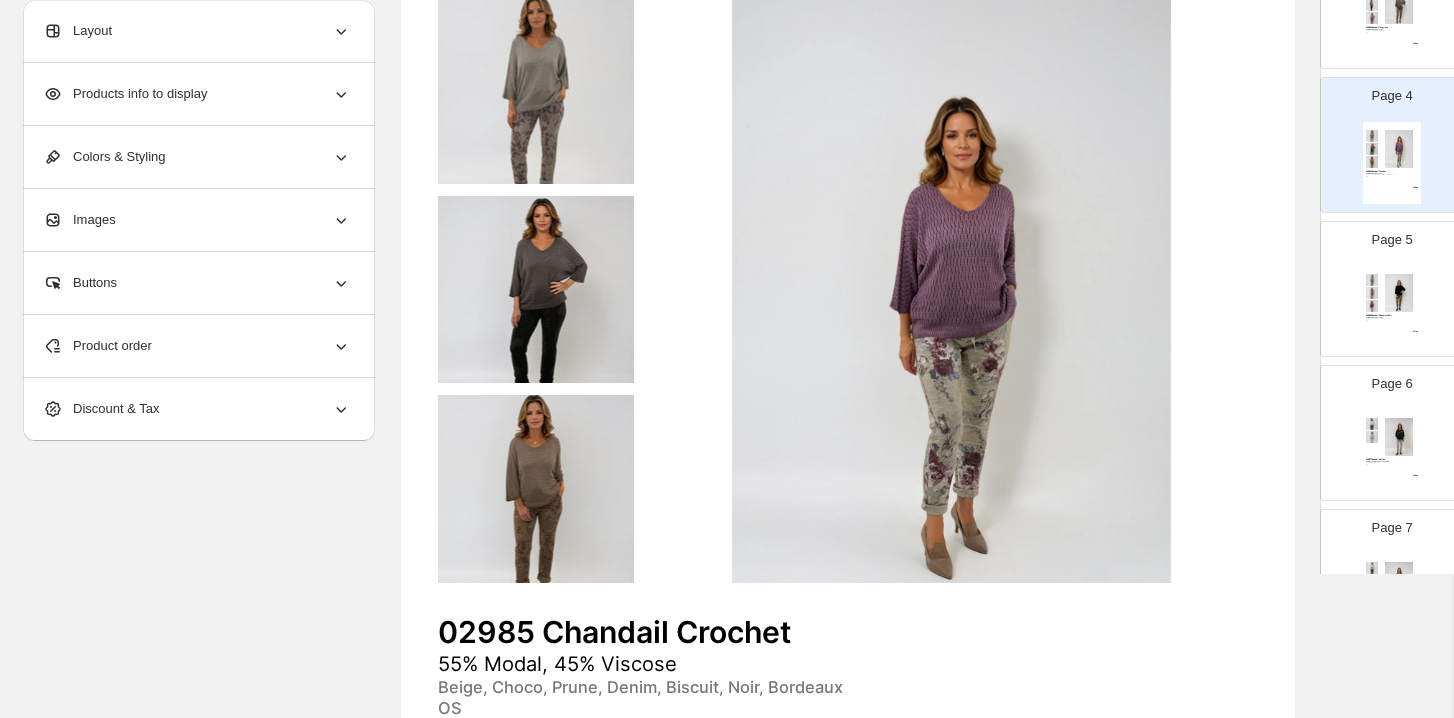 click at bounding box center (1372, 306) 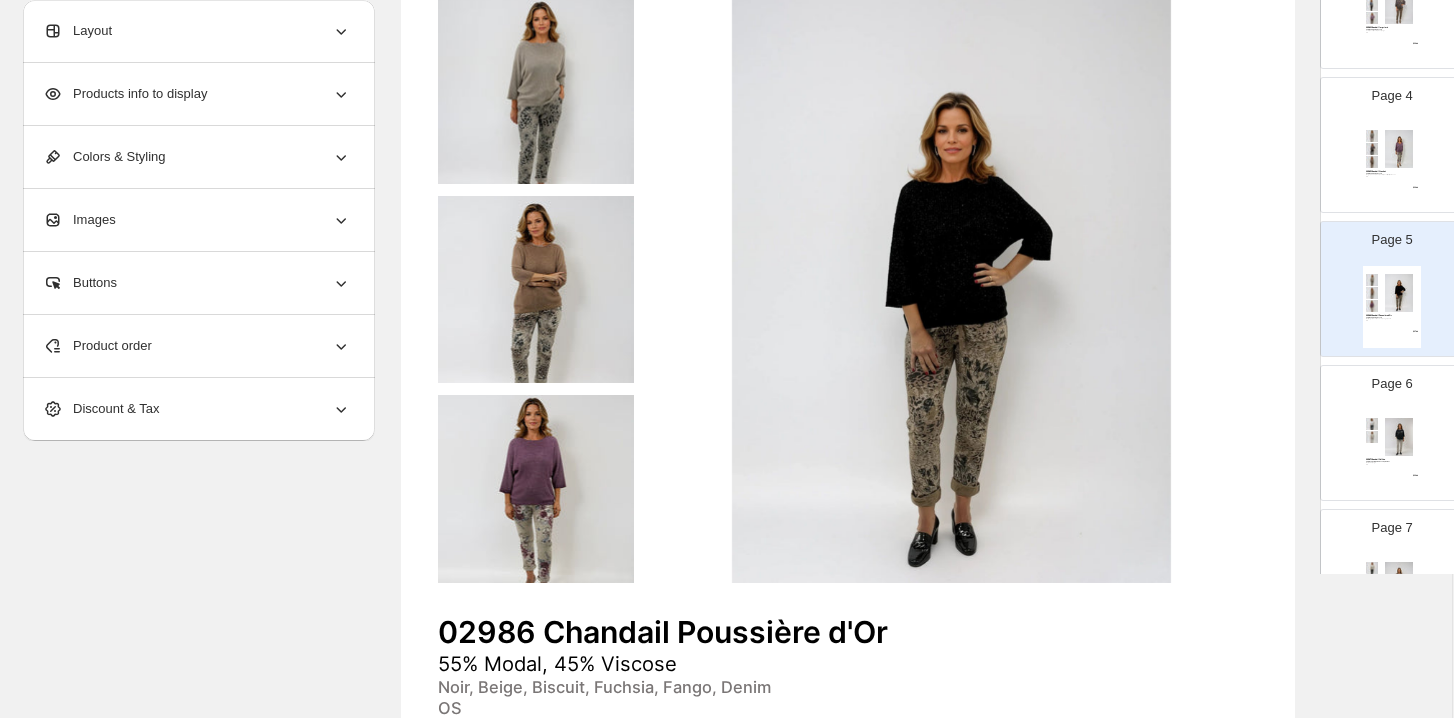 click at bounding box center (1372, 424) 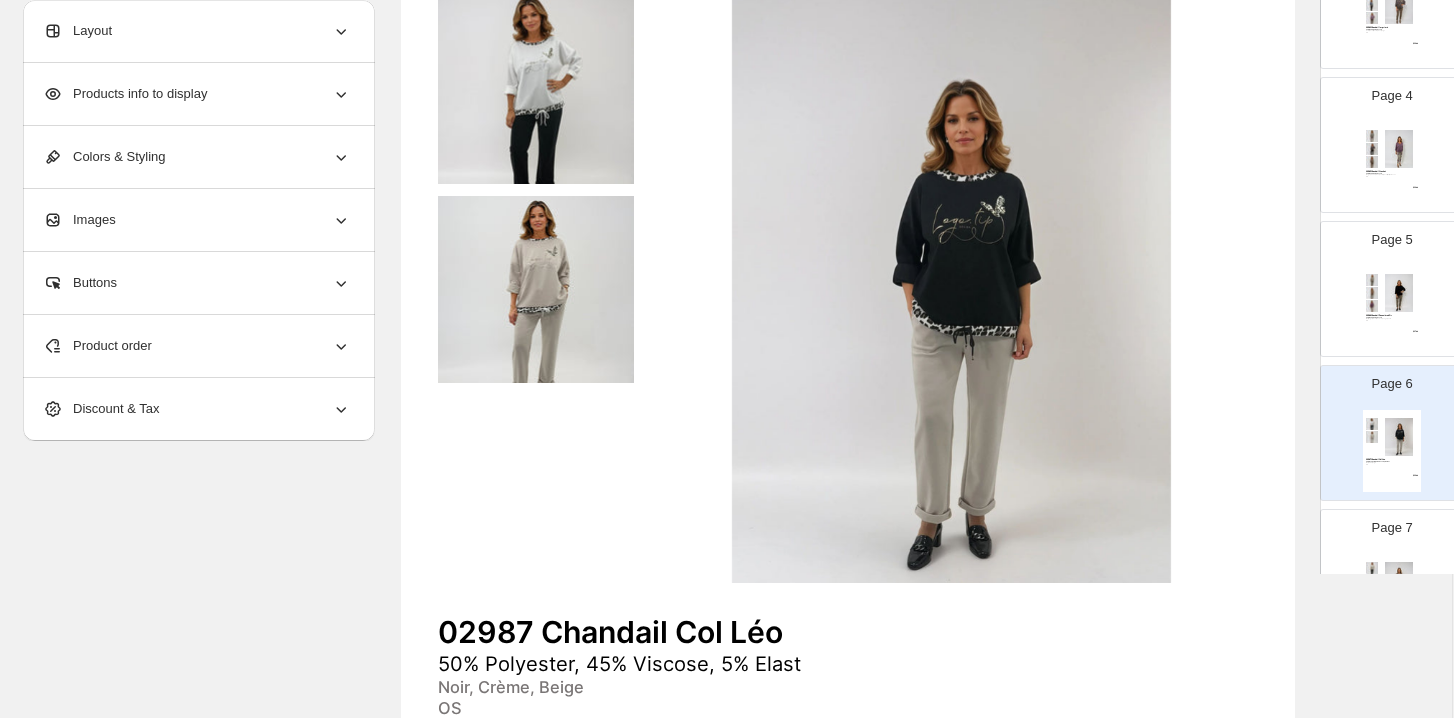 scroll, scrollTop: 670, scrollLeft: 0, axis: vertical 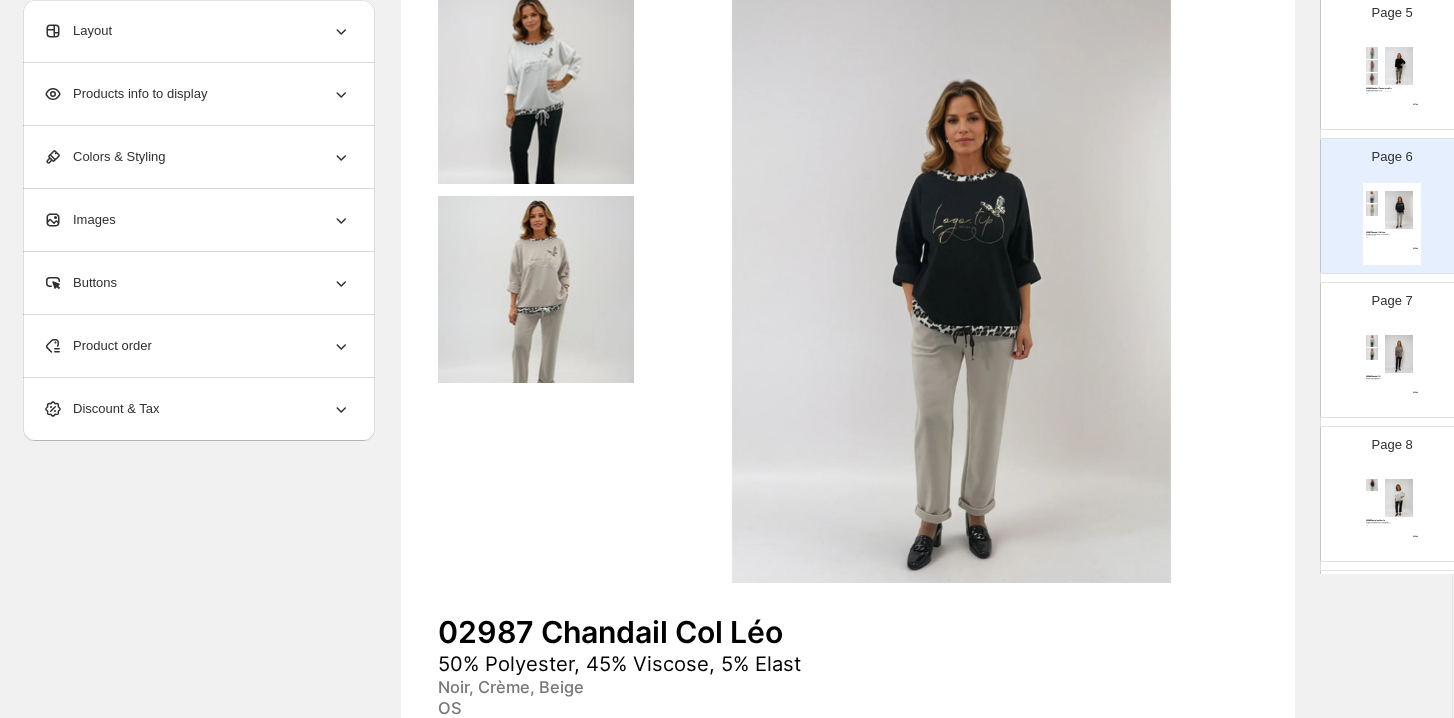click at bounding box center (1399, 354) 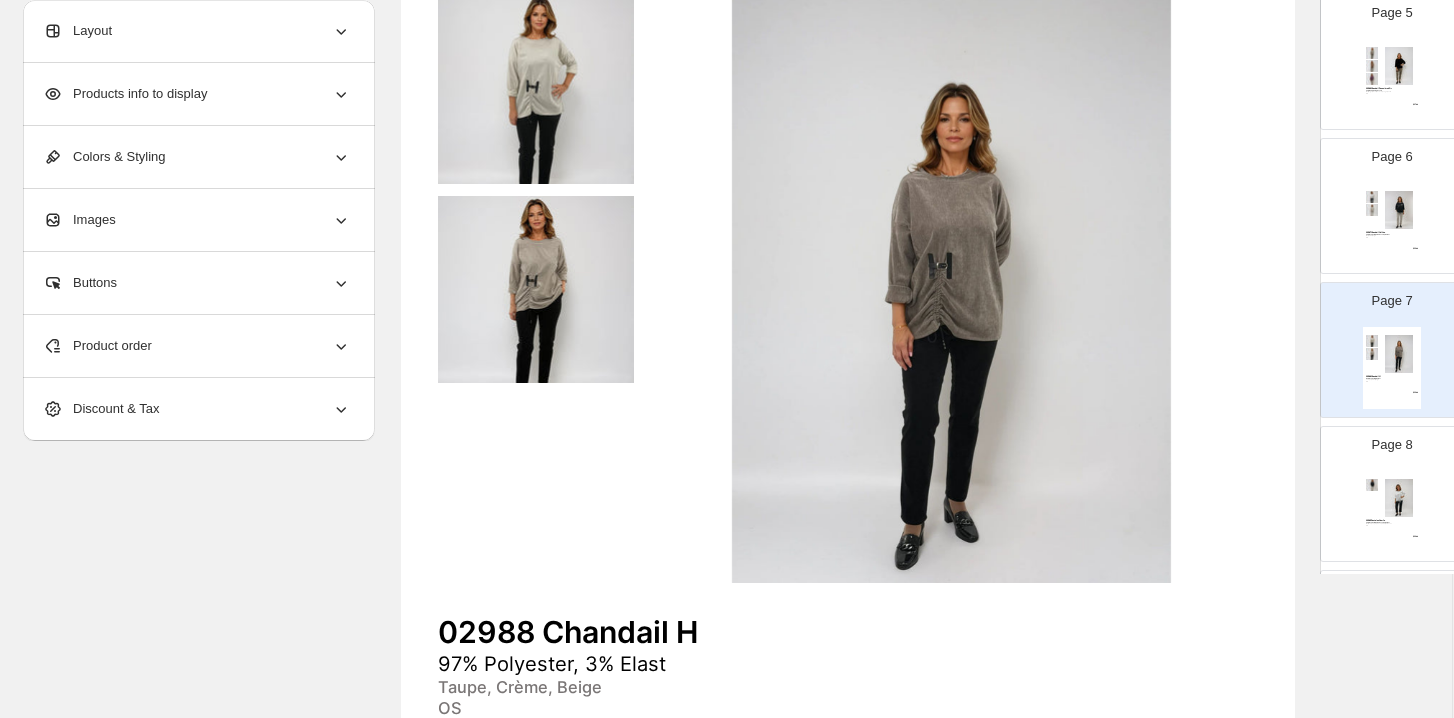 click at bounding box center [1399, 498] 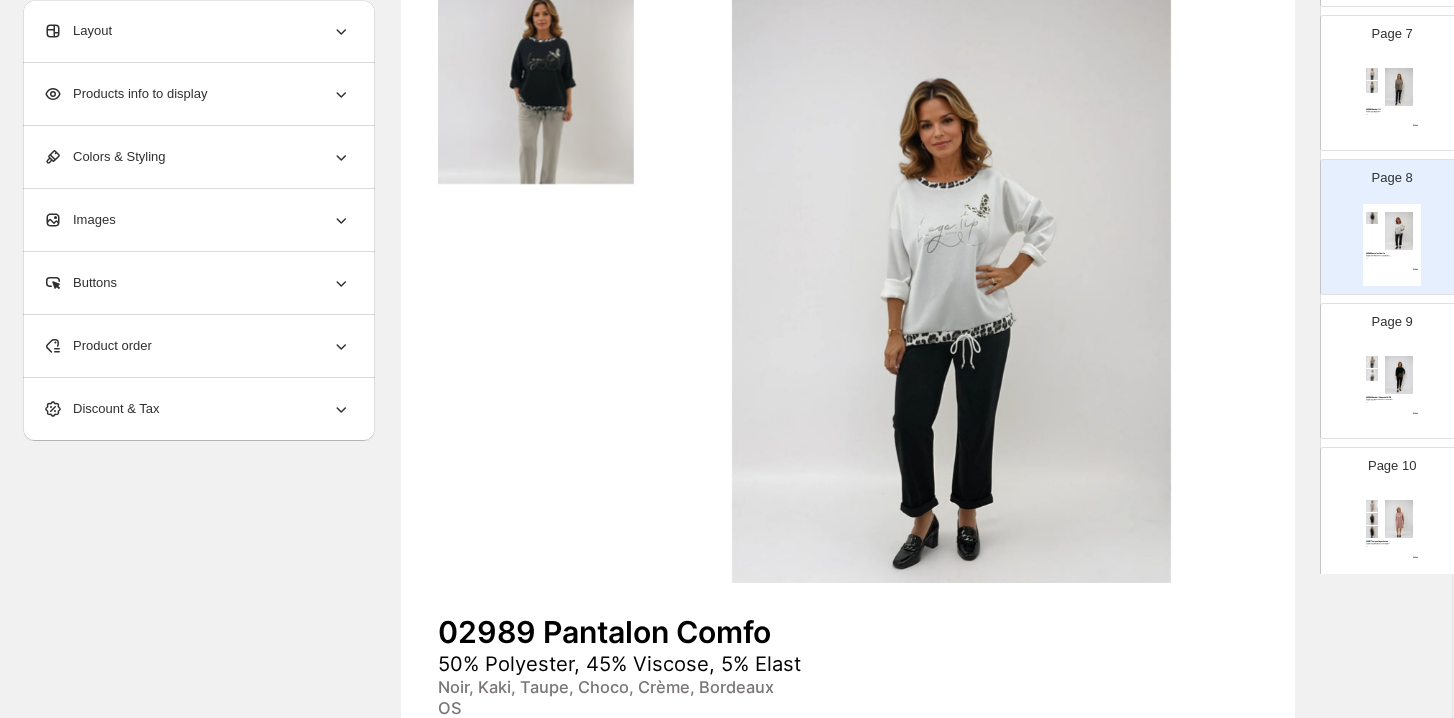 scroll, scrollTop: 900, scrollLeft: 0, axis: vertical 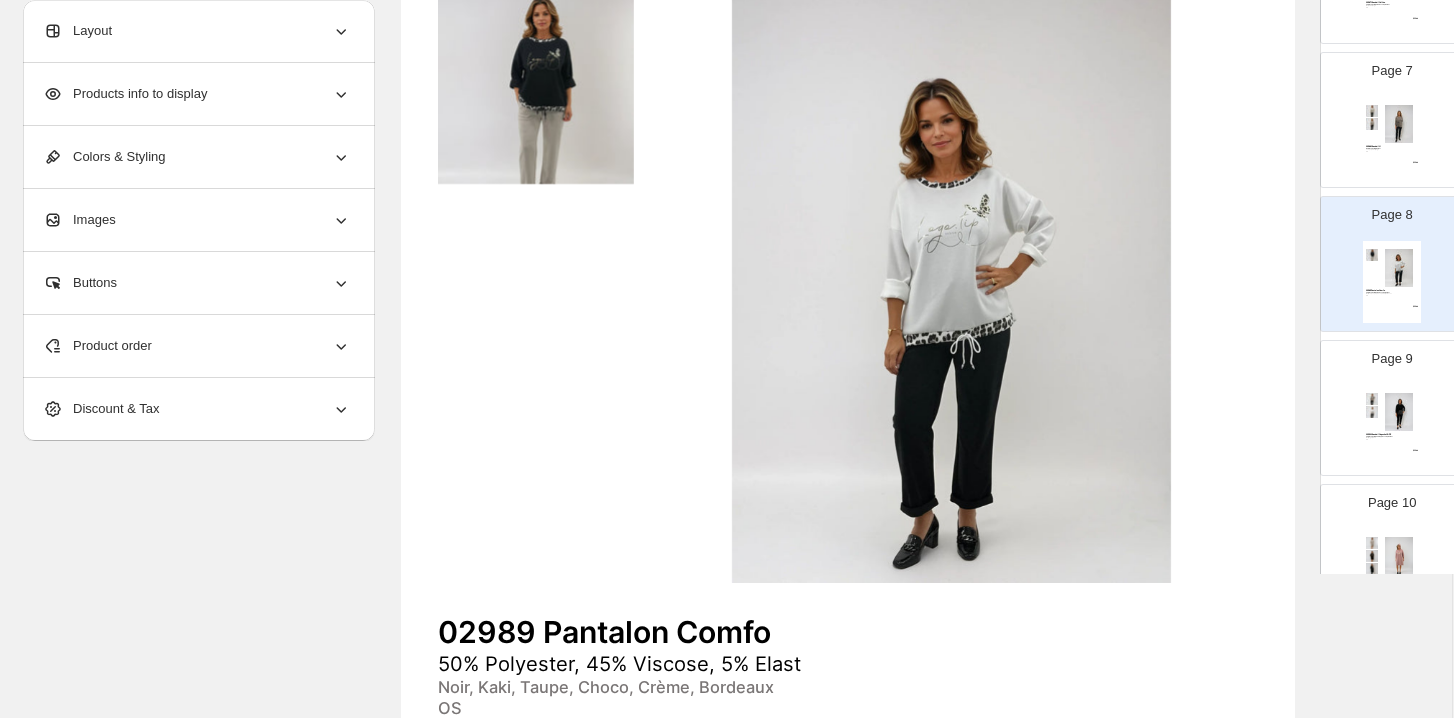 click at bounding box center (1399, 268) 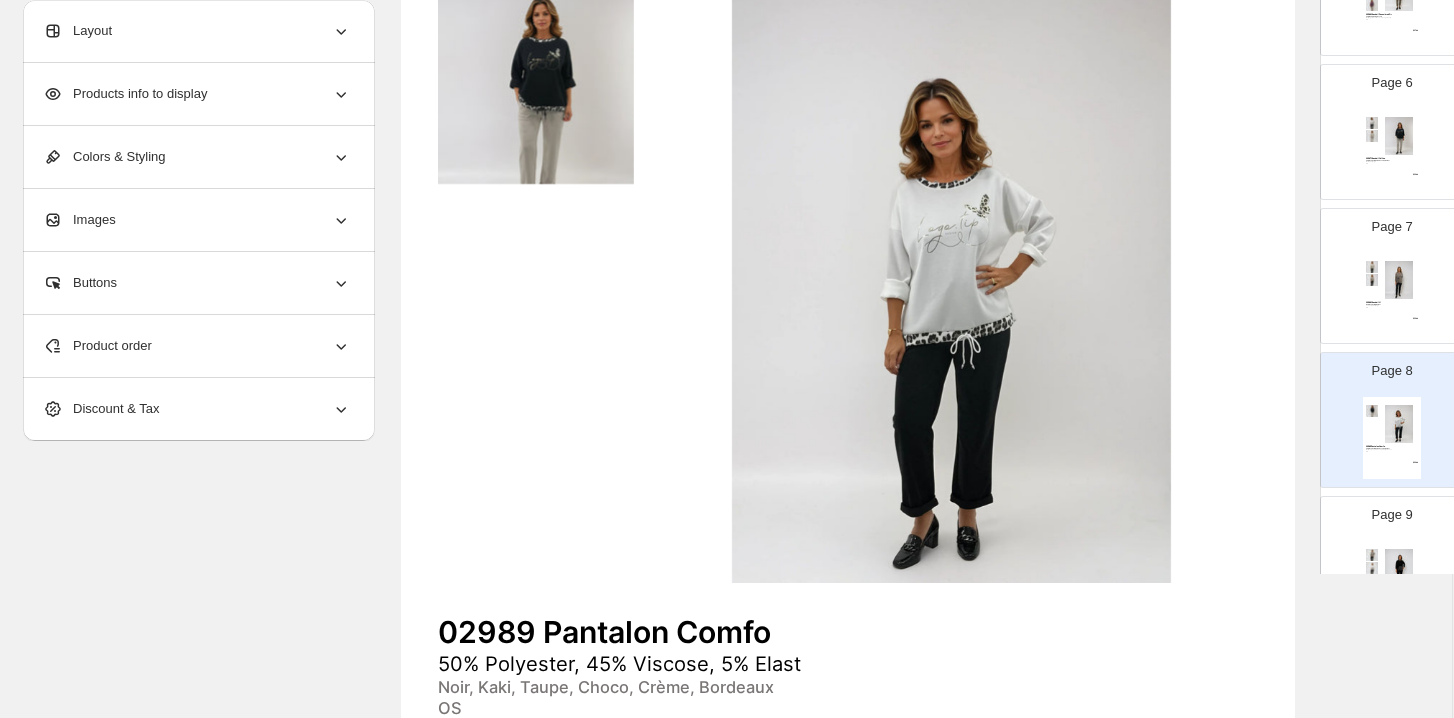 scroll, scrollTop: 688, scrollLeft: 0, axis: vertical 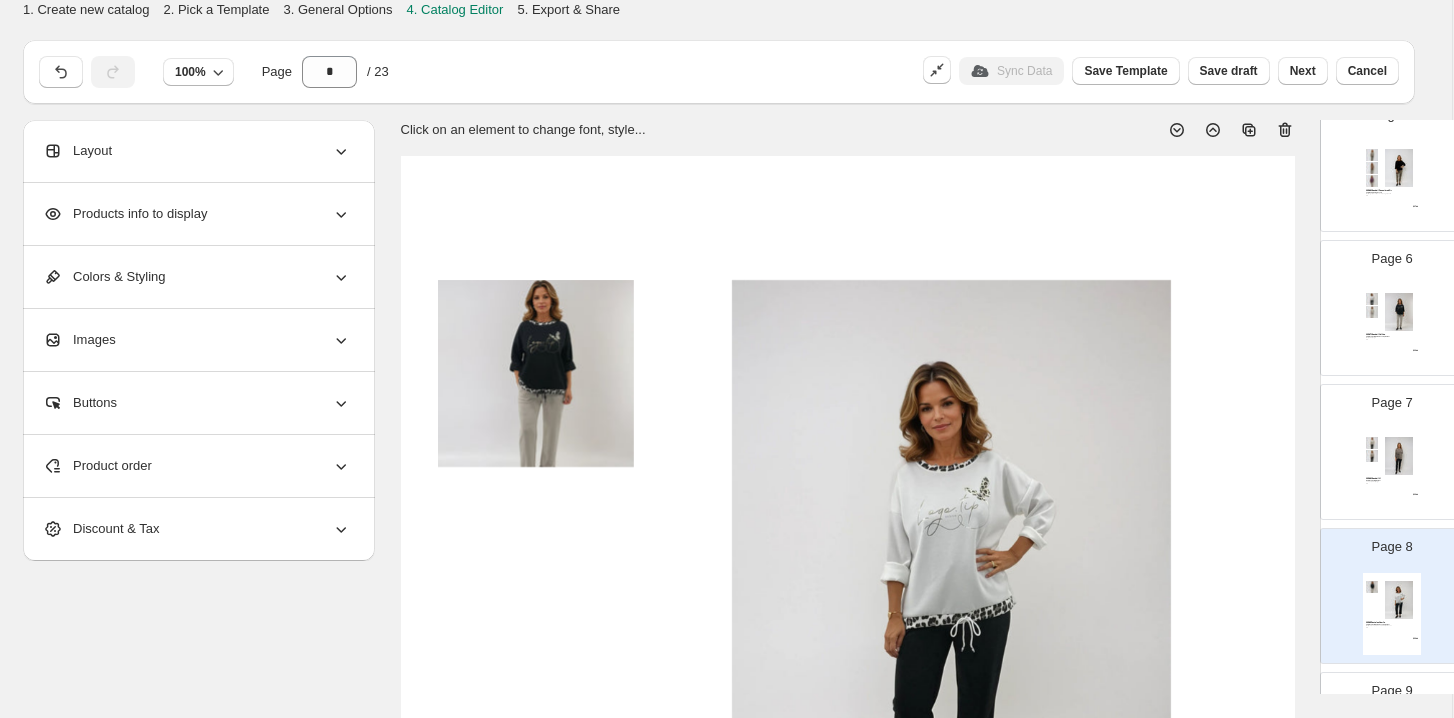 click on "Click on an element to change font, style... 02989 Pantalon Comfo 50% Polyester, 45% Viscose, 5% Elast Noir, Kaki, Taupe, Choco, Crème, Bordeaux OS $ 29.00" at bounding box center (847, 769) 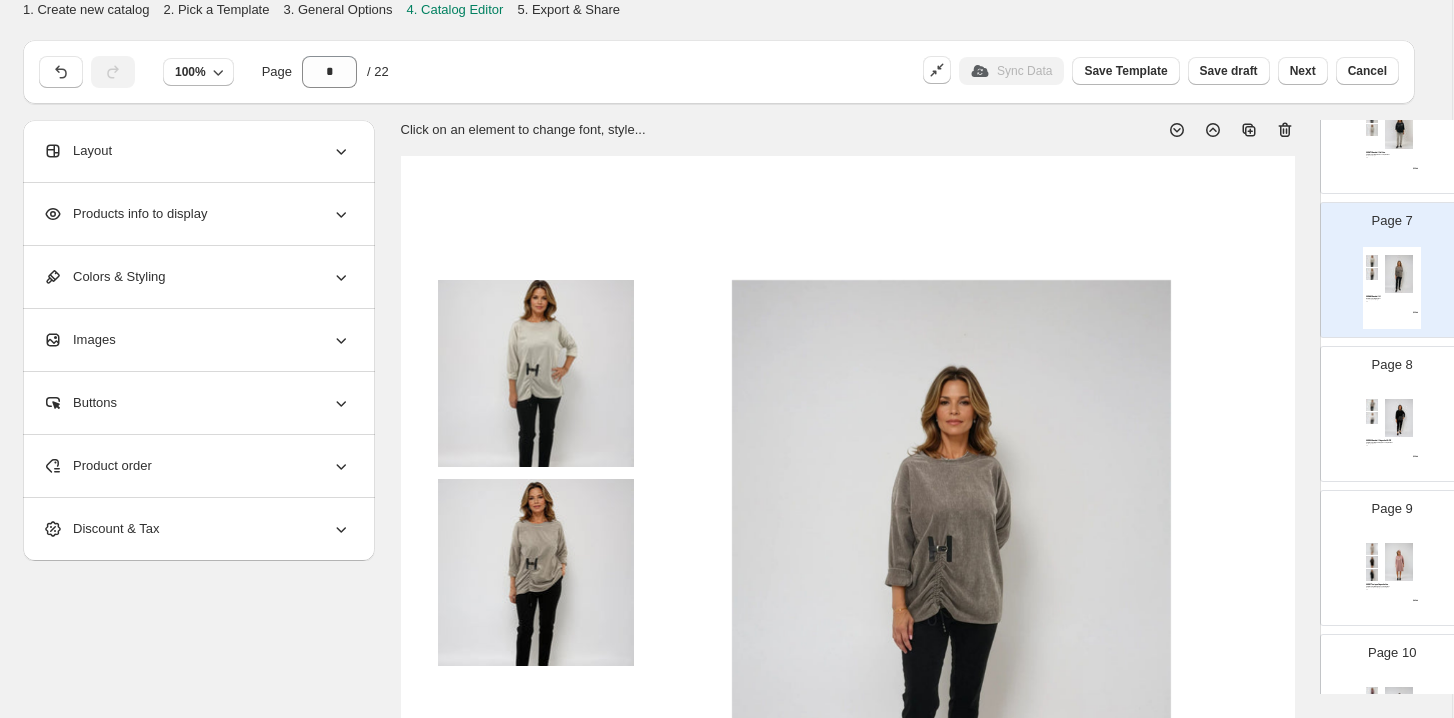 click at bounding box center [1399, 418] 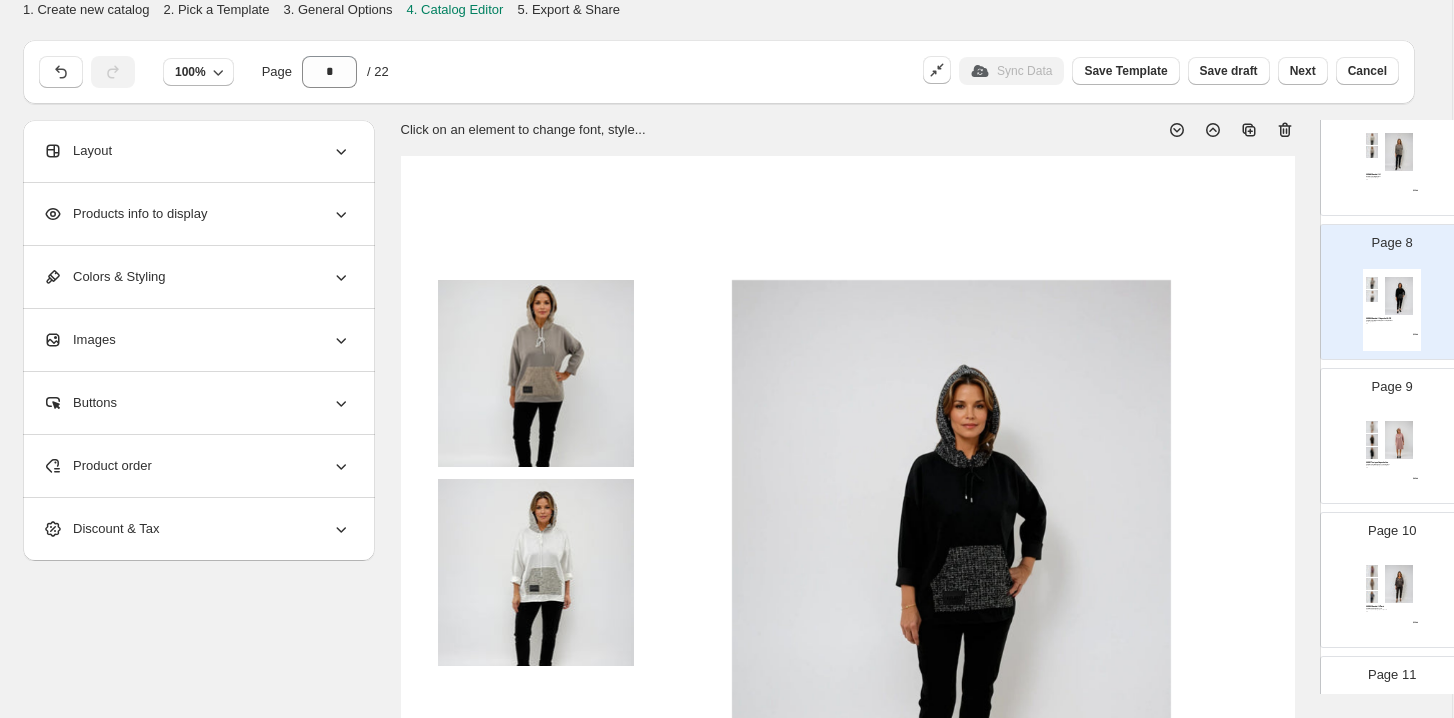 scroll, scrollTop: 1000, scrollLeft: 0, axis: vertical 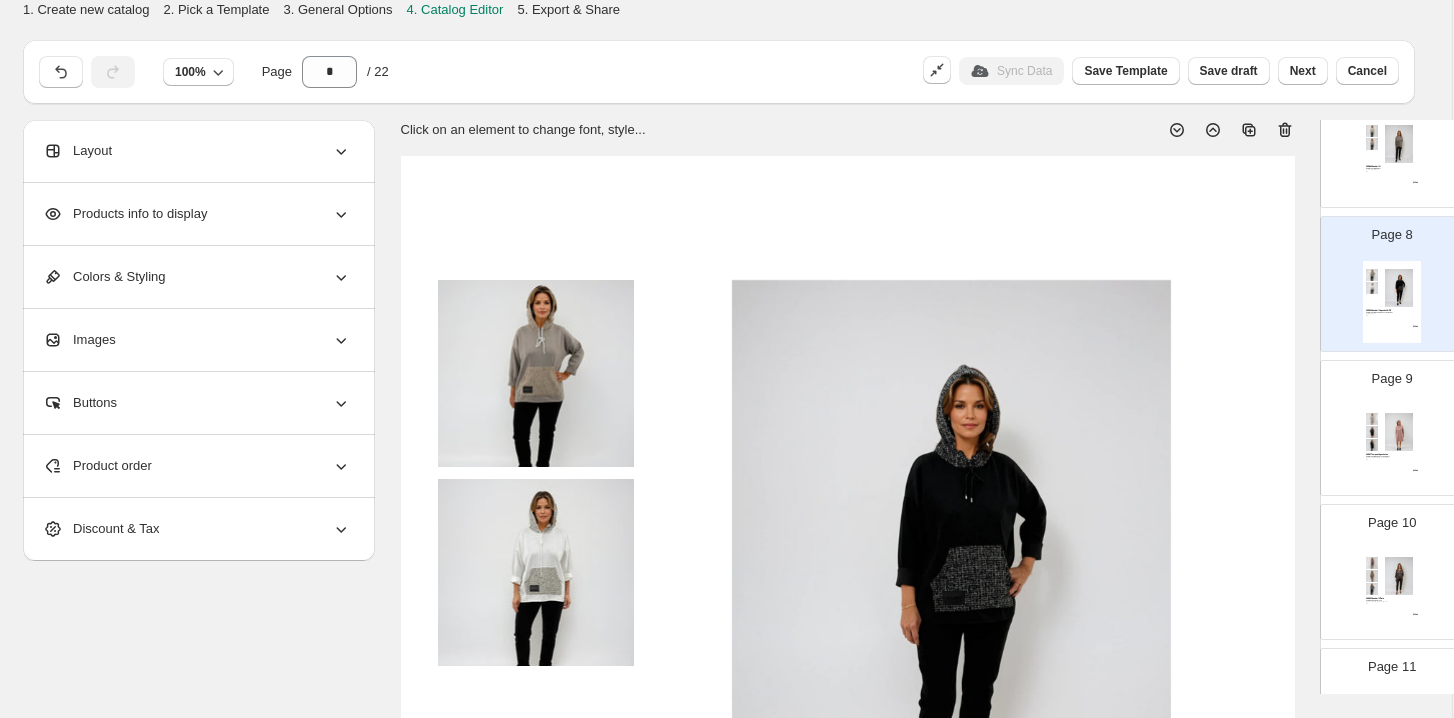 click 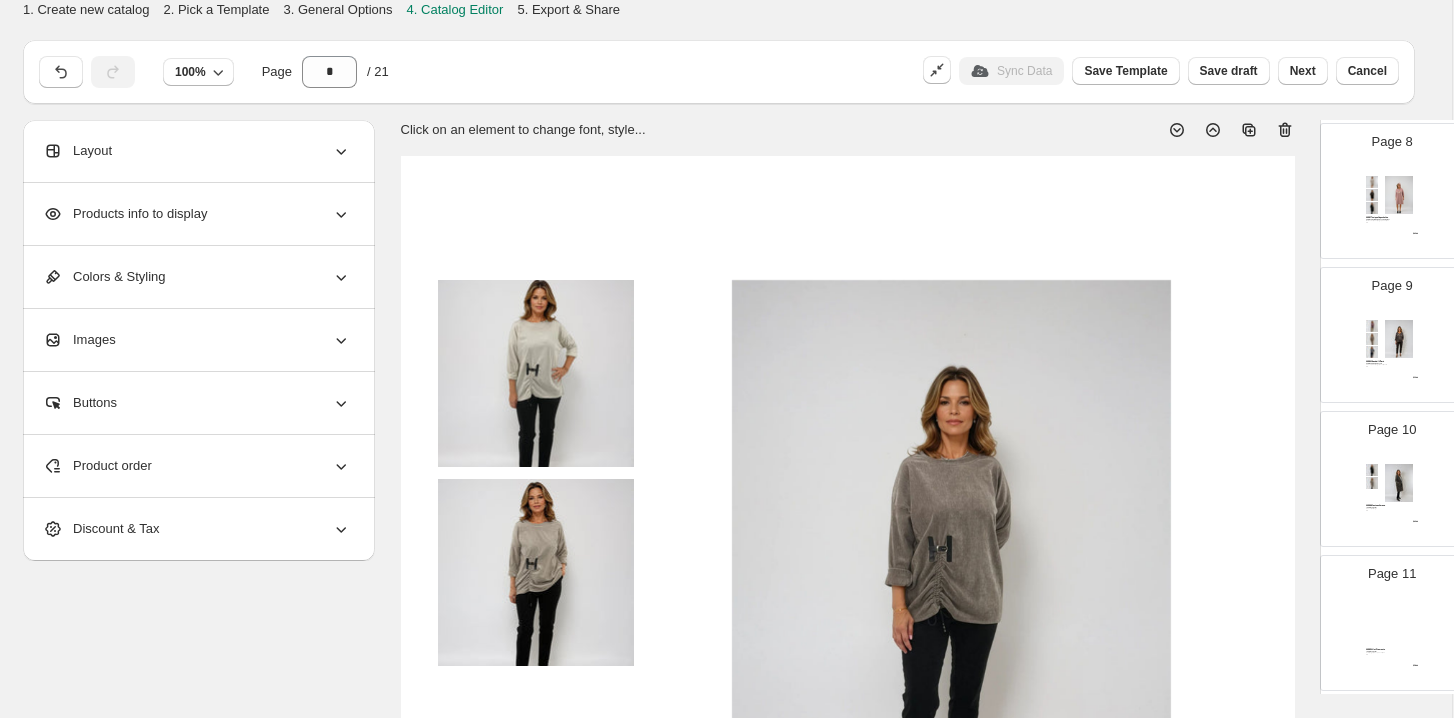 scroll, scrollTop: 1132, scrollLeft: 0, axis: vertical 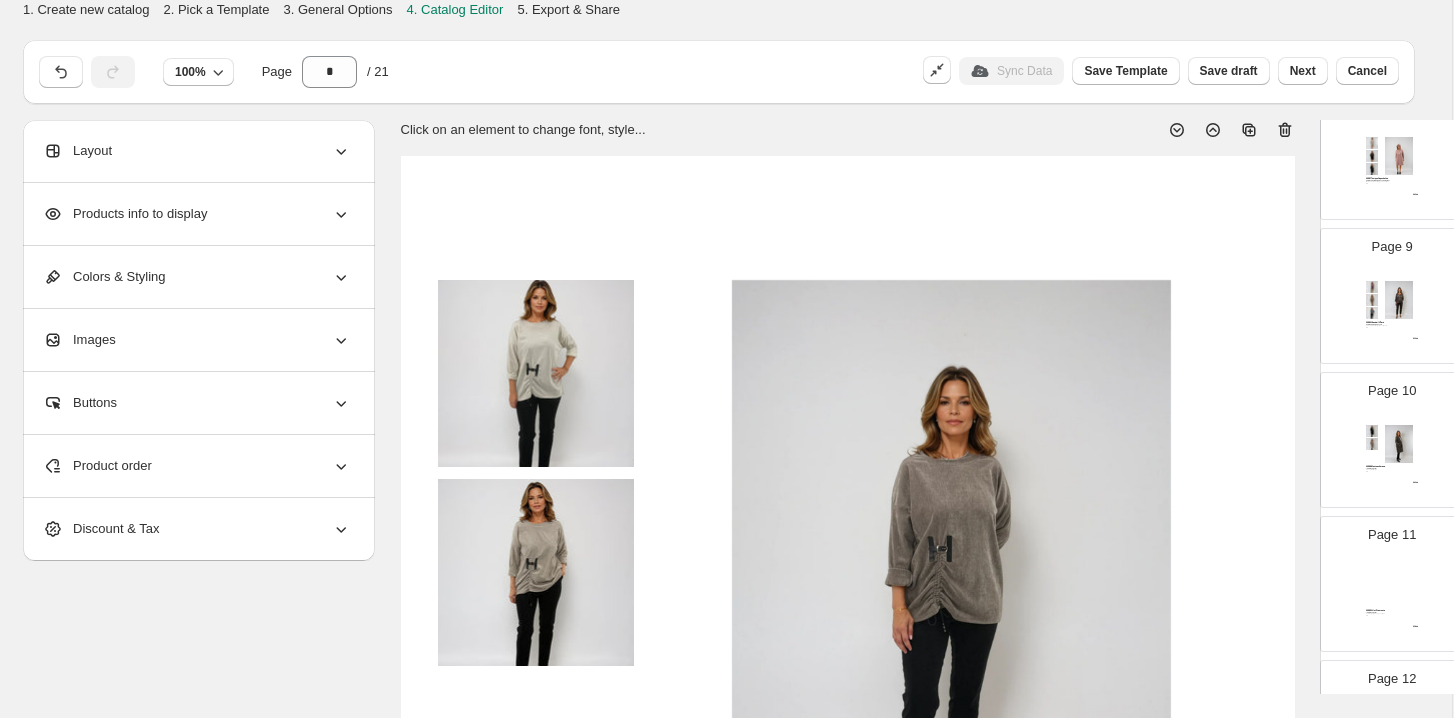 click on "50% Polyester, 45% Viscose, 5% Elast" at bounding box center [1389, 181] 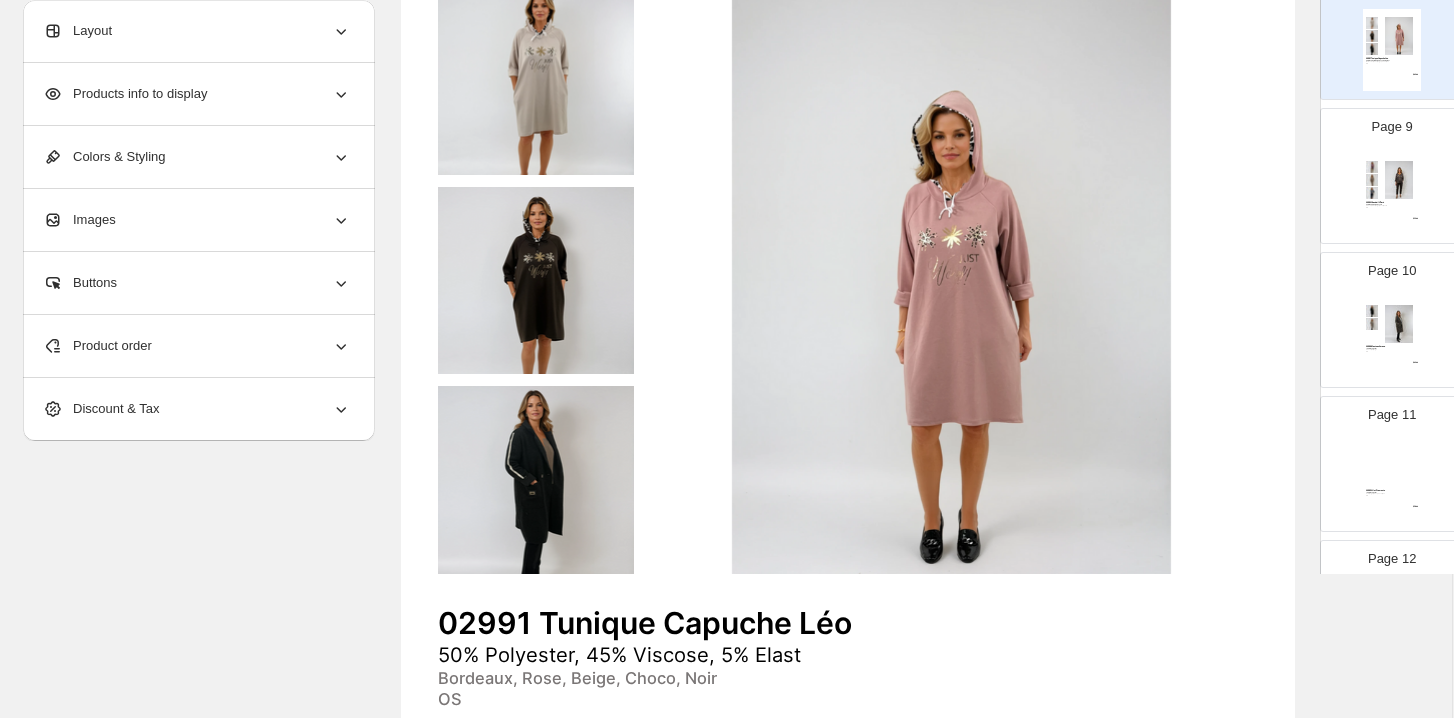 scroll, scrollTop: 303, scrollLeft: 1, axis: both 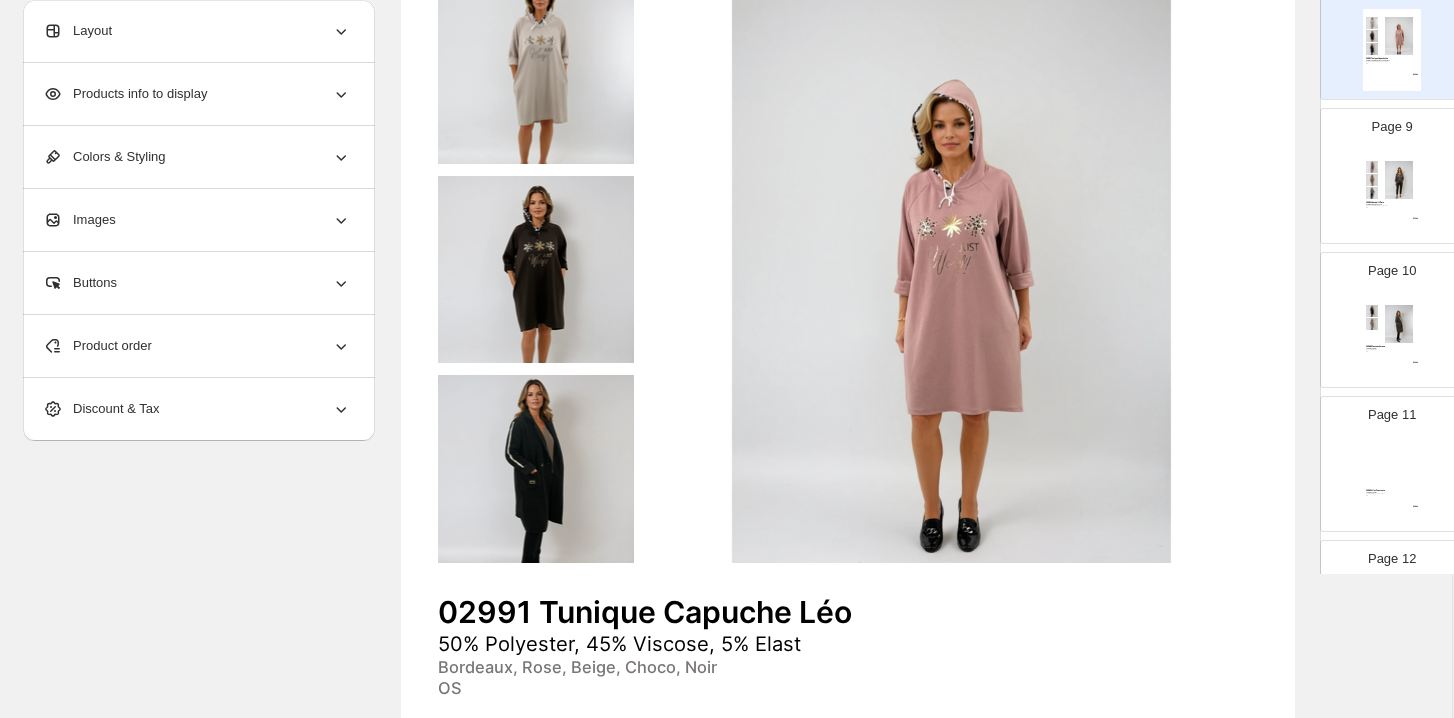 click on "02993 Chandail V Doré 55% Modal, 45% Viscose Choco, Prune, Beige, Biscuit, Denim OS $ 39.00" at bounding box center [1392, 194] 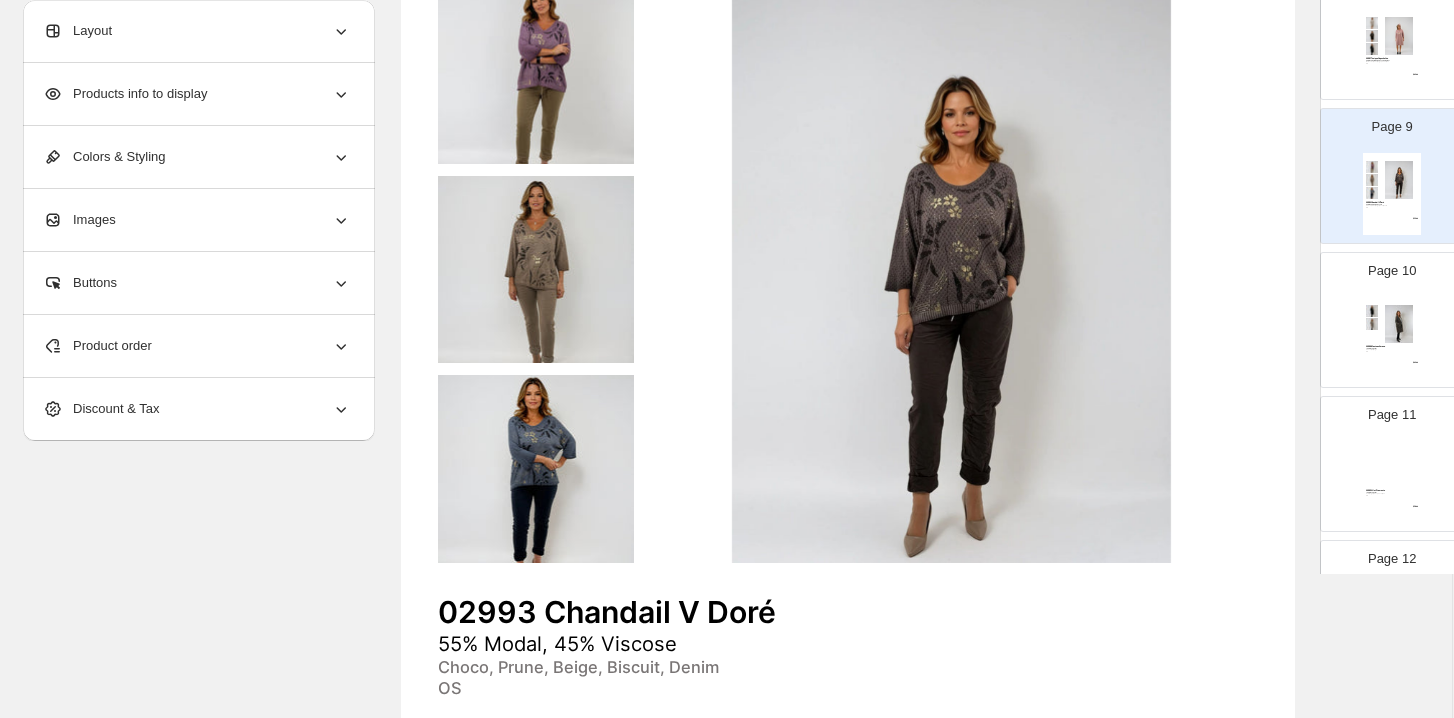 click on "Page 10 02994 Manteau Serano 100% Polyester Choco, Noir, Beige OS $ 49.00" at bounding box center [1384, 312] 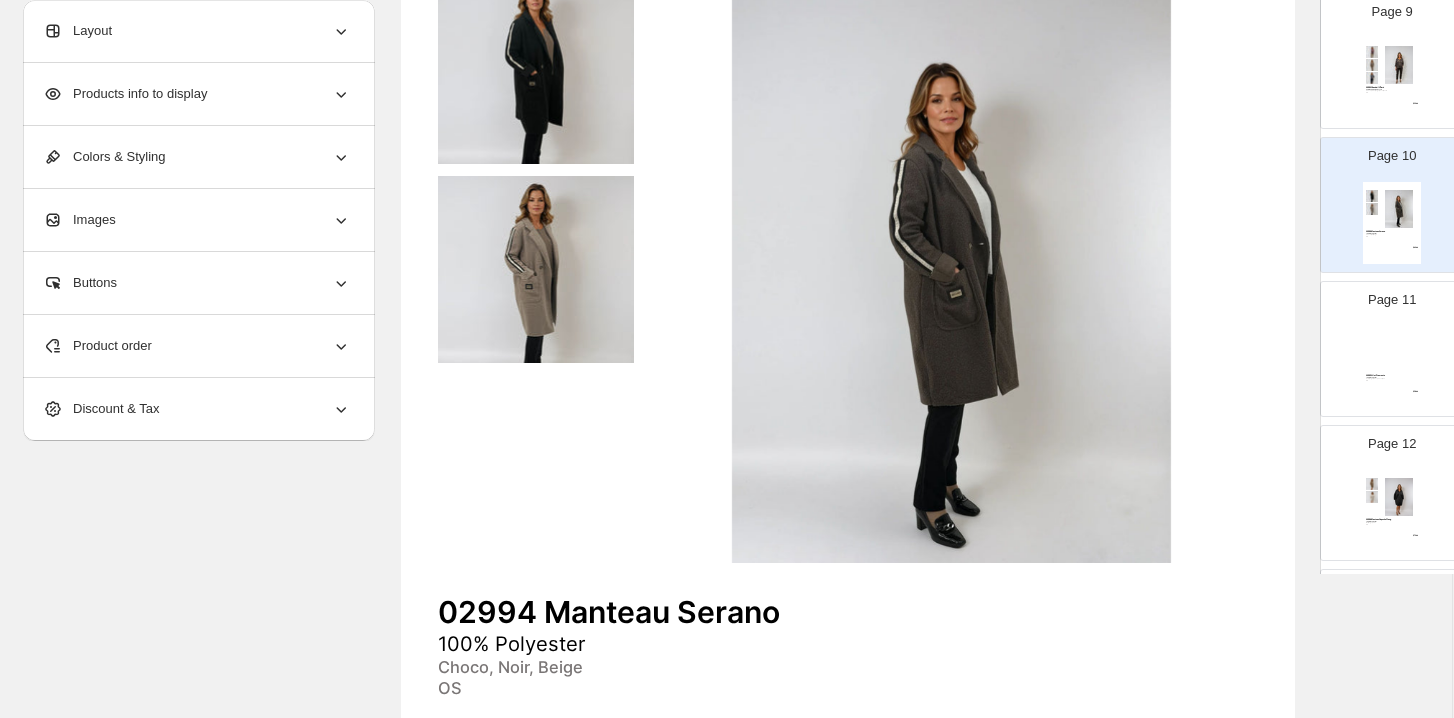 click at bounding box center [1399, 353] 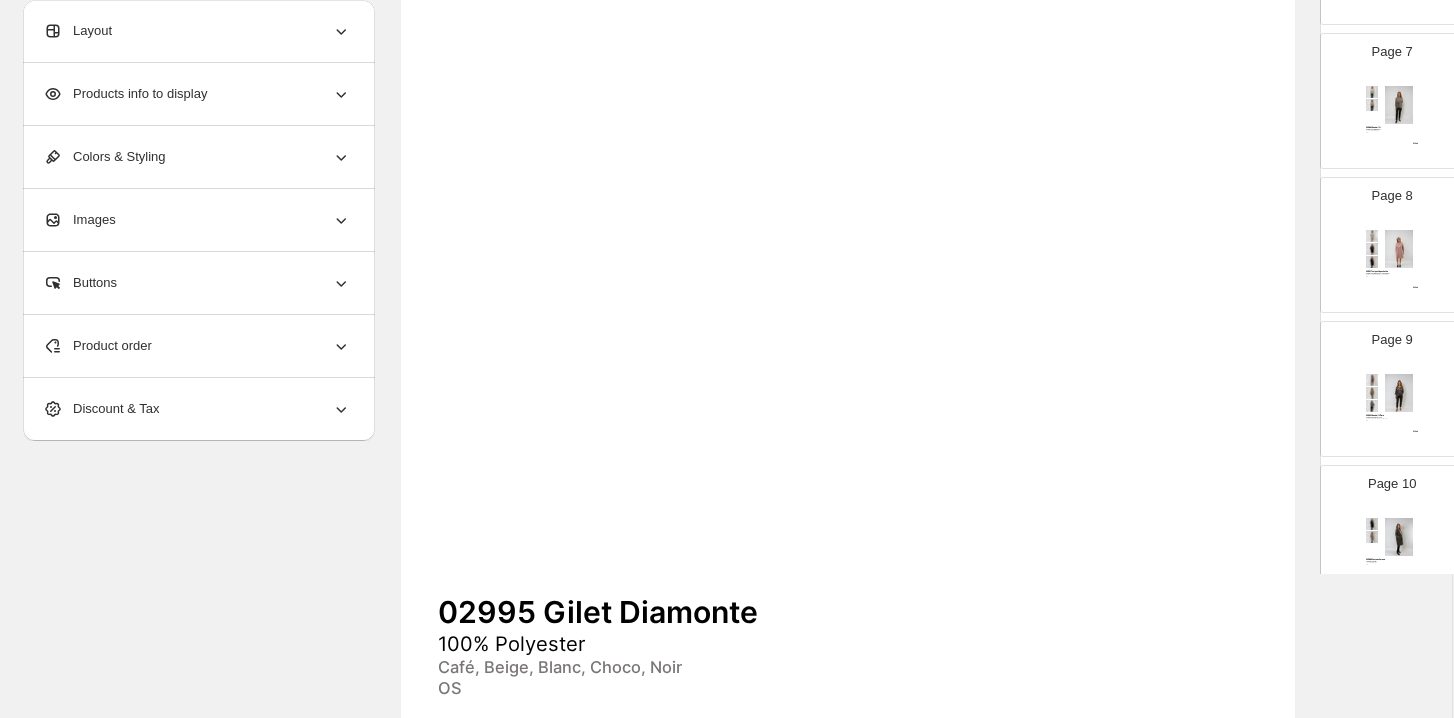 scroll, scrollTop: 897, scrollLeft: 0, axis: vertical 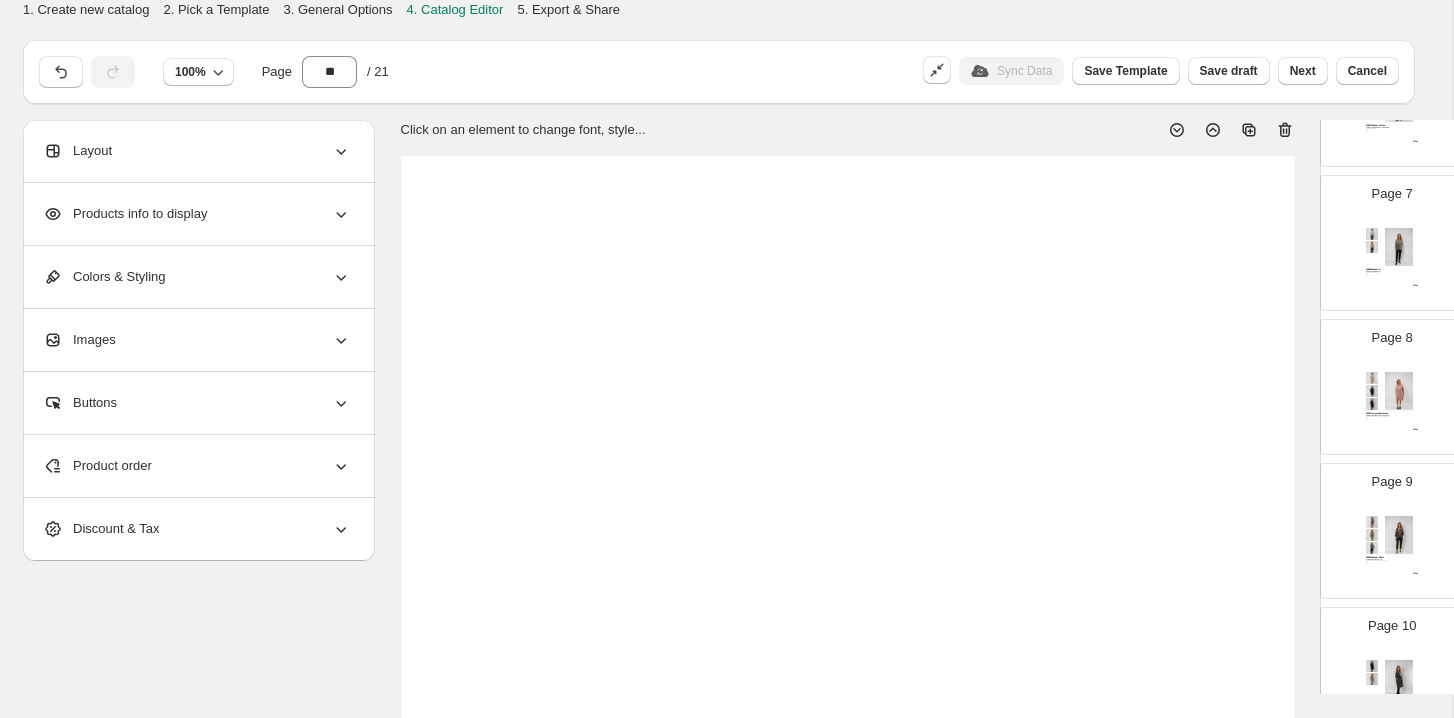 click 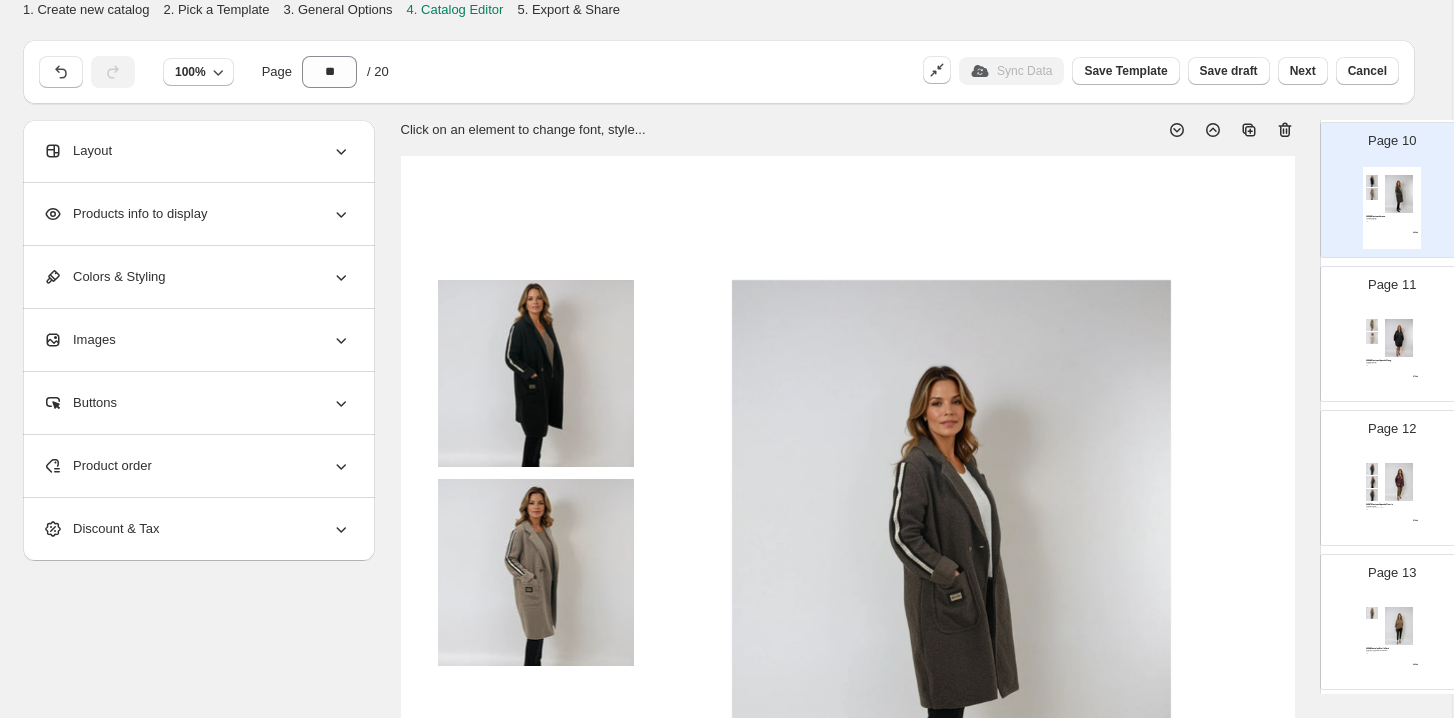 scroll, scrollTop: 1448, scrollLeft: 0, axis: vertical 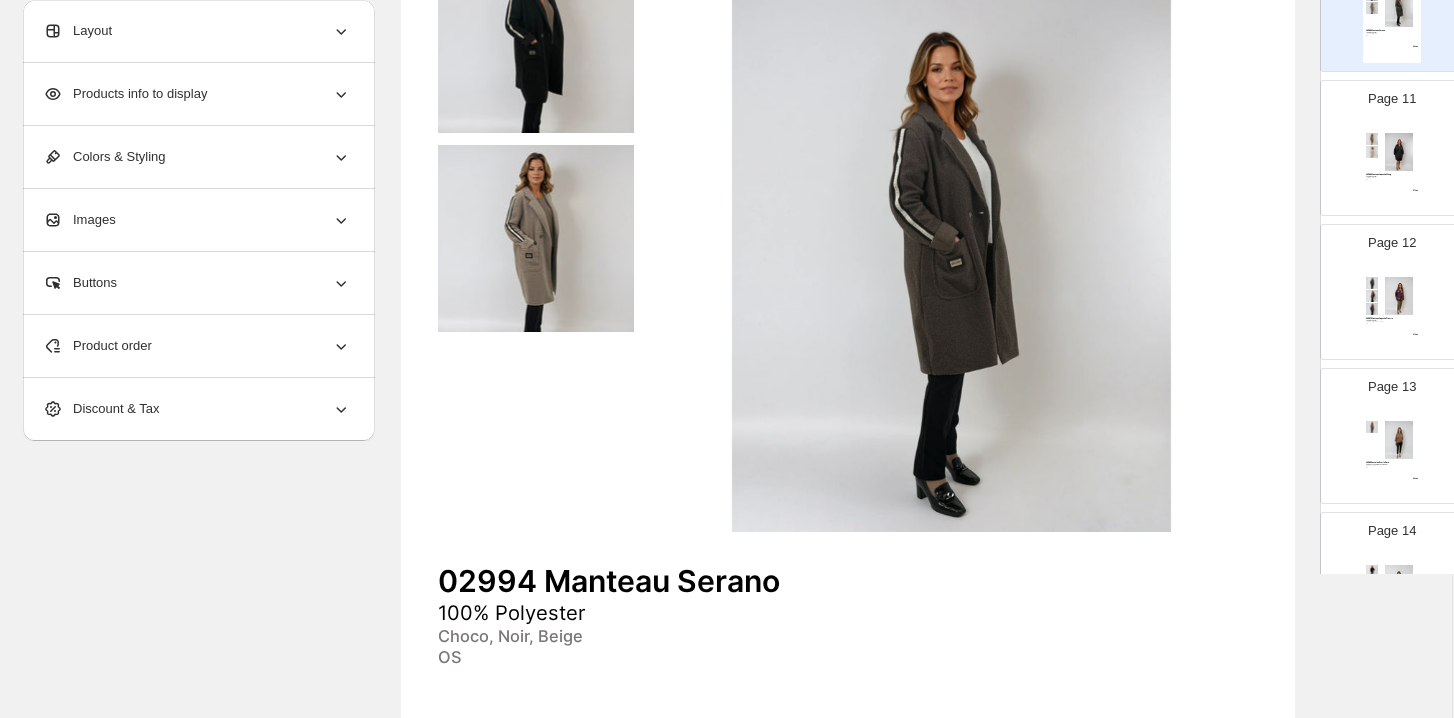 click at bounding box center (1399, 152) 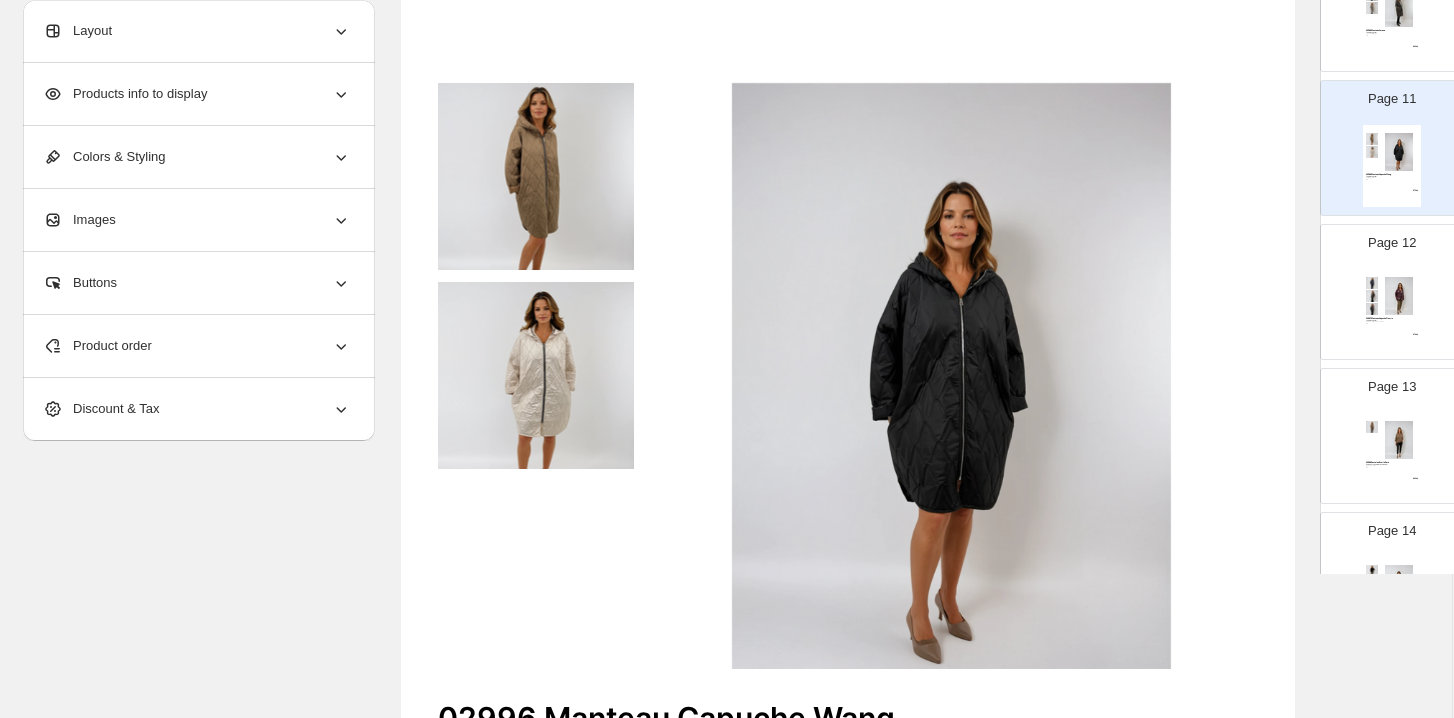 scroll, scrollTop: 188, scrollLeft: 1, axis: both 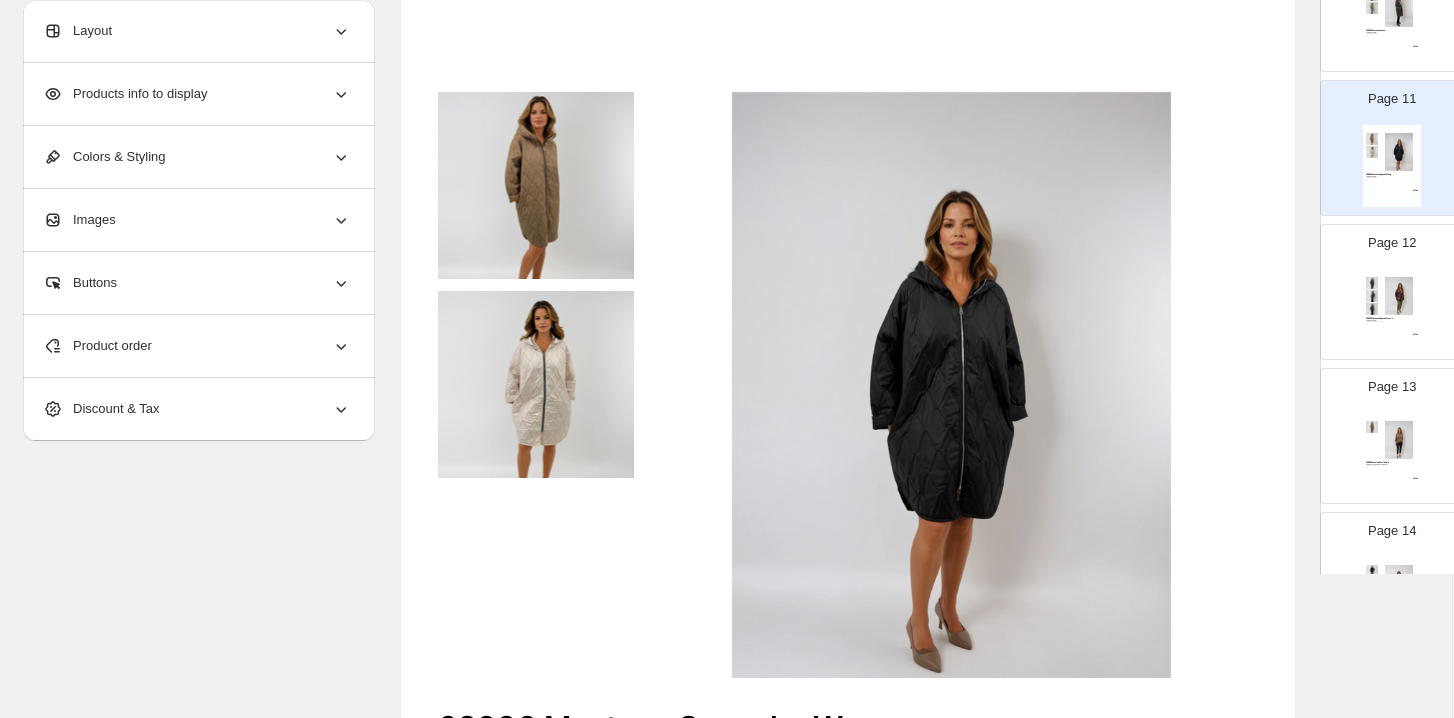 click on "02997 Manteau Capuche Fleuris 100% Polyester Bordeaux, Bleu, Choco, Noir OS $ 74.00" at bounding box center [1392, 310] 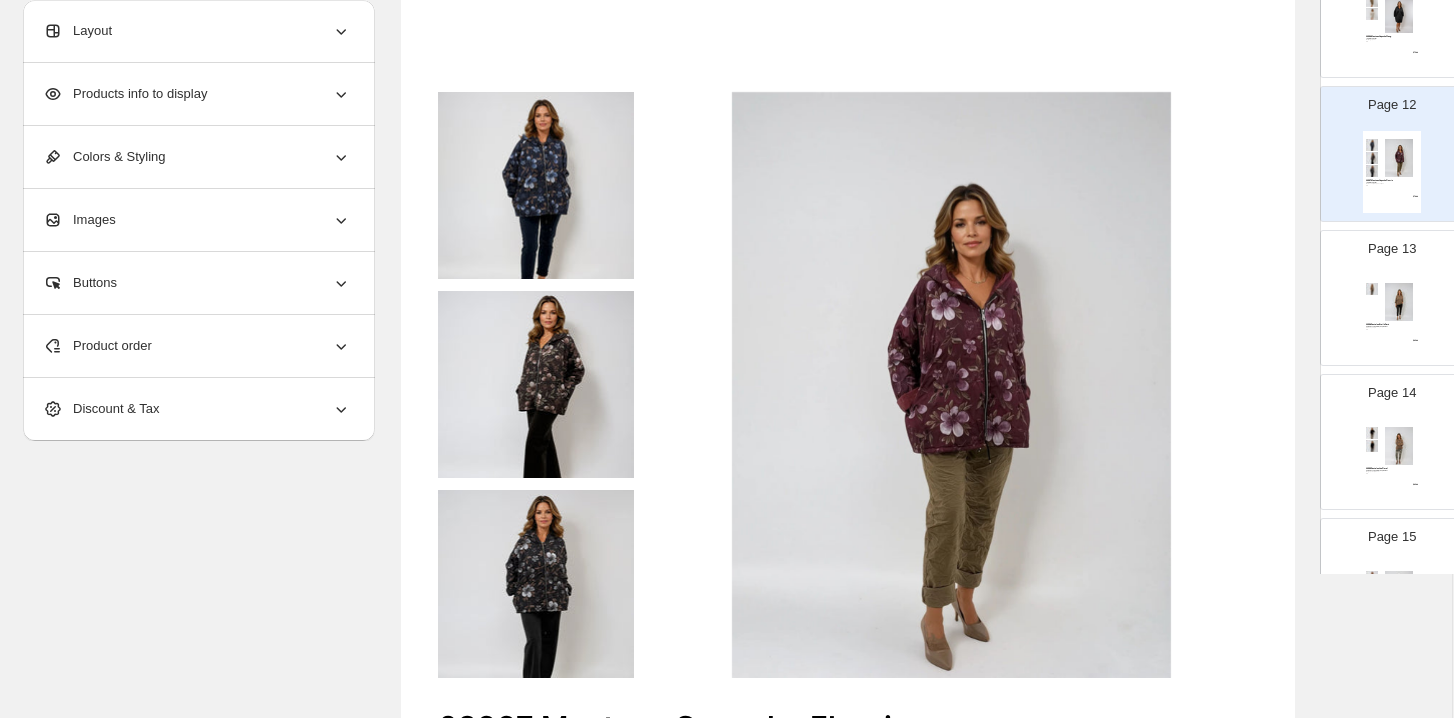 scroll, scrollTop: 1626, scrollLeft: 0, axis: vertical 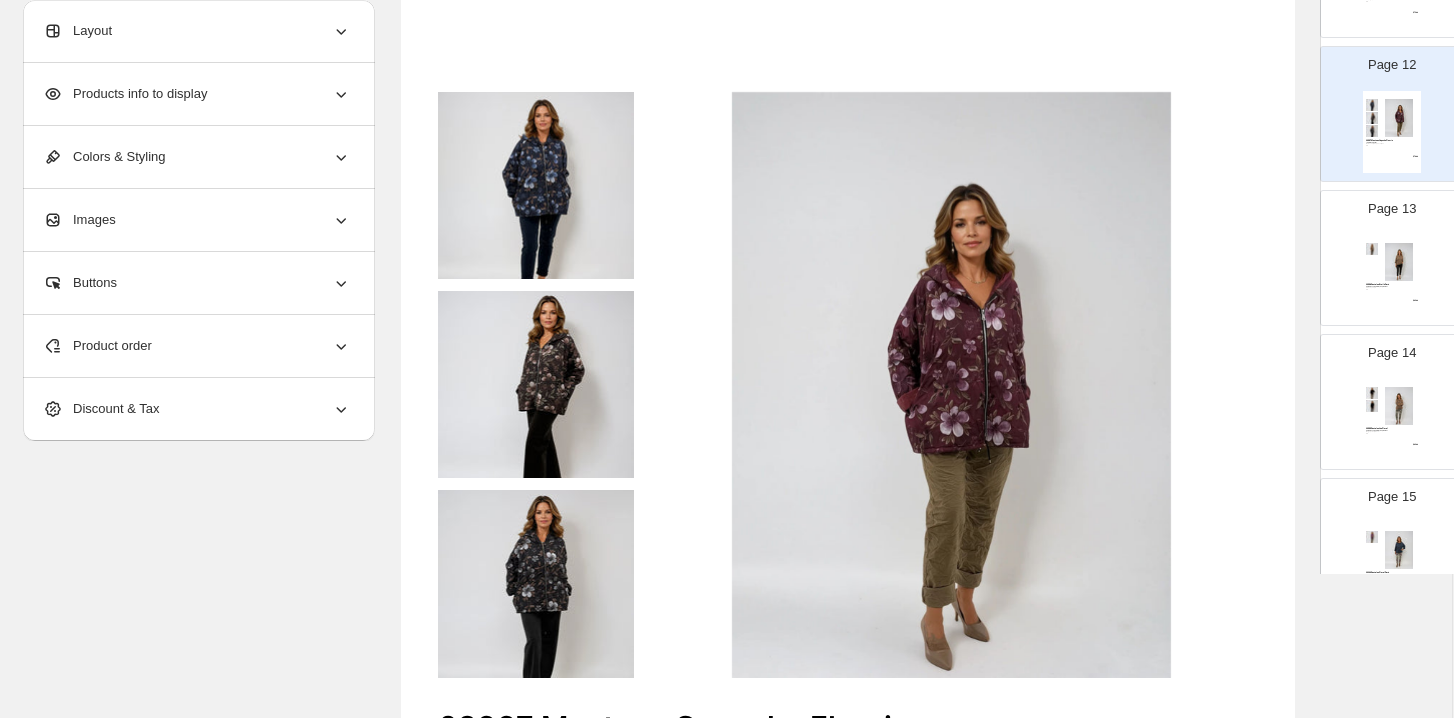 click on "02998 Pantalon Étoilé Doré" at bounding box center (1392, 284) 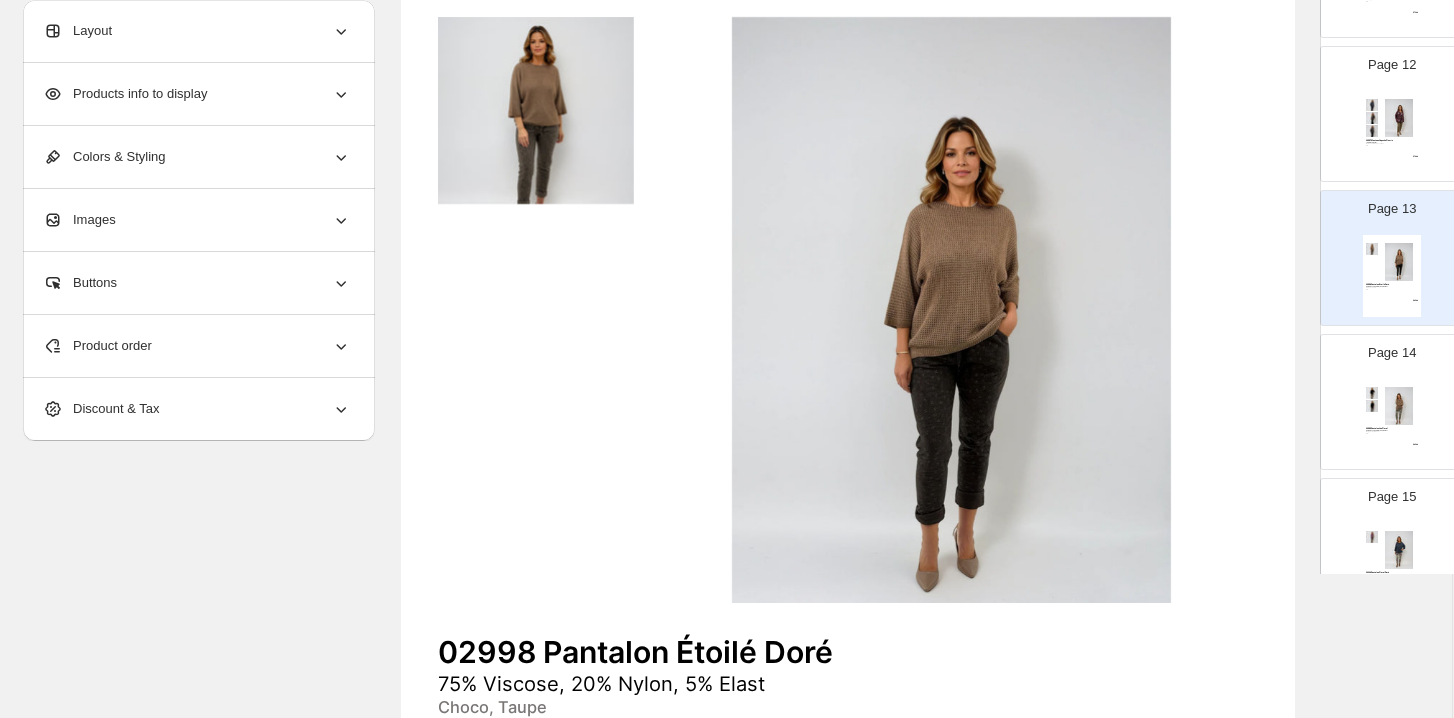 scroll, scrollTop: 332, scrollLeft: 1, axis: both 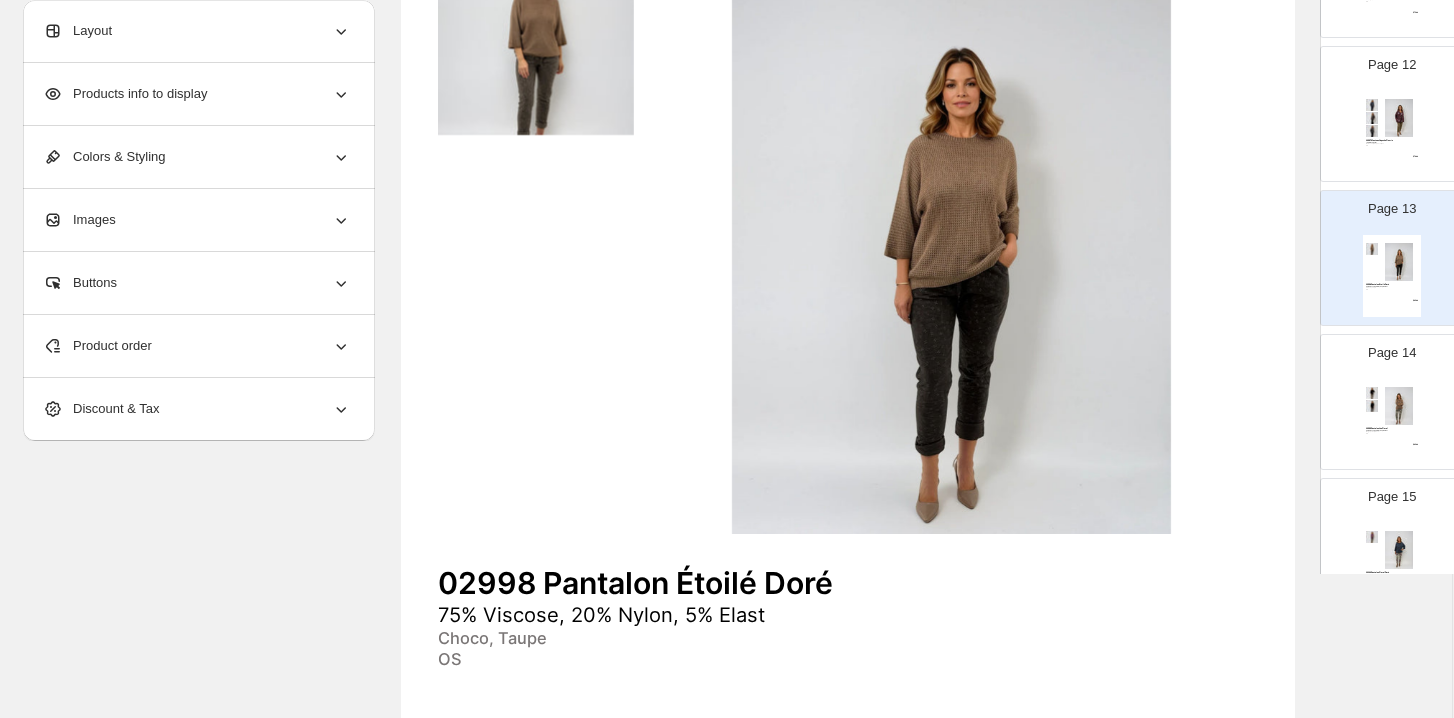 click on "Page 14 02999 Pantalon Léo Floral 75% Viscose, 20% Nylon, 5% Elast Beige, Camel, Choco OS $ 42.00" at bounding box center (1384, 394) 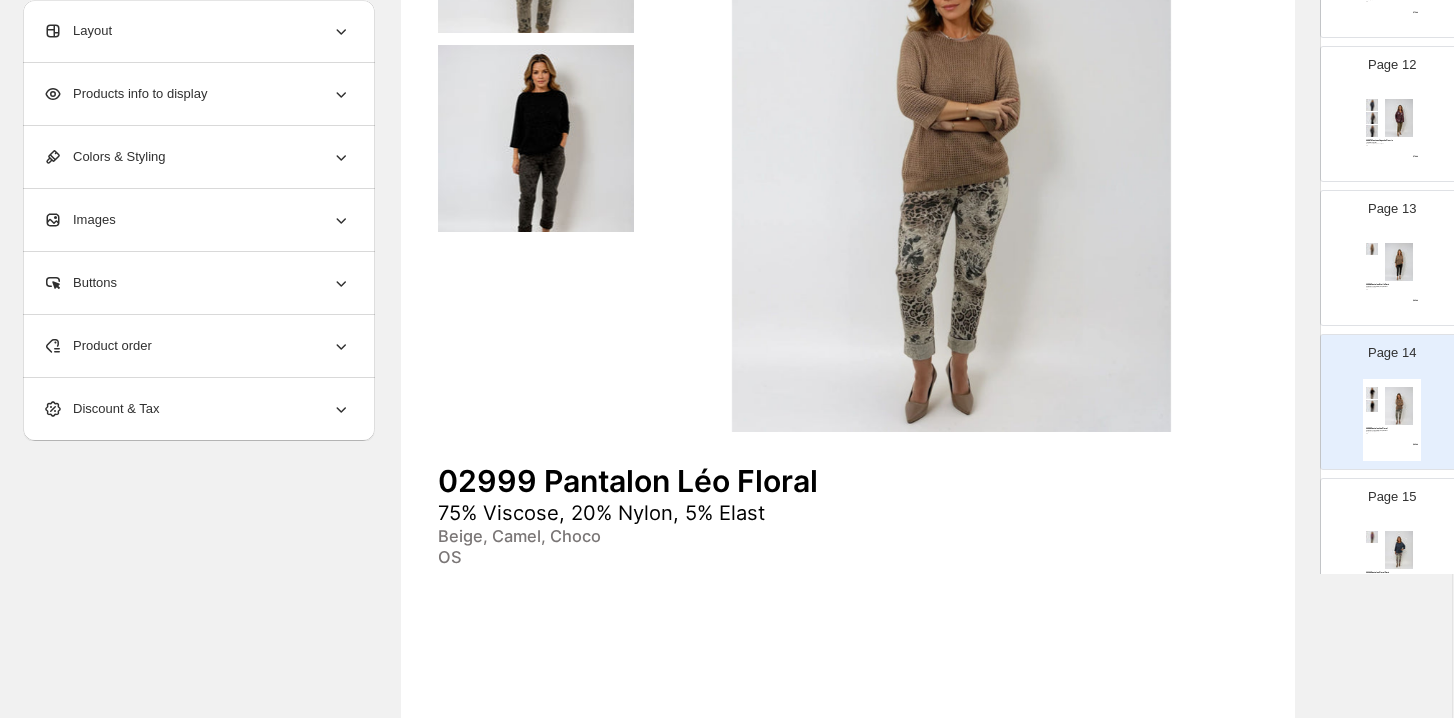 scroll, scrollTop: 476, scrollLeft: 1, axis: both 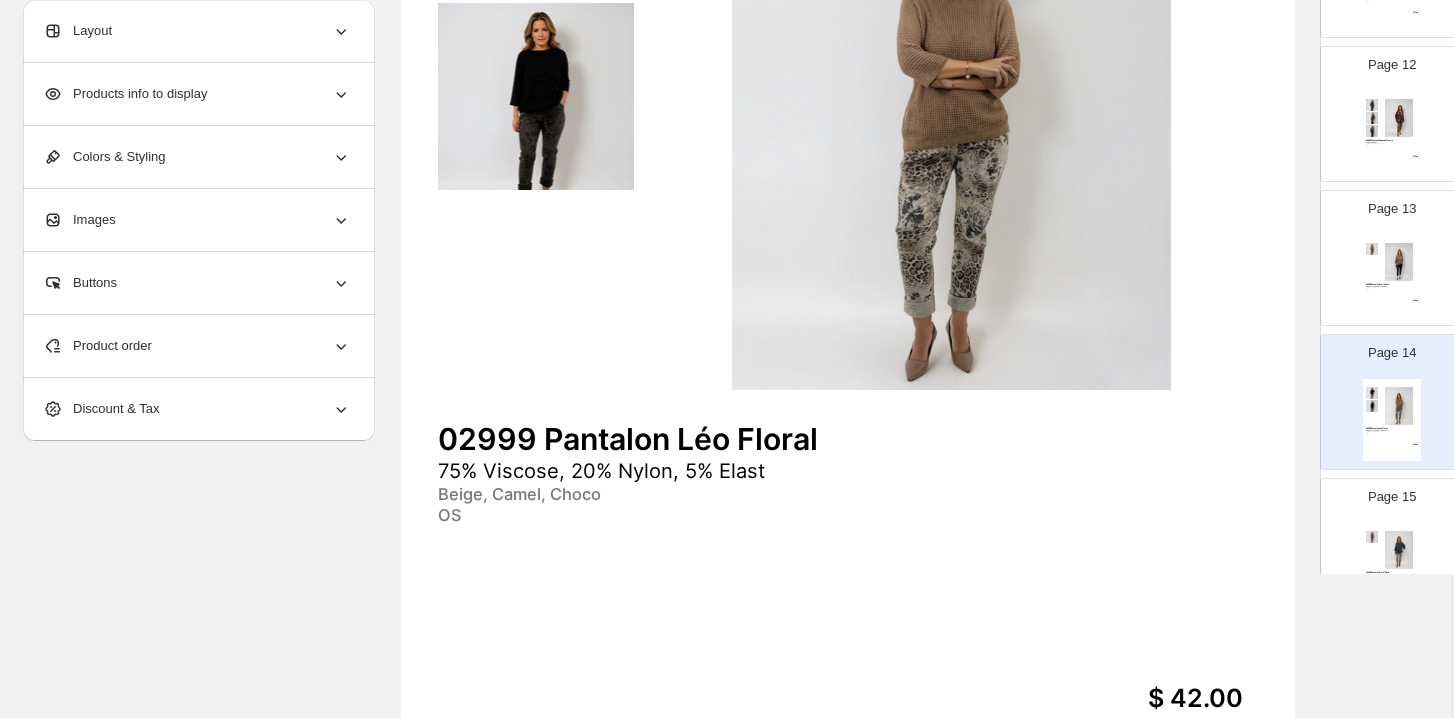 click on "Page 15 03000 Pantalon Floral Doré 75% Viscose, 20% Nylon, 5% Elast Beige, Taupe OS $ 42.00" at bounding box center (1384, 538) 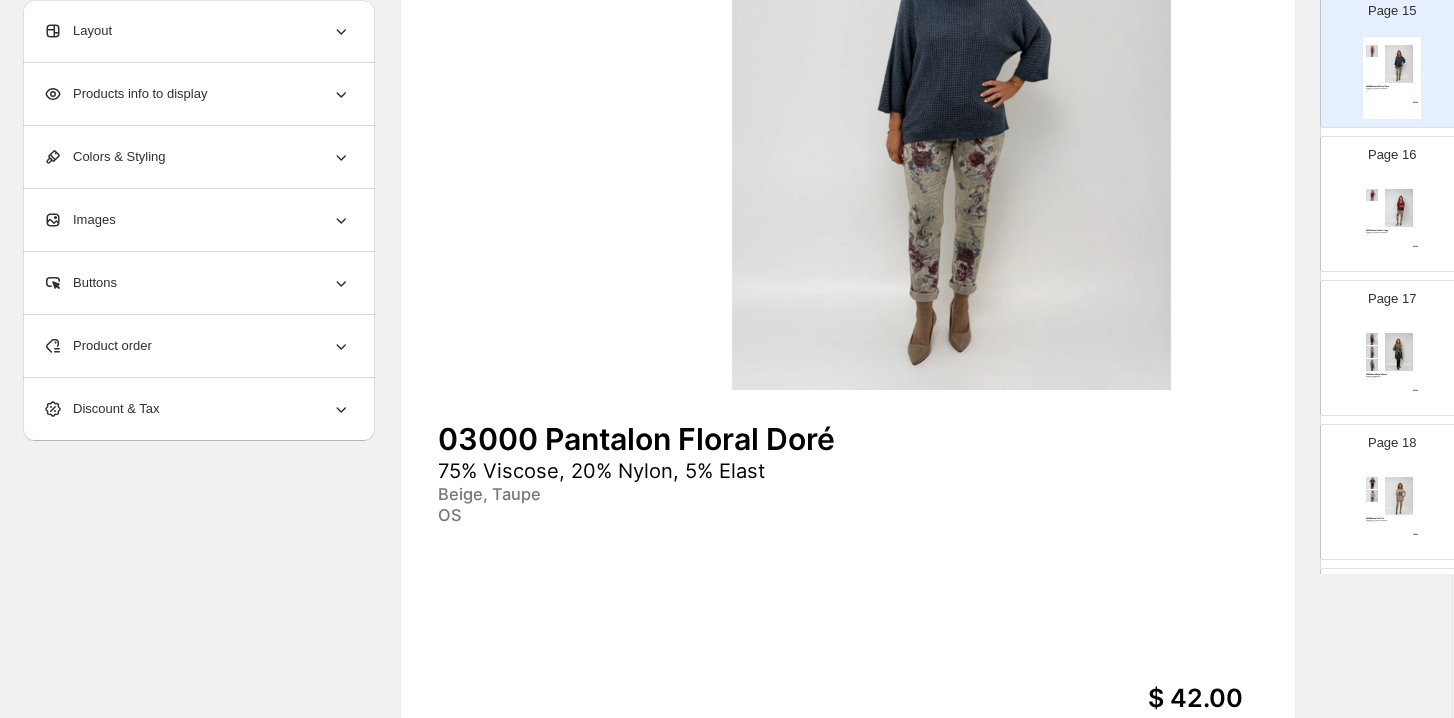 scroll, scrollTop: 2181, scrollLeft: 0, axis: vertical 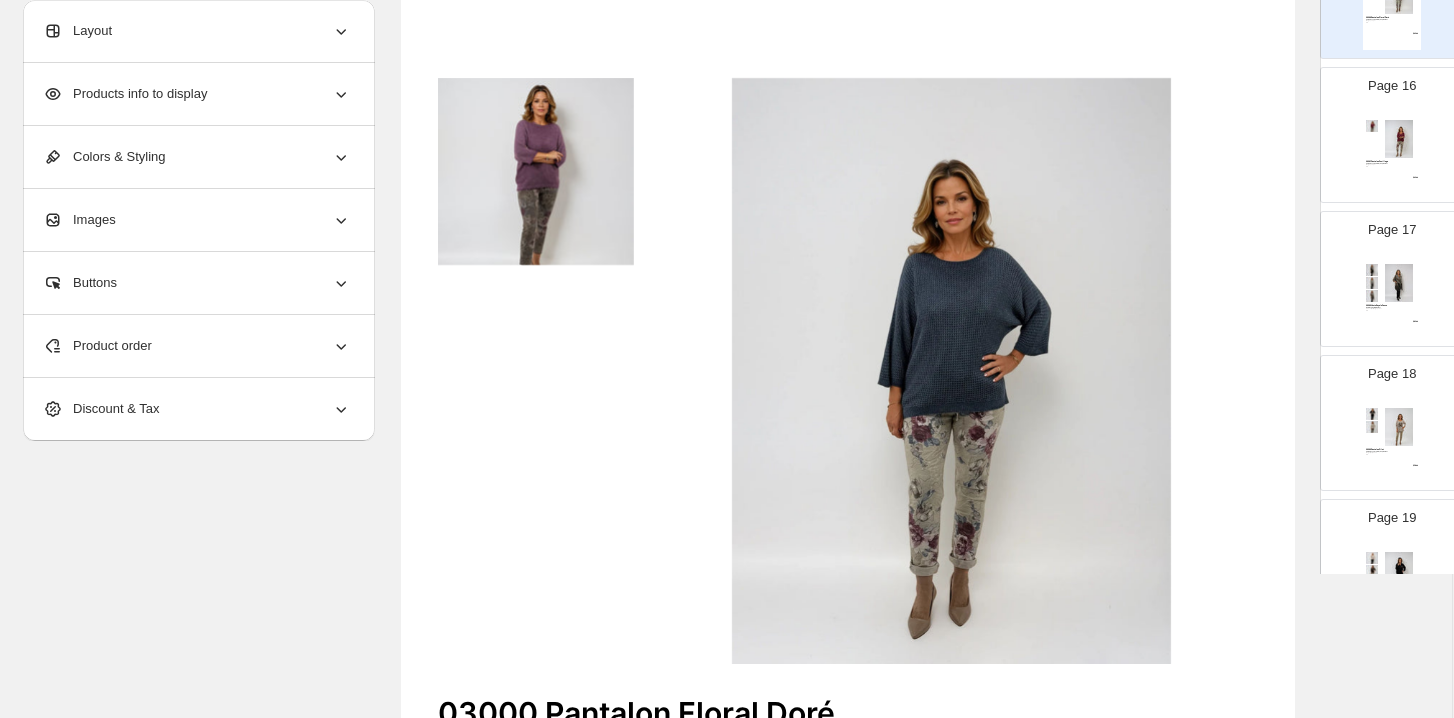 click on "03002 Veste Royale Fauve" at bounding box center [1392, 305] 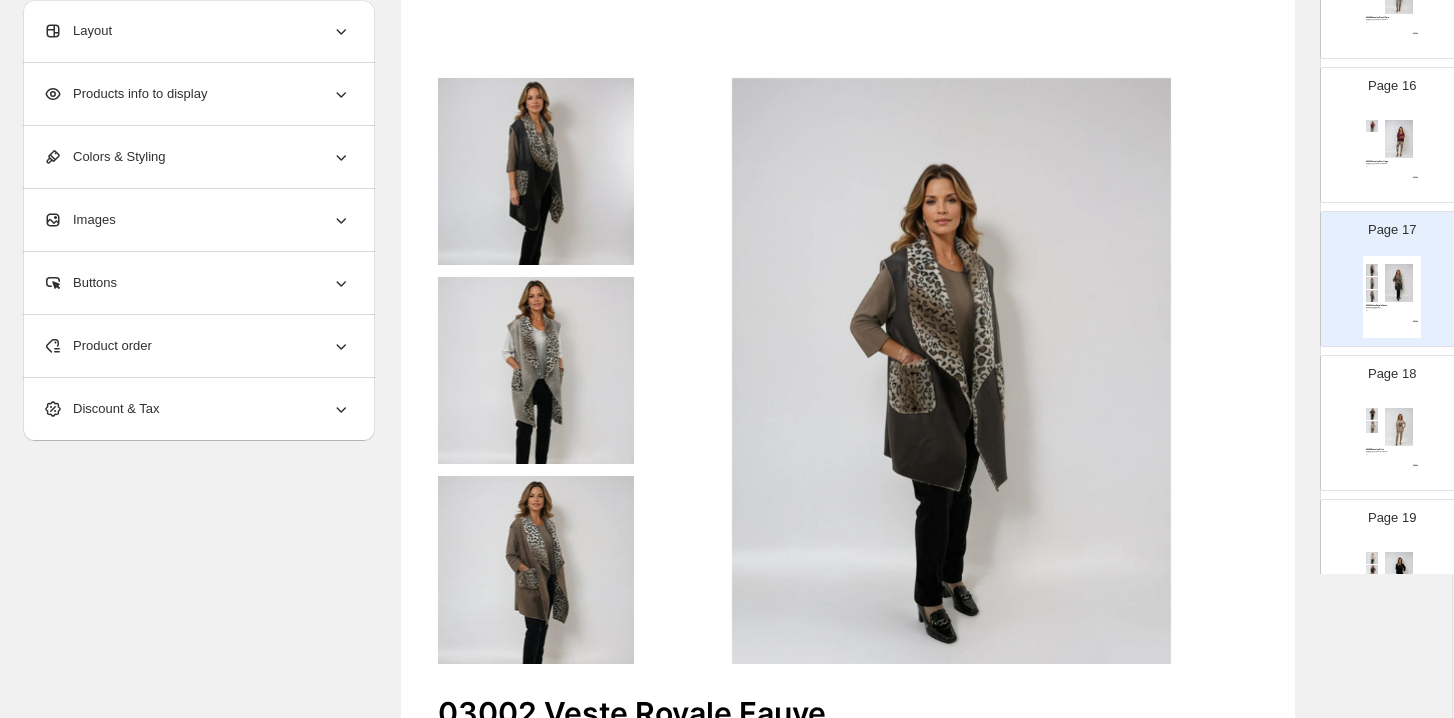 click at bounding box center [1399, 139] 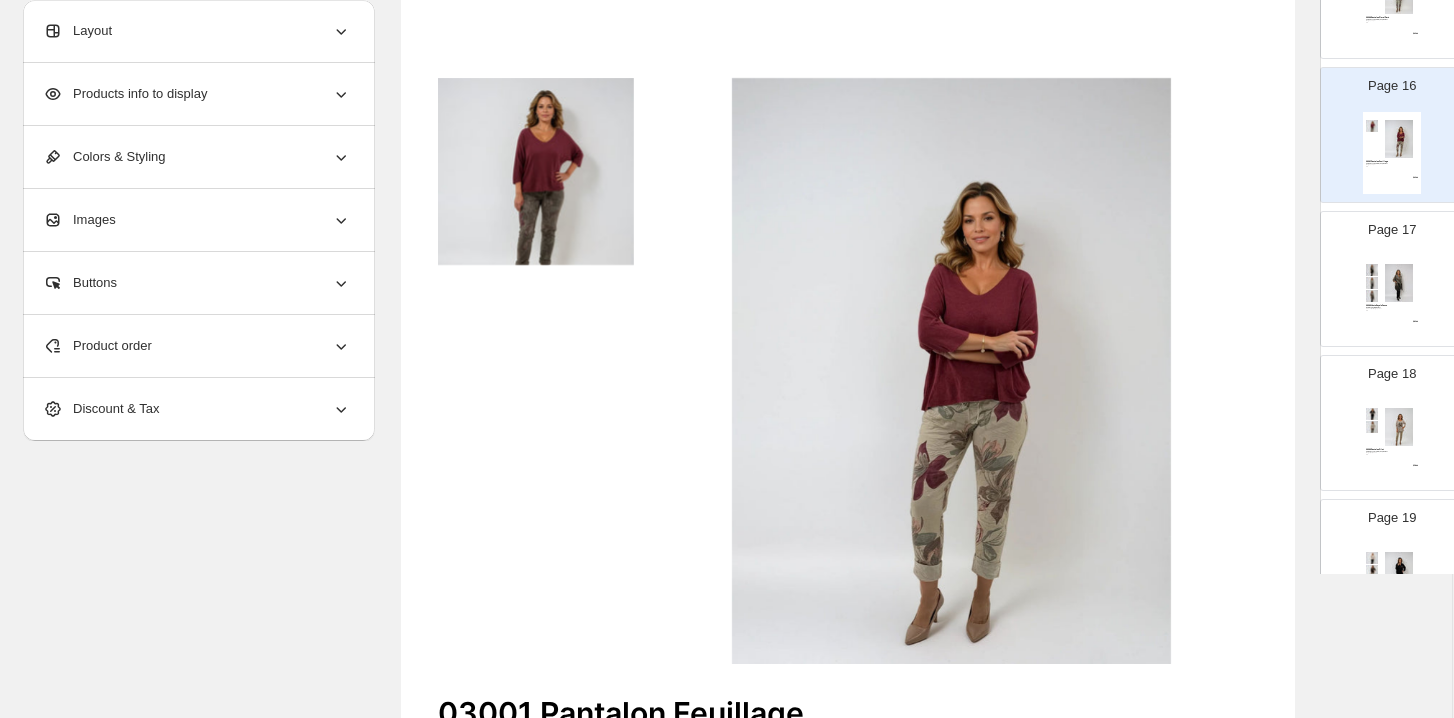 click at bounding box center [1399, 427] 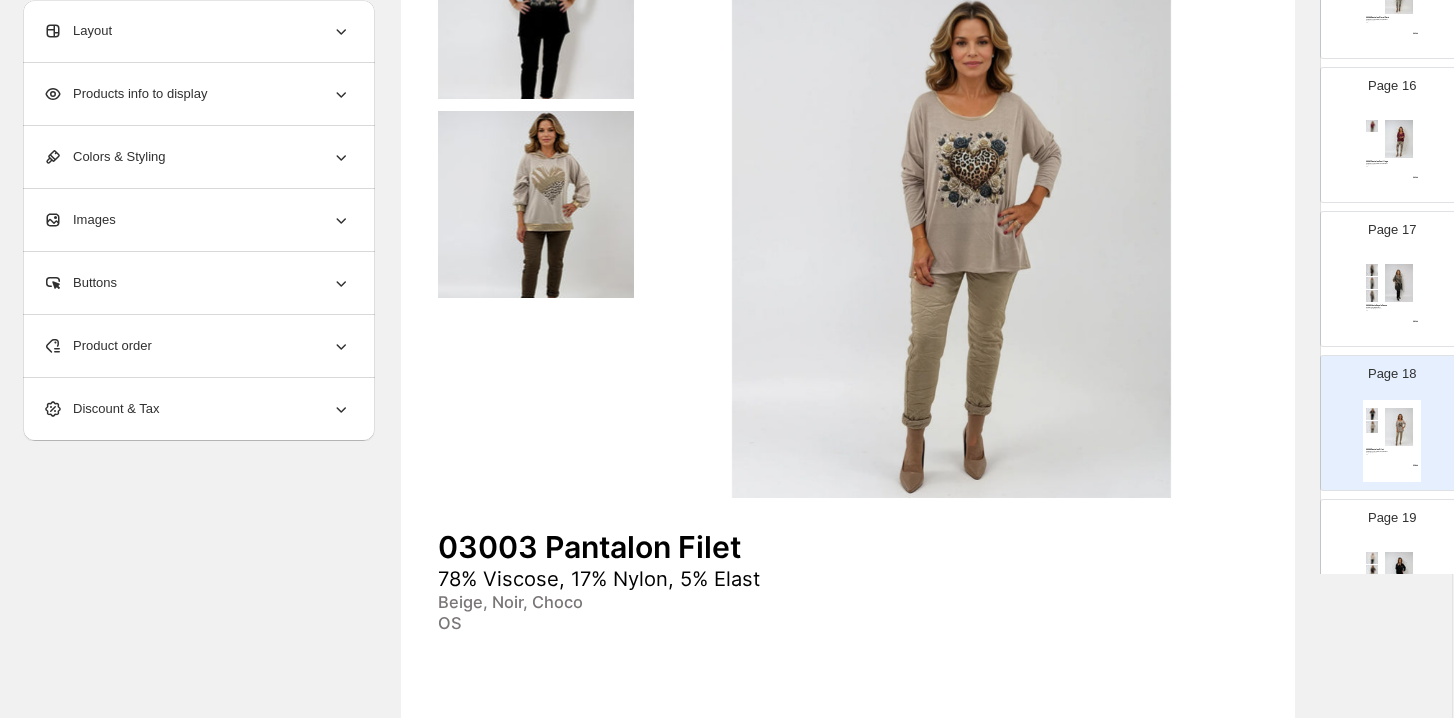scroll, scrollTop: 369, scrollLeft: 1, axis: both 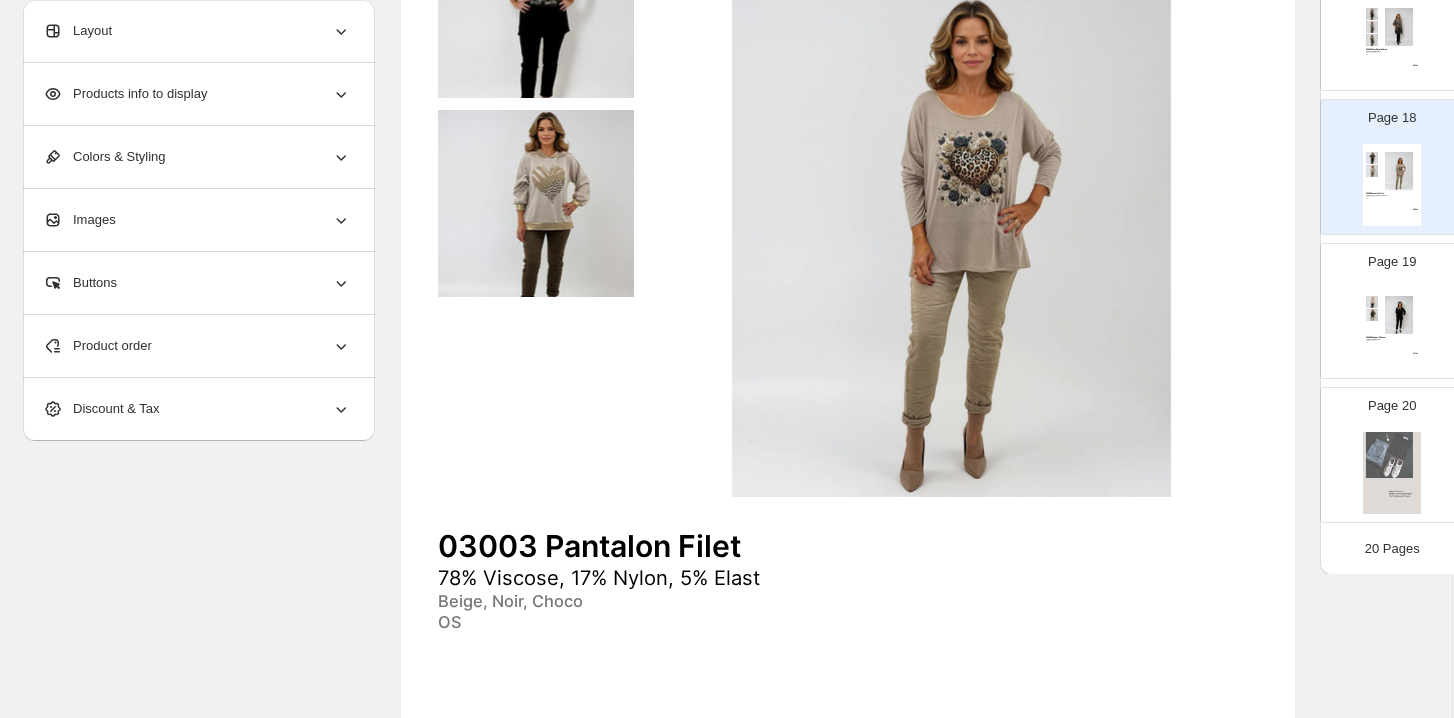 click on "OS" at bounding box center (1382, 342) 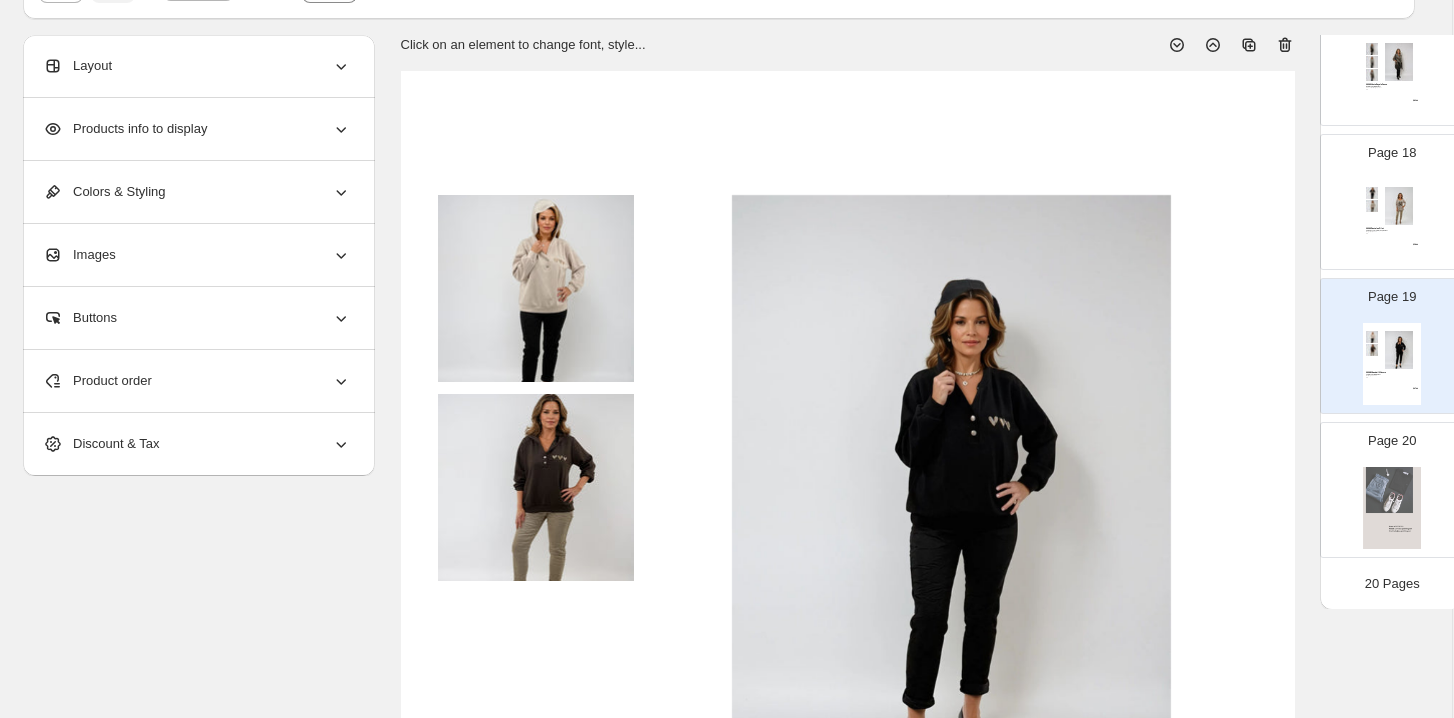 scroll, scrollTop: 83, scrollLeft: 1, axis: both 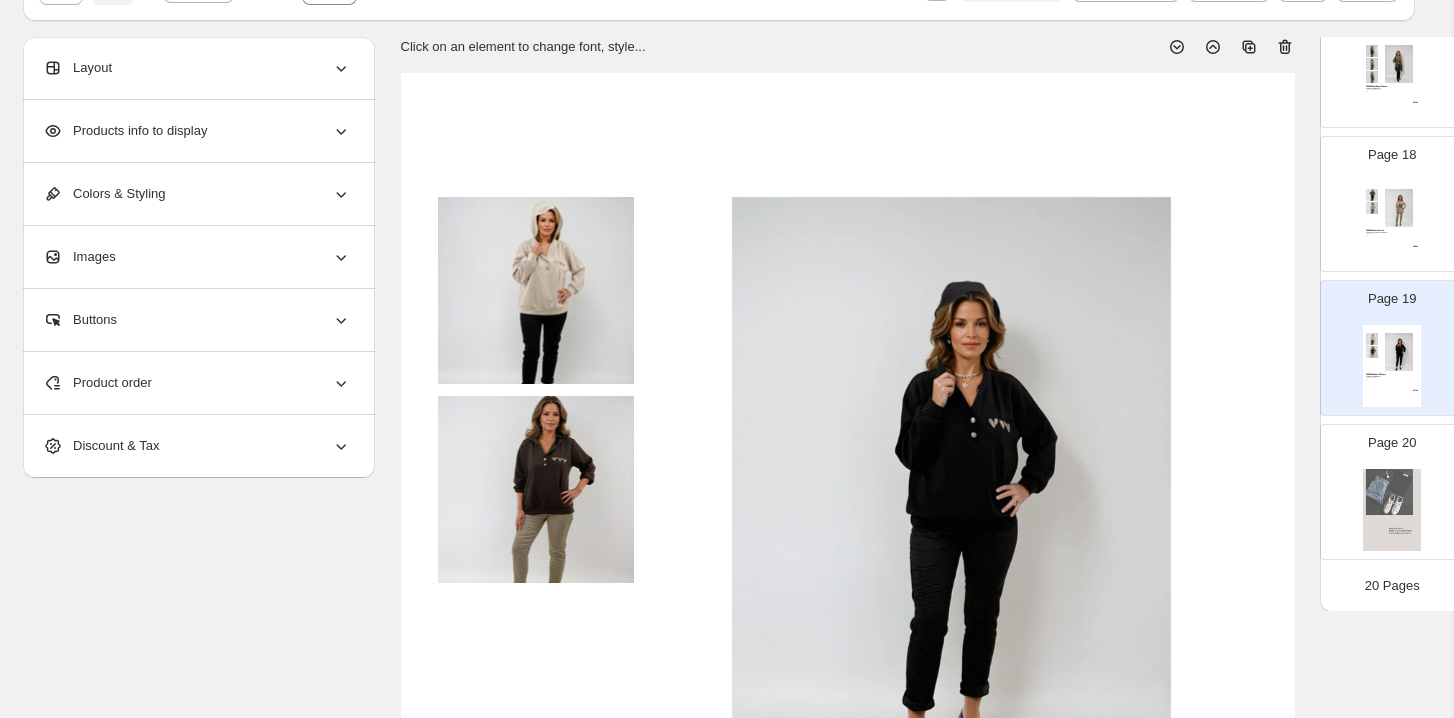 click 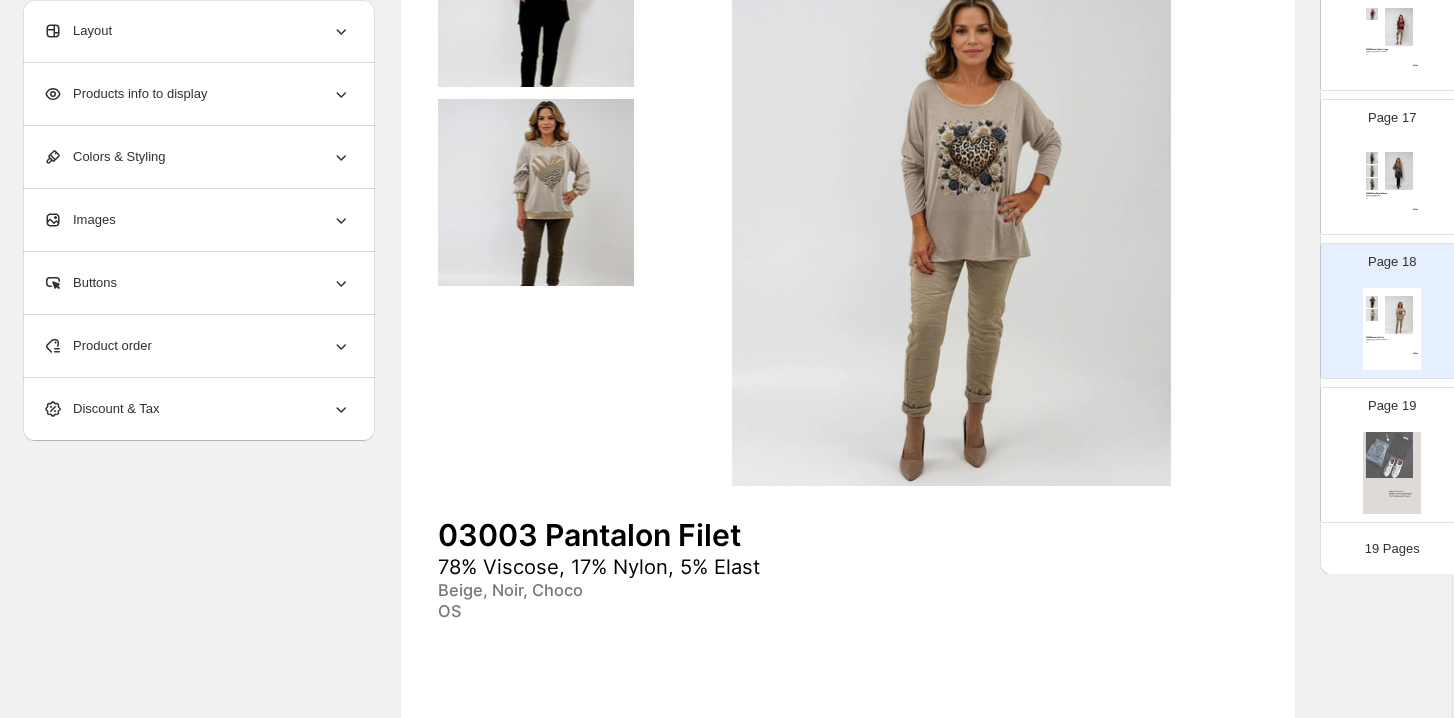 scroll, scrollTop: 476, scrollLeft: 1, axis: both 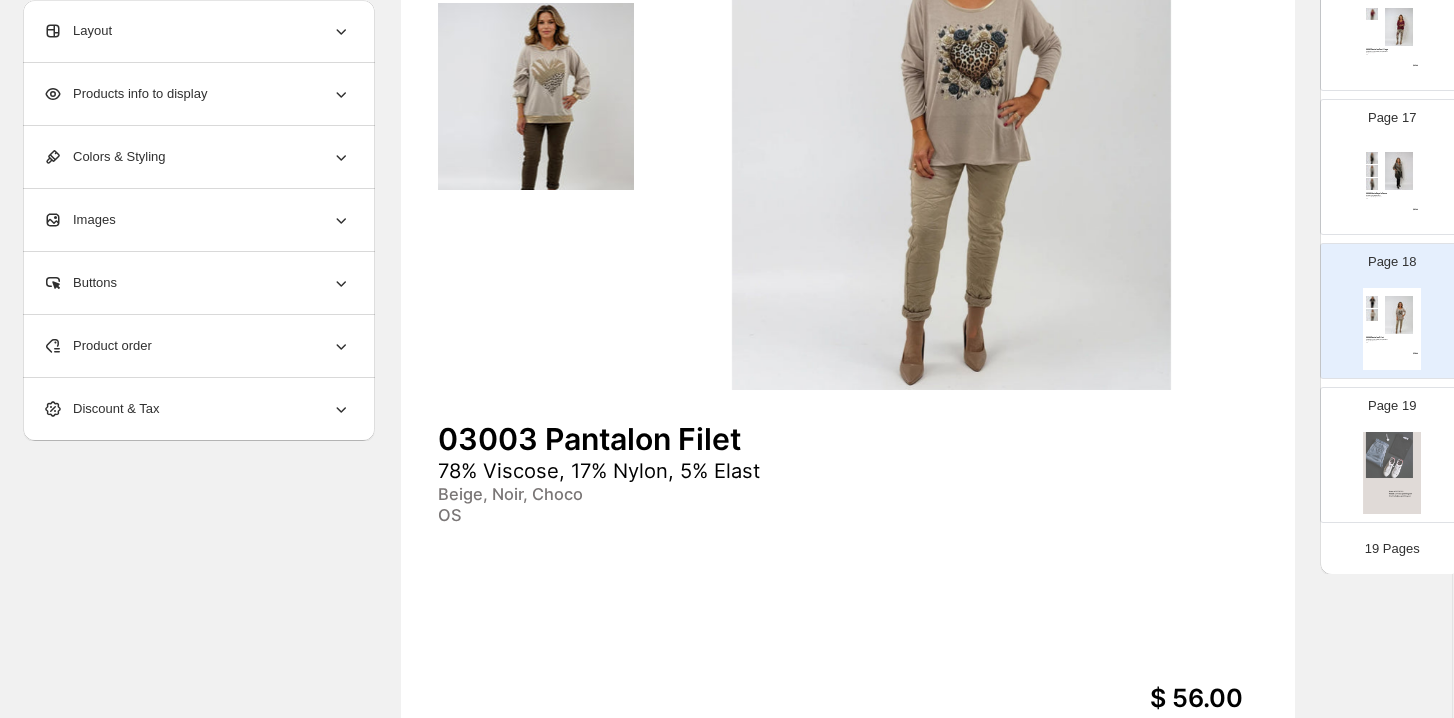 click on "Page 19" at bounding box center [1384, 447] 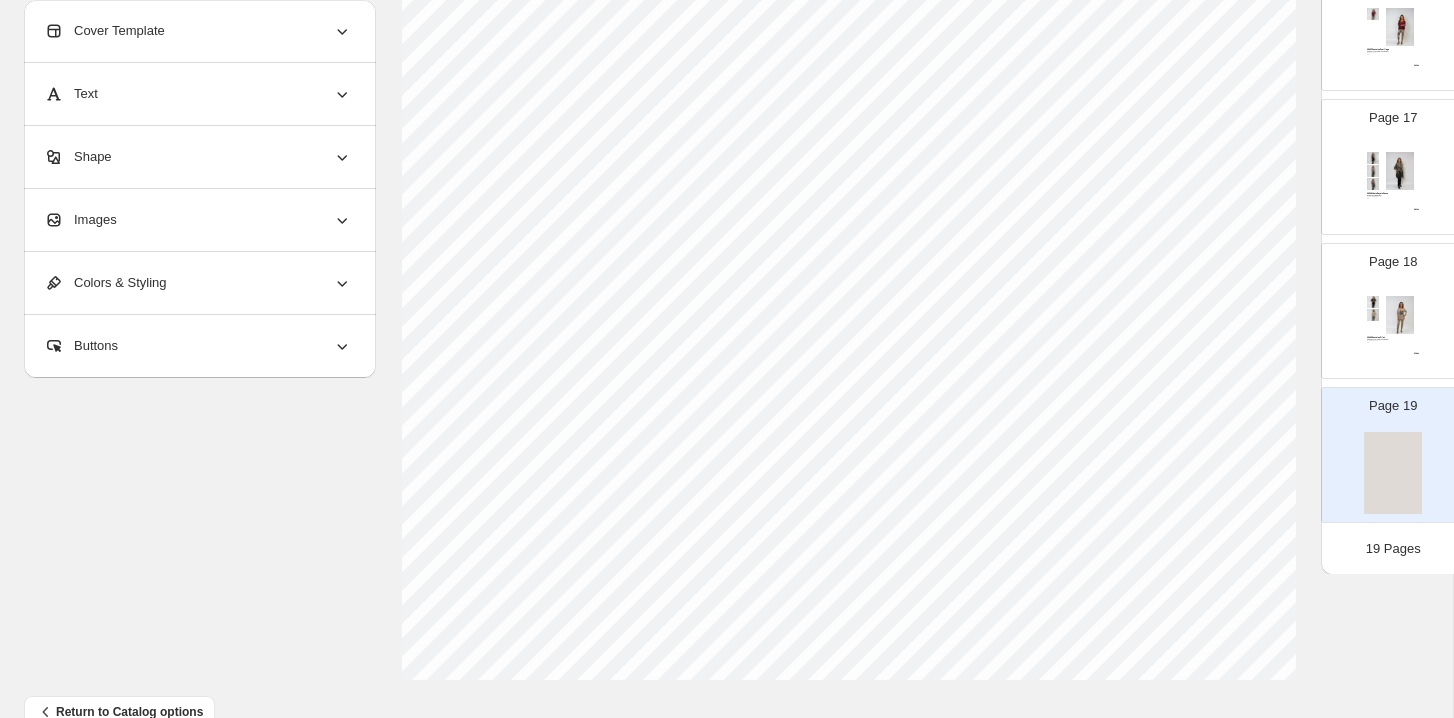 scroll, scrollTop: 255, scrollLeft: 0, axis: vertical 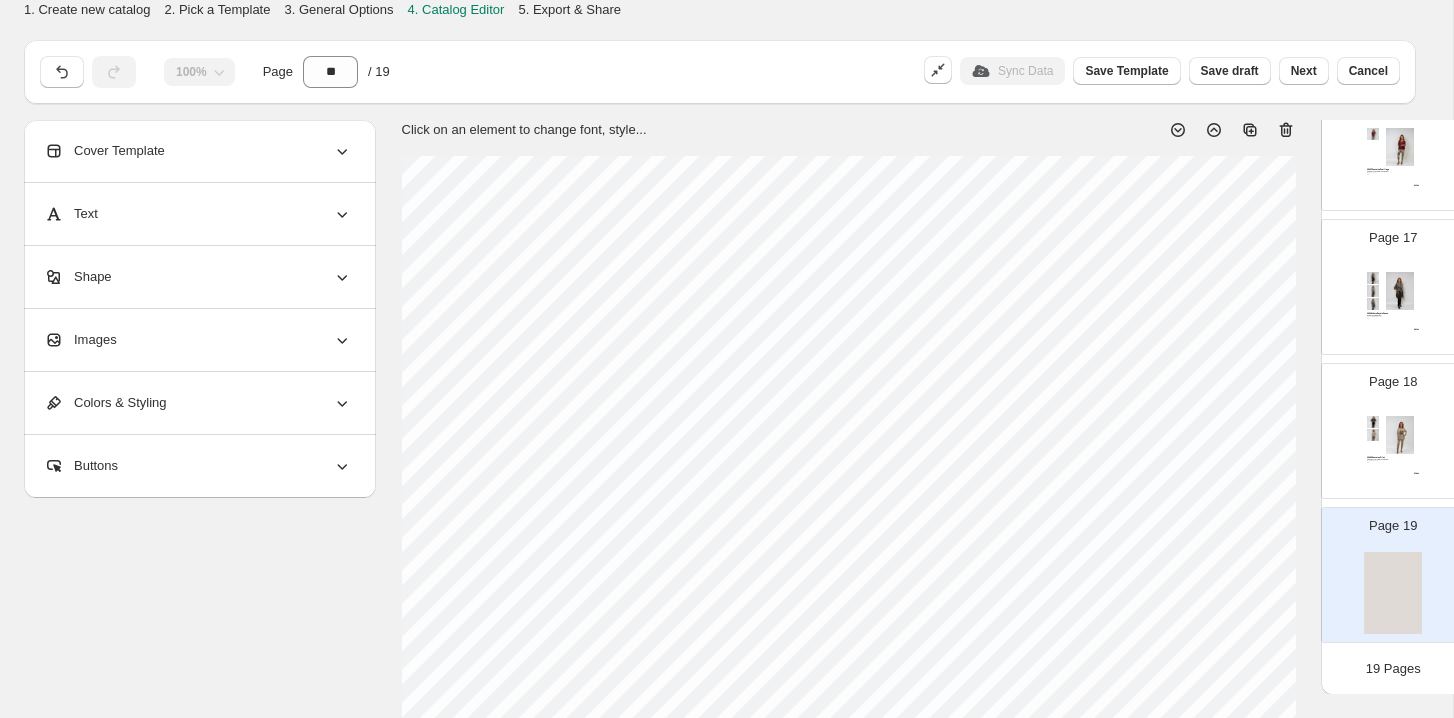click on "Images" at bounding box center [198, 340] 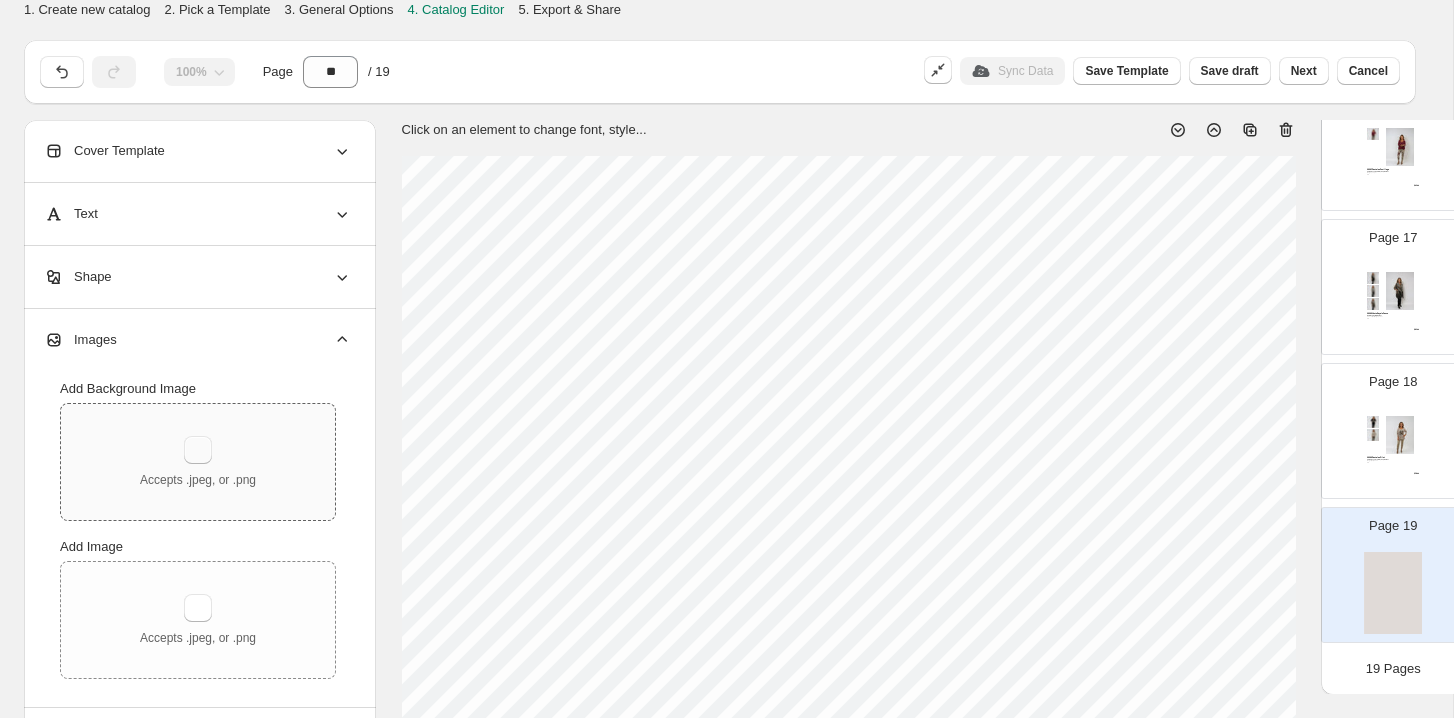 click at bounding box center (198, 450) 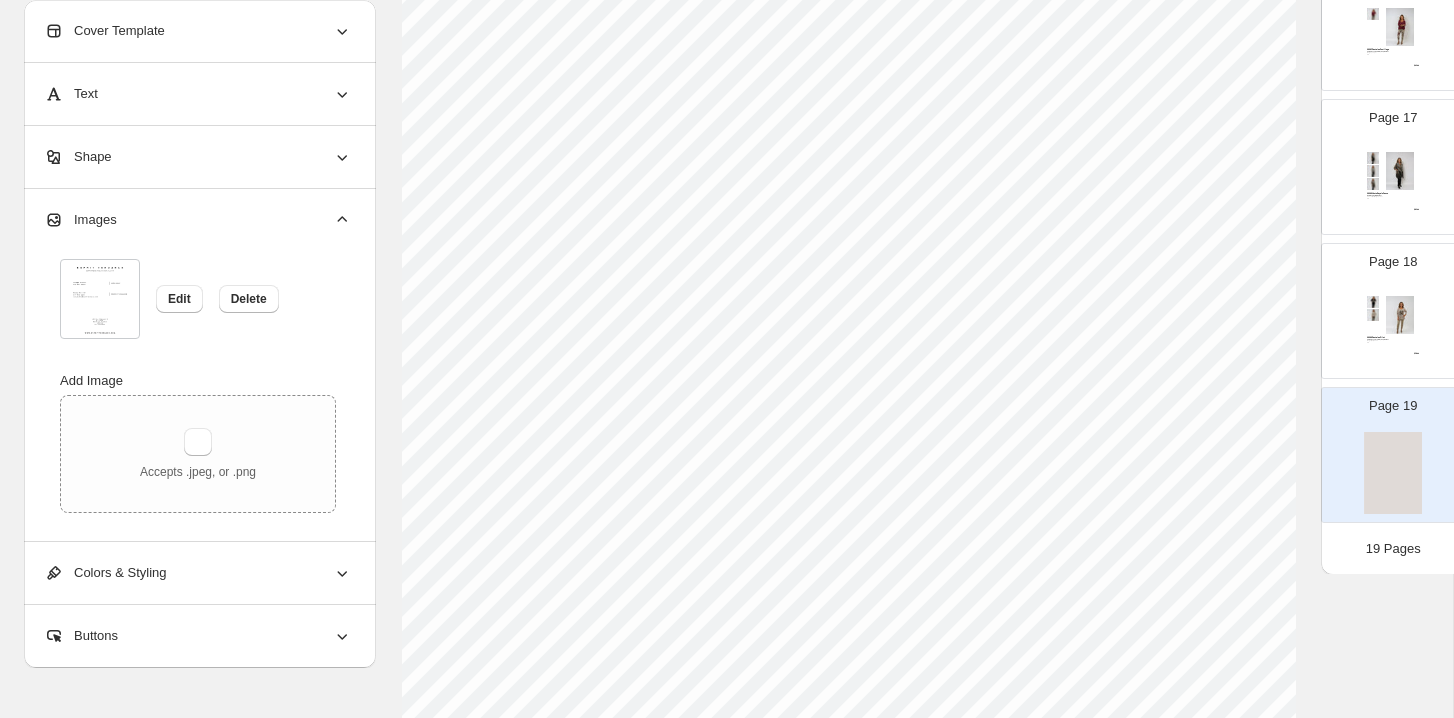 scroll, scrollTop: 650, scrollLeft: 0, axis: vertical 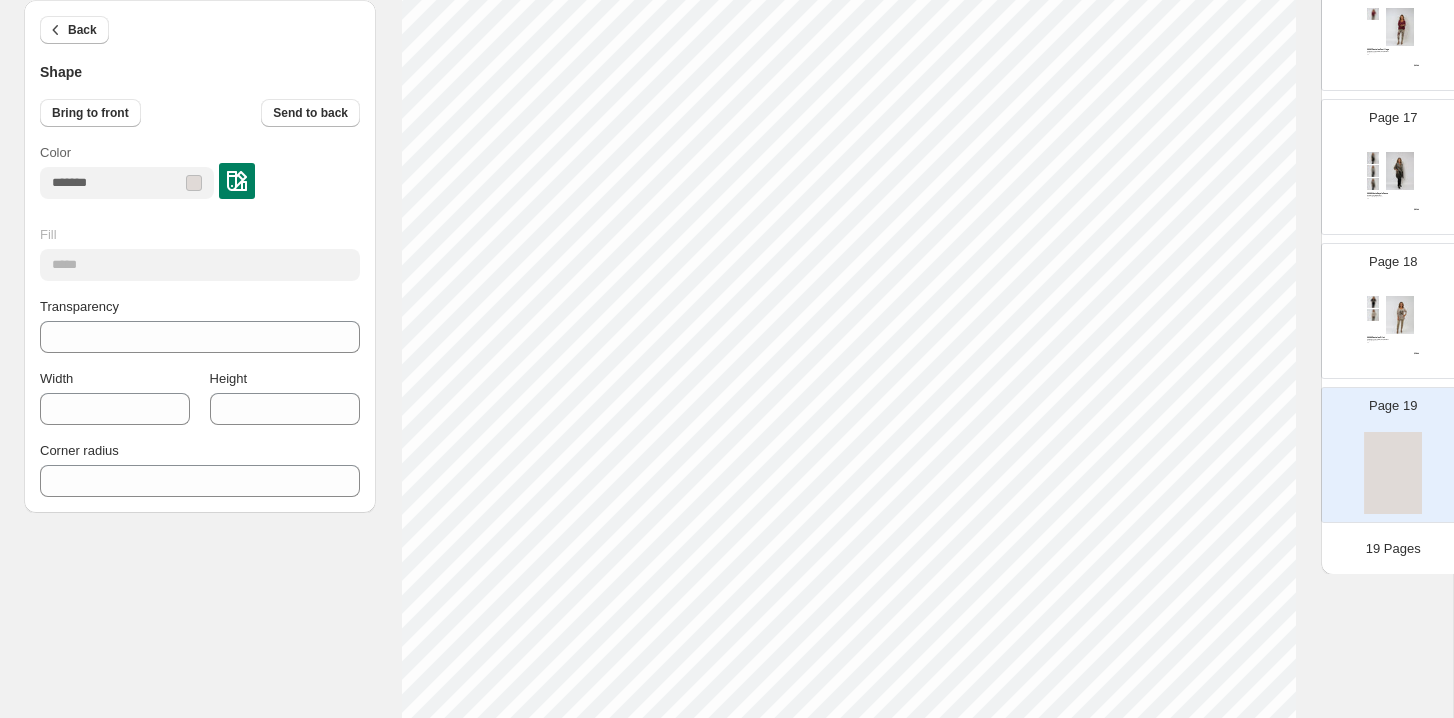 type on "***" 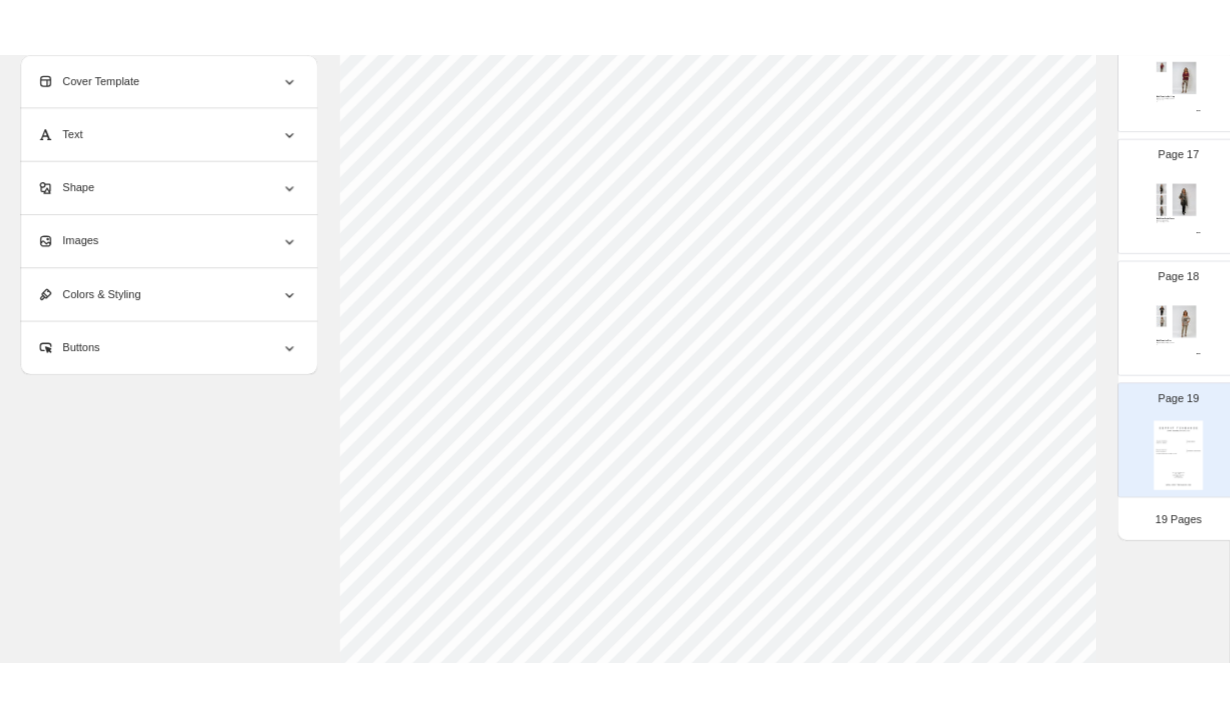 scroll, scrollTop: 0, scrollLeft: 0, axis: both 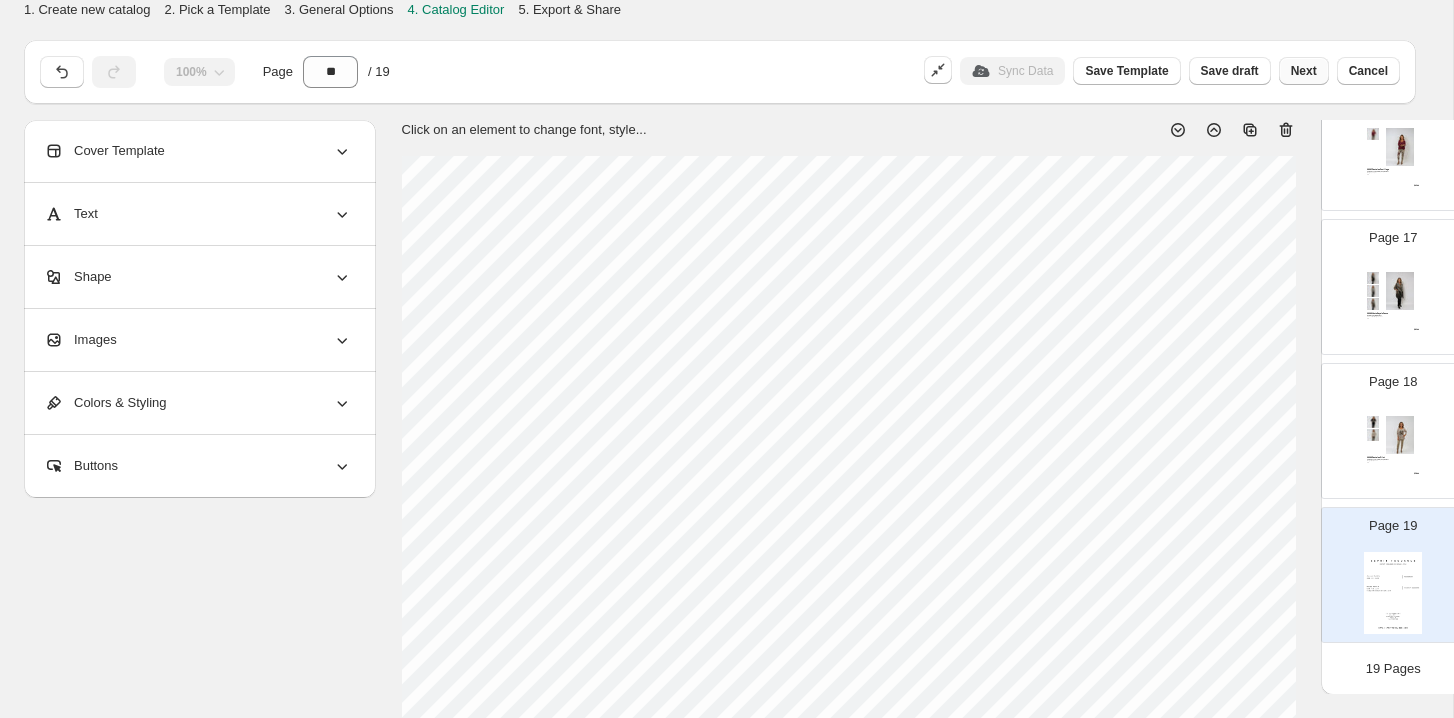 click on "Next" at bounding box center (1304, 71) 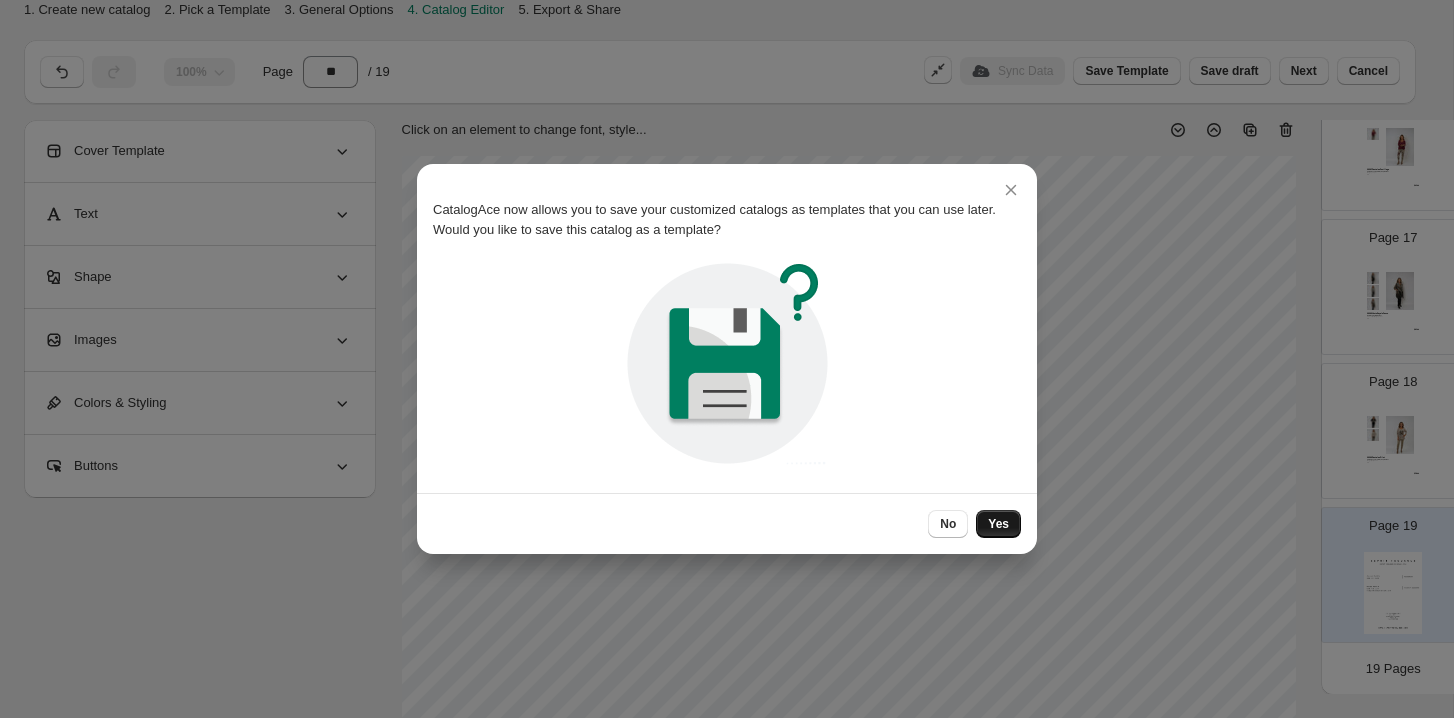 click on "Yes" at bounding box center (998, 524) 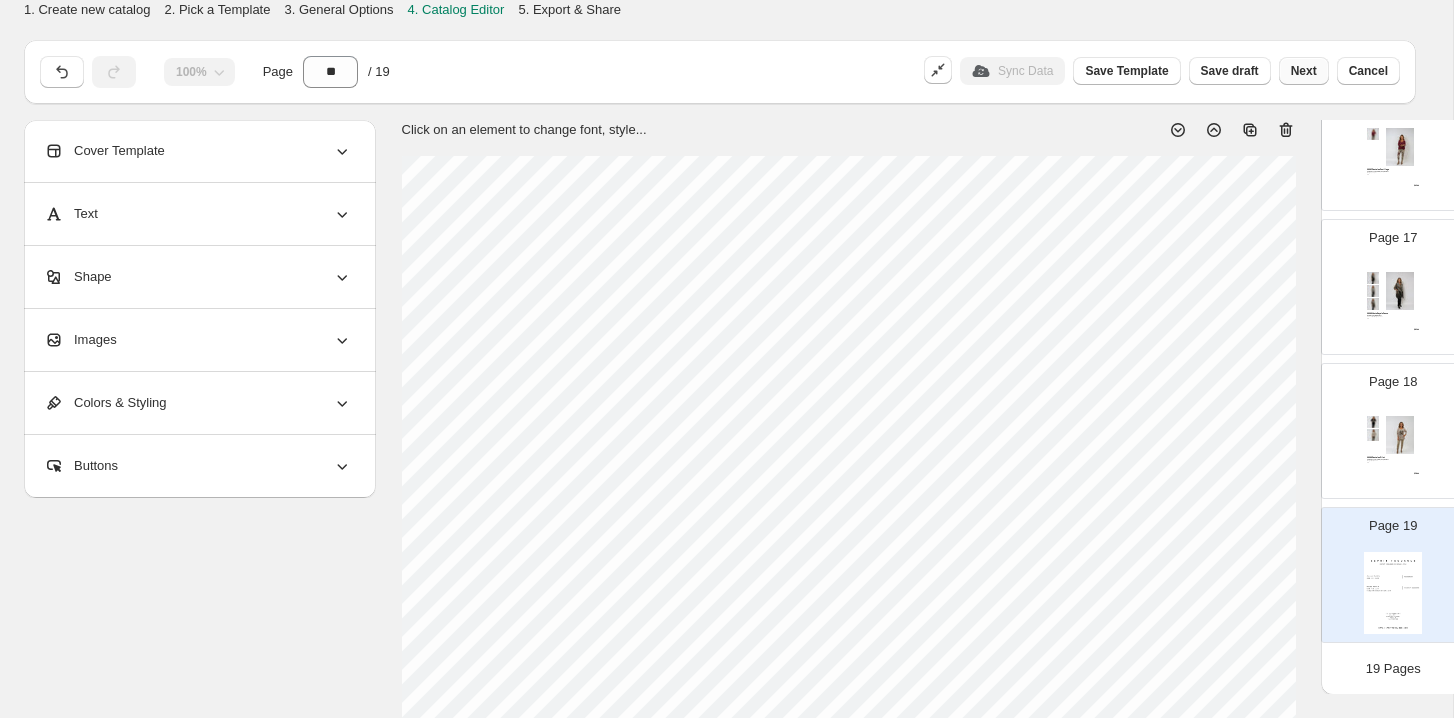 click on "Next" at bounding box center [1304, 71] 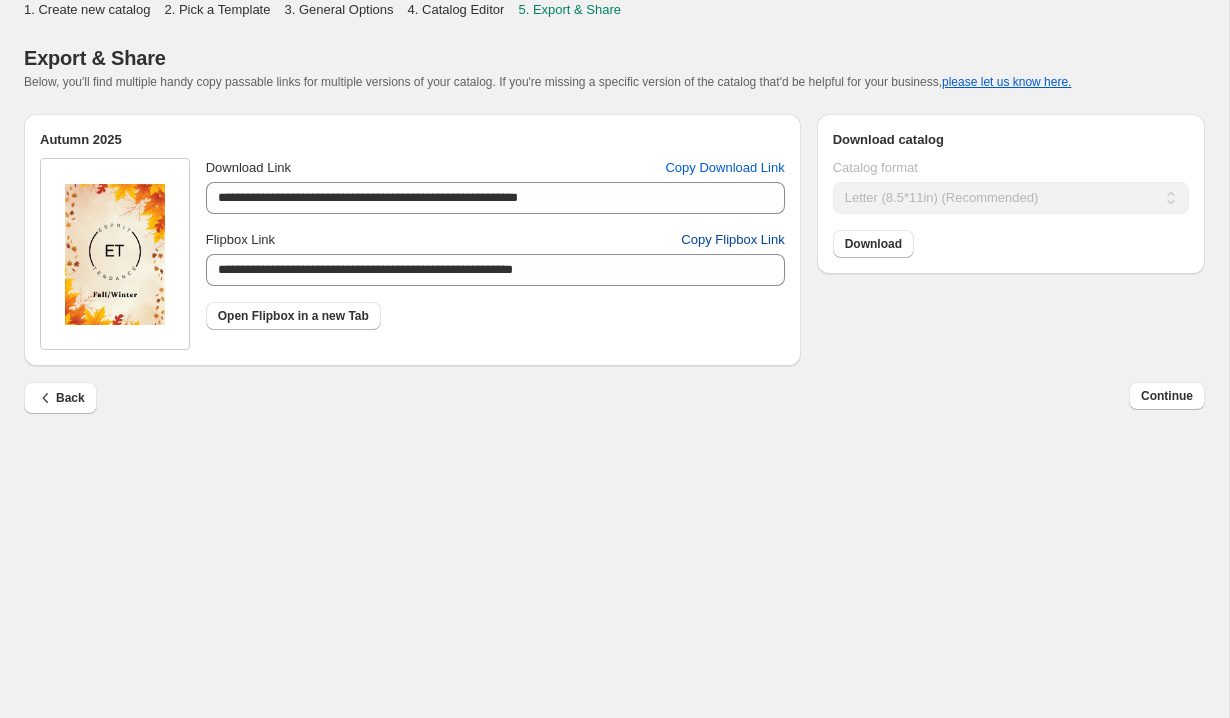 click on "Copy Flipbox Link" at bounding box center [732, 240] 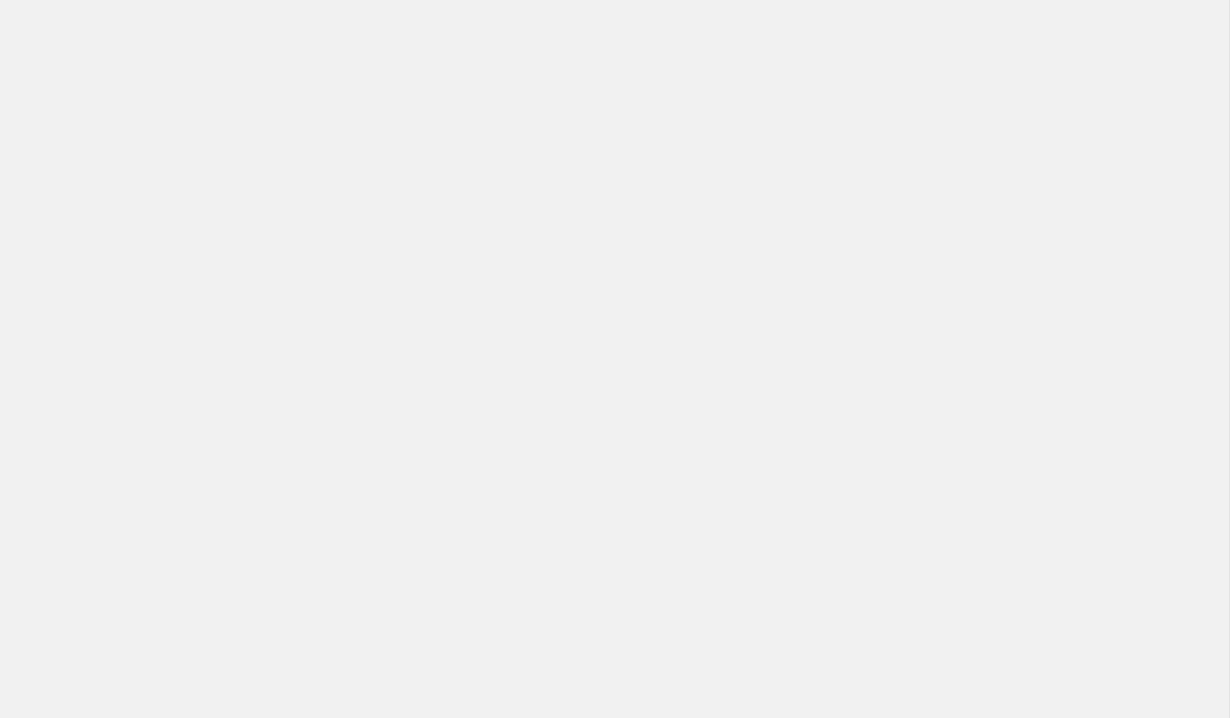 scroll, scrollTop: 0, scrollLeft: 0, axis: both 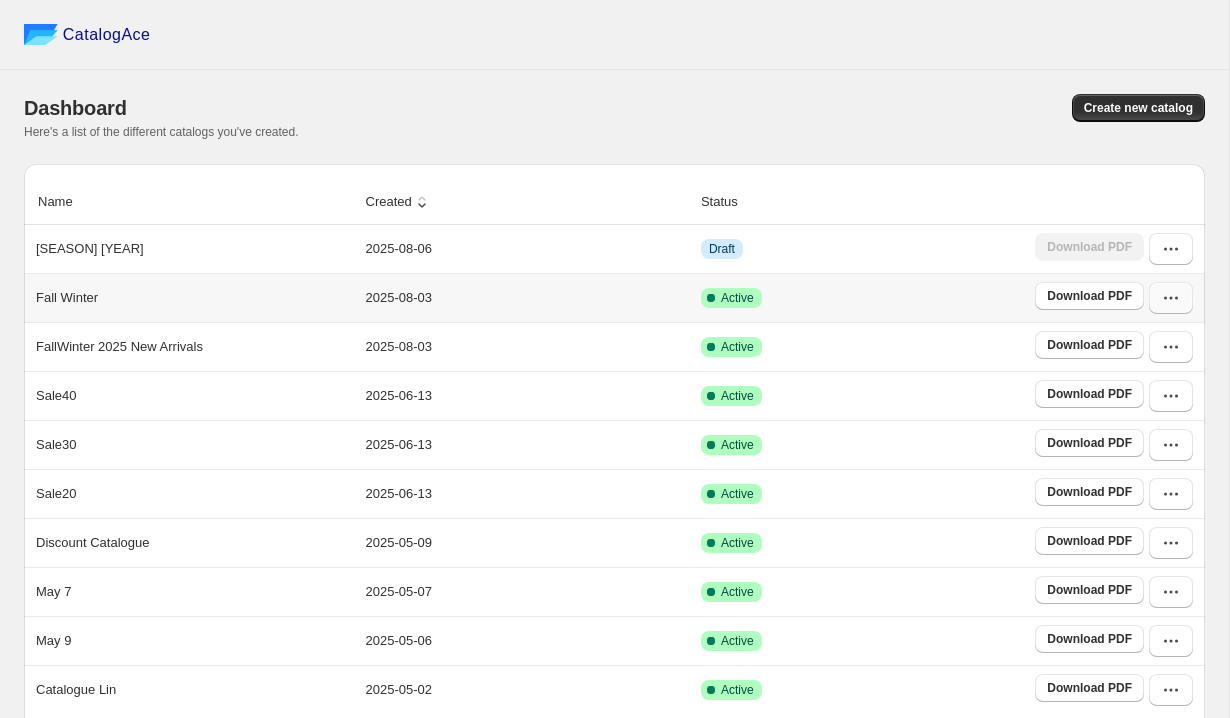 click at bounding box center (1171, 298) 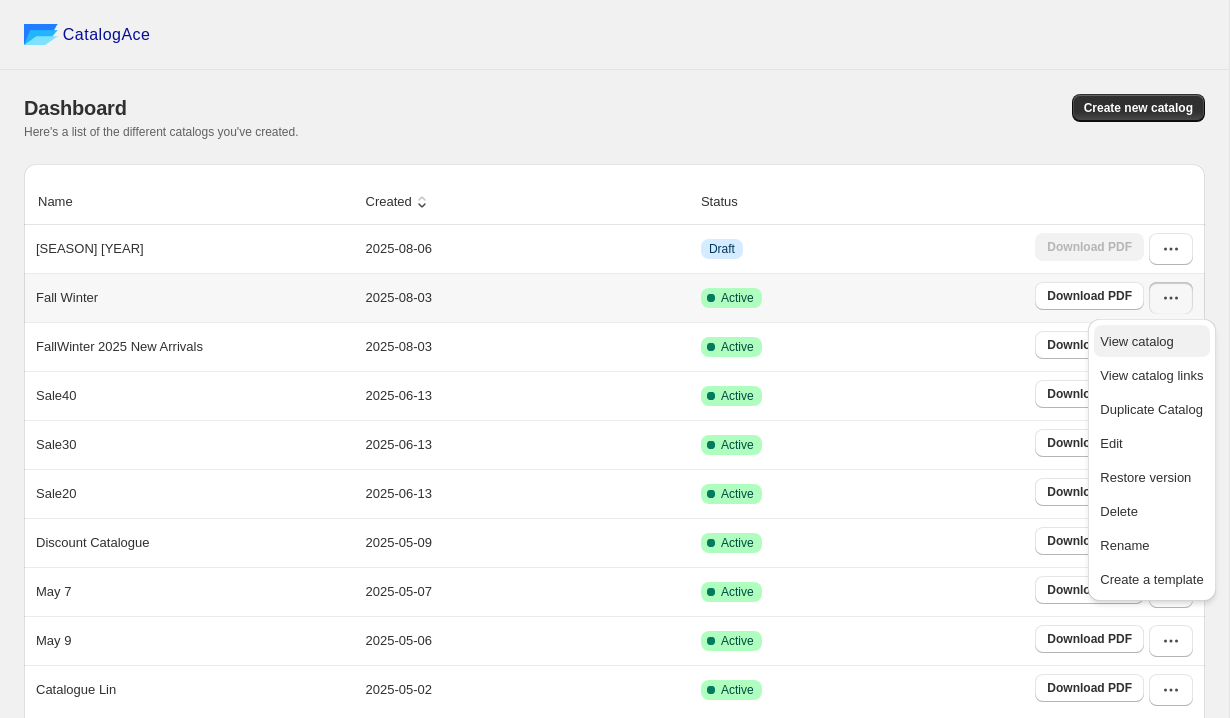 click on "View catalog" at bounding box center [1151, 341] 